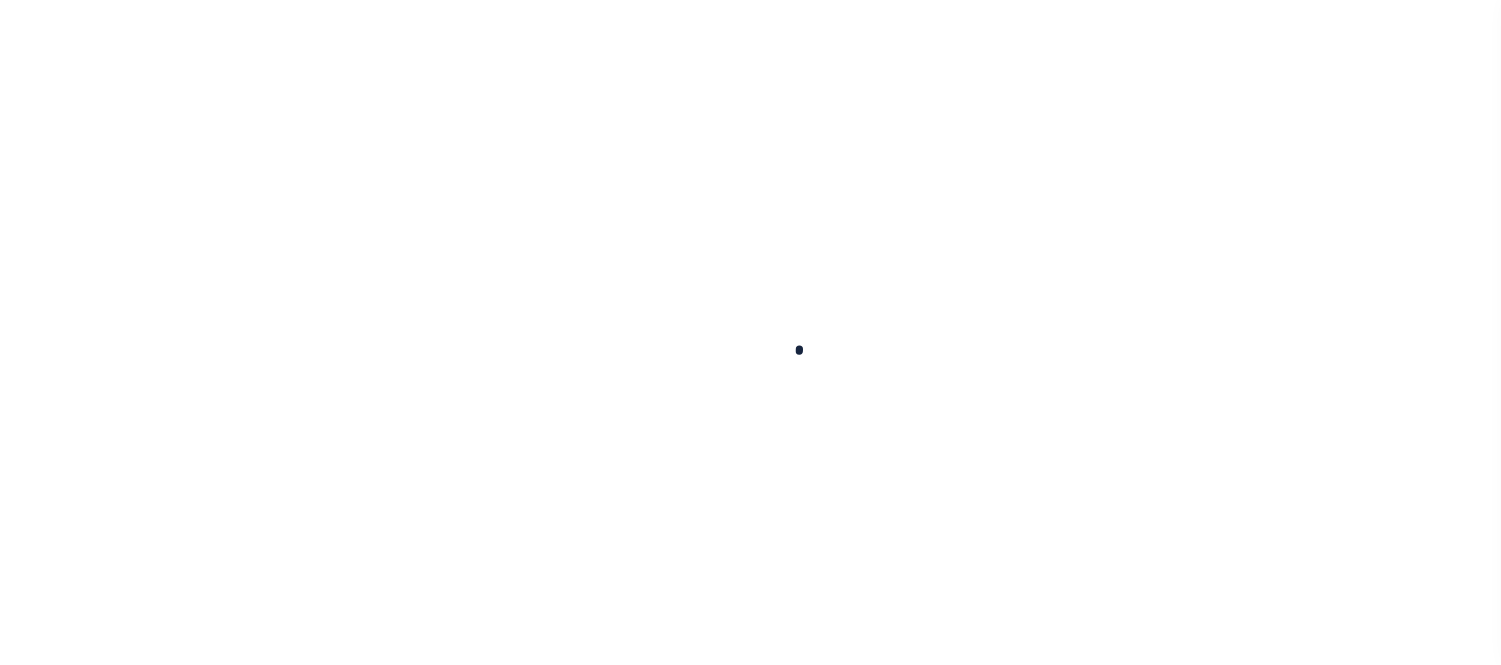 scroll, scrollTop: 0, scrollLeft: 0, axis: both 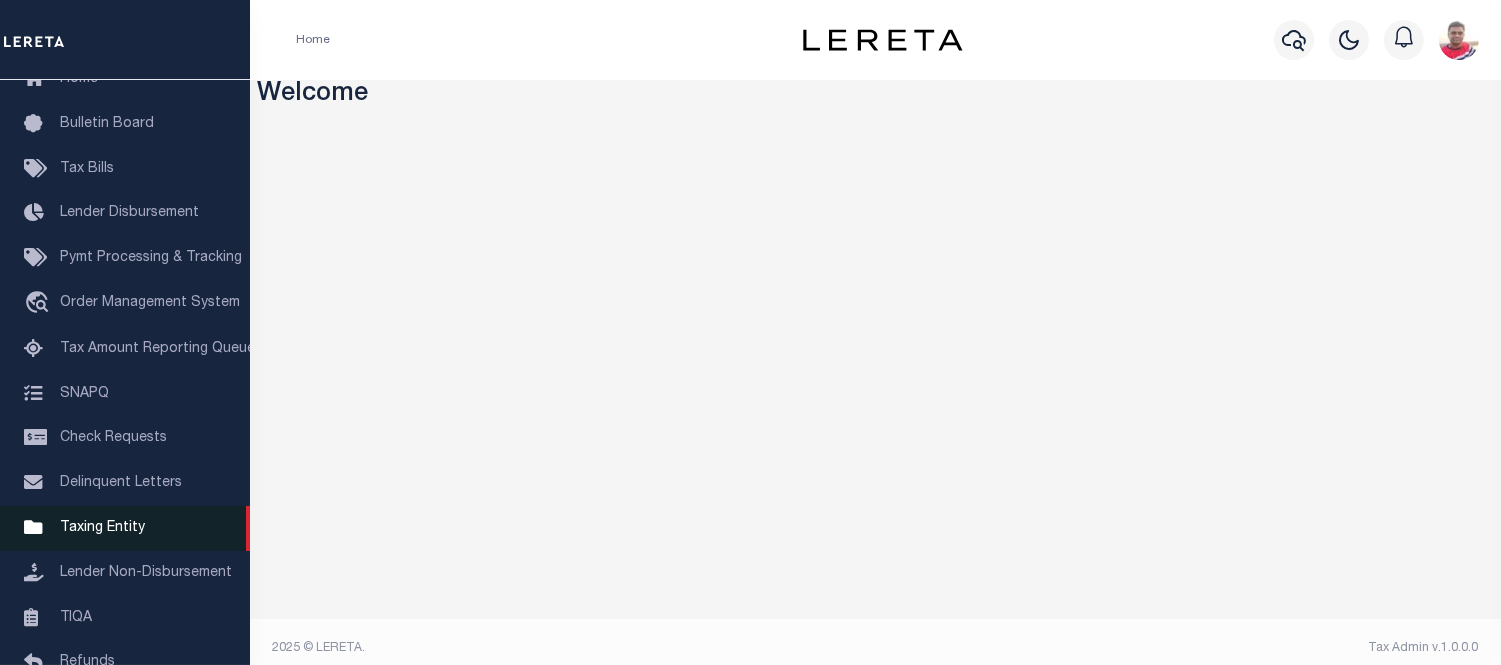 drag, startPoint x: 78, startPoint y: 518, endPoint x: 141, endPoint y: 341, distance: 187.87762 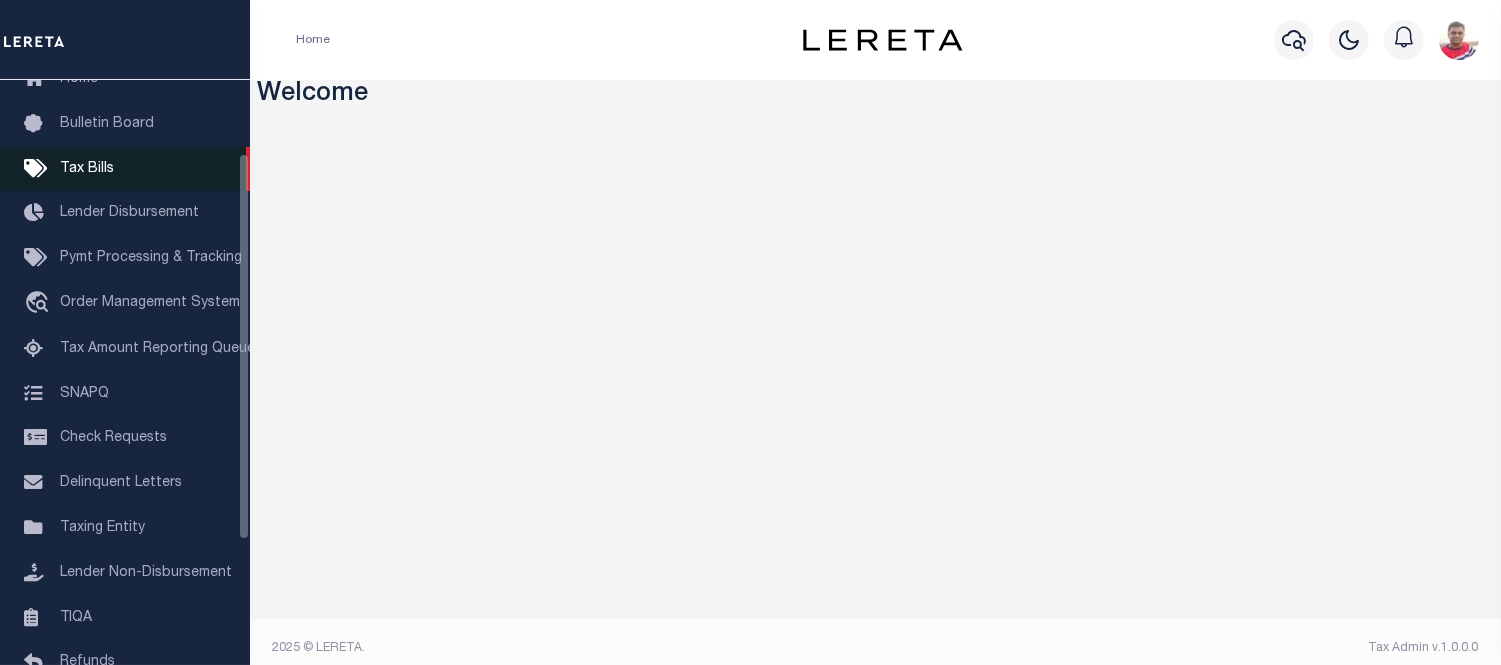 click on "Tax Bills" at bounding box center (87, 169) 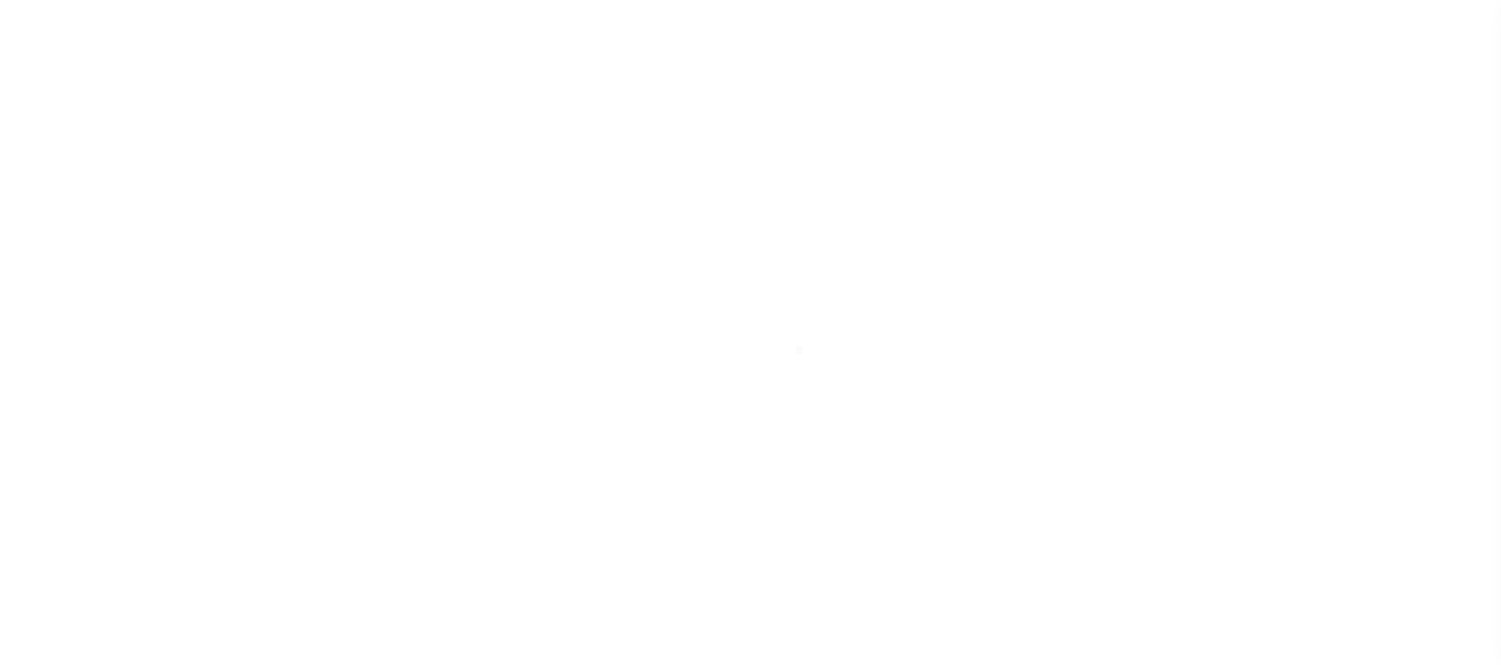 select 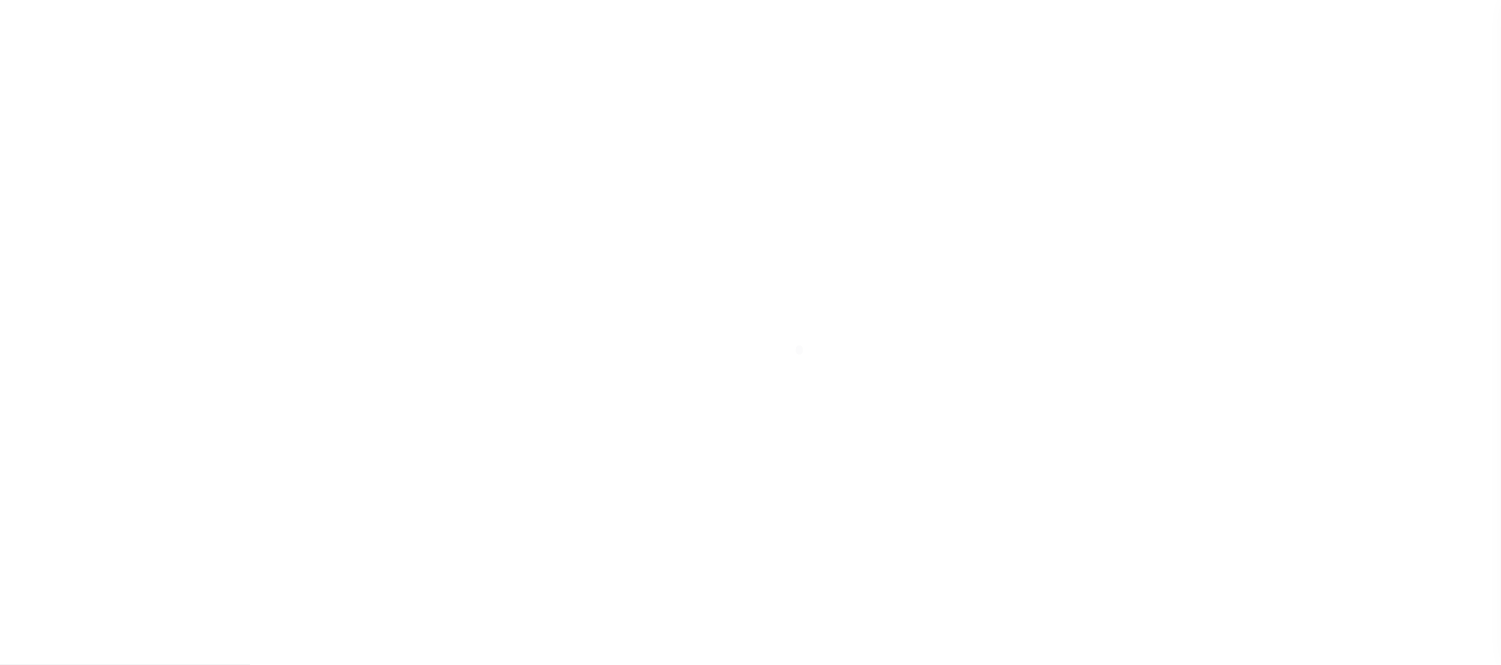 scroll, scrollTop: 298, scrollLeft: 0, axis: vertical 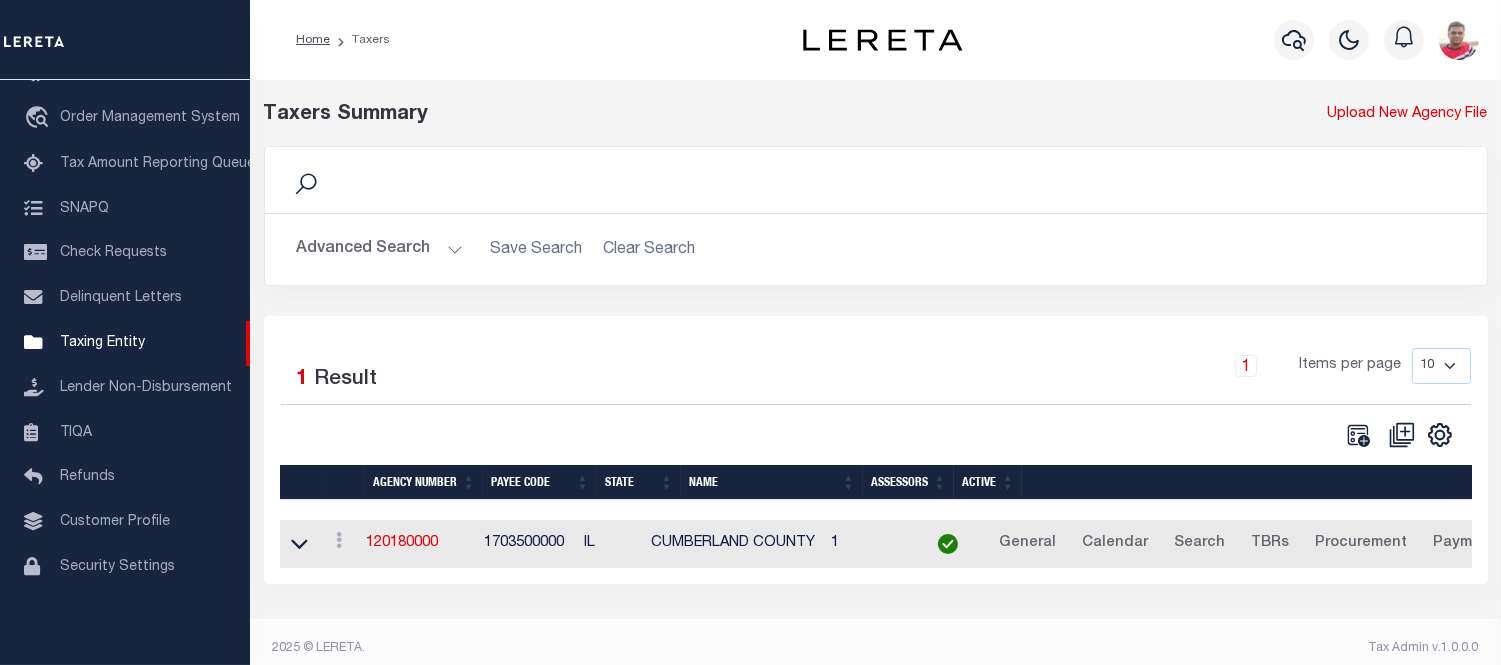 click on "Advanced Search" at bounding box center (380, 249) 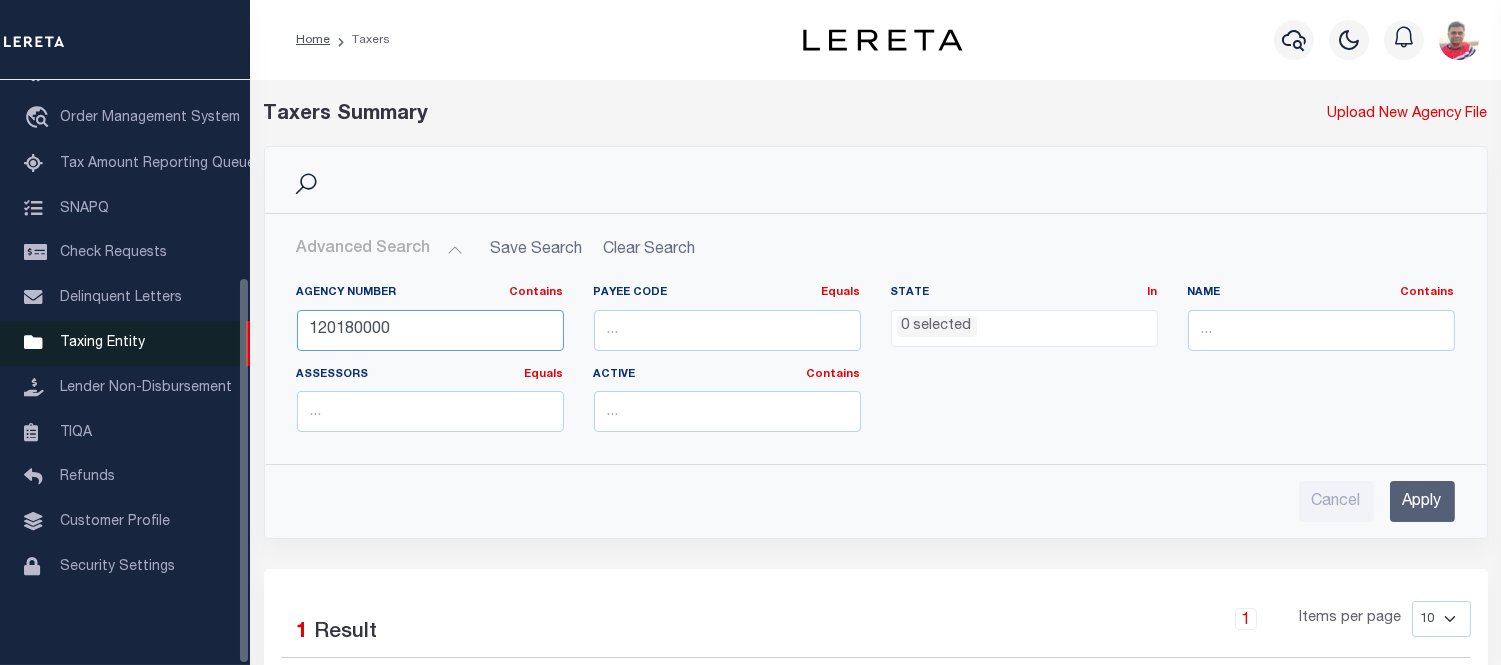 drag, startPoint x: 398, startPoint y: 336, endPoint x: 191, endPoint y: 323, distance: 207.4078 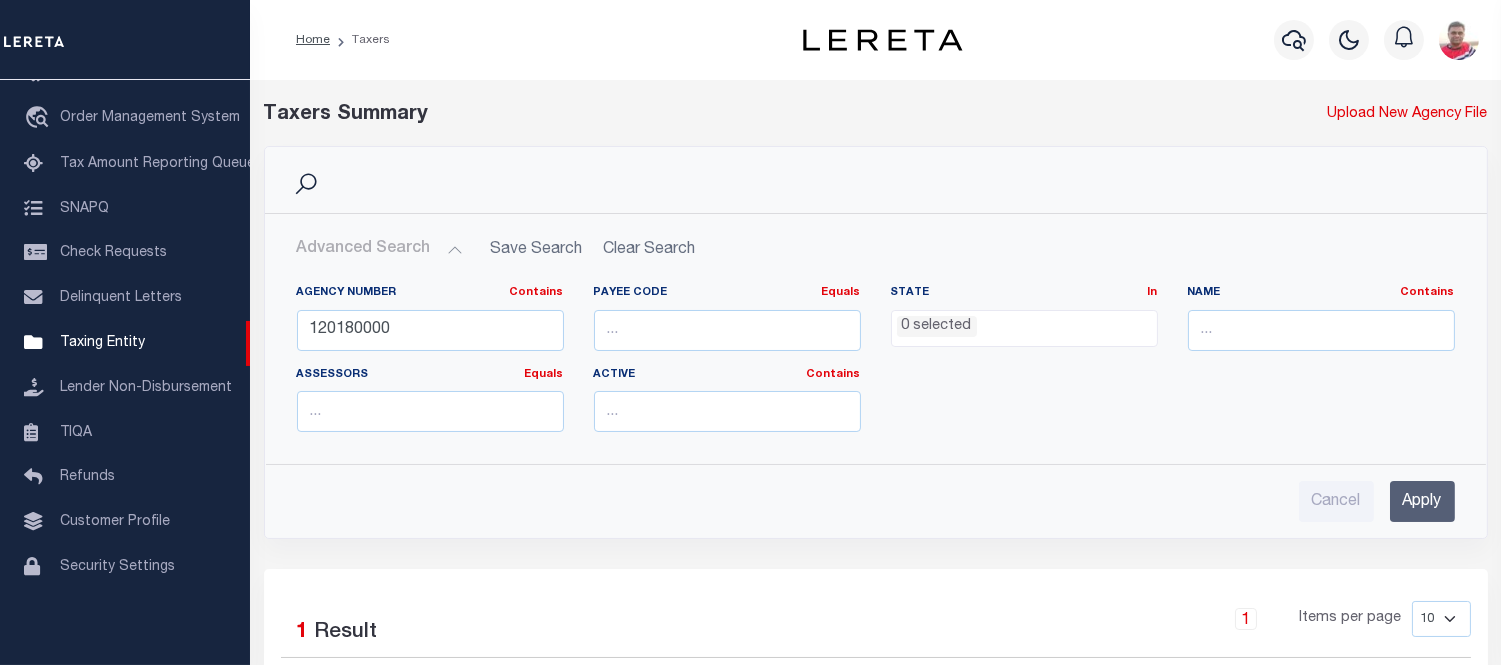 click on "Apply" at bounding box center [1422, 501] 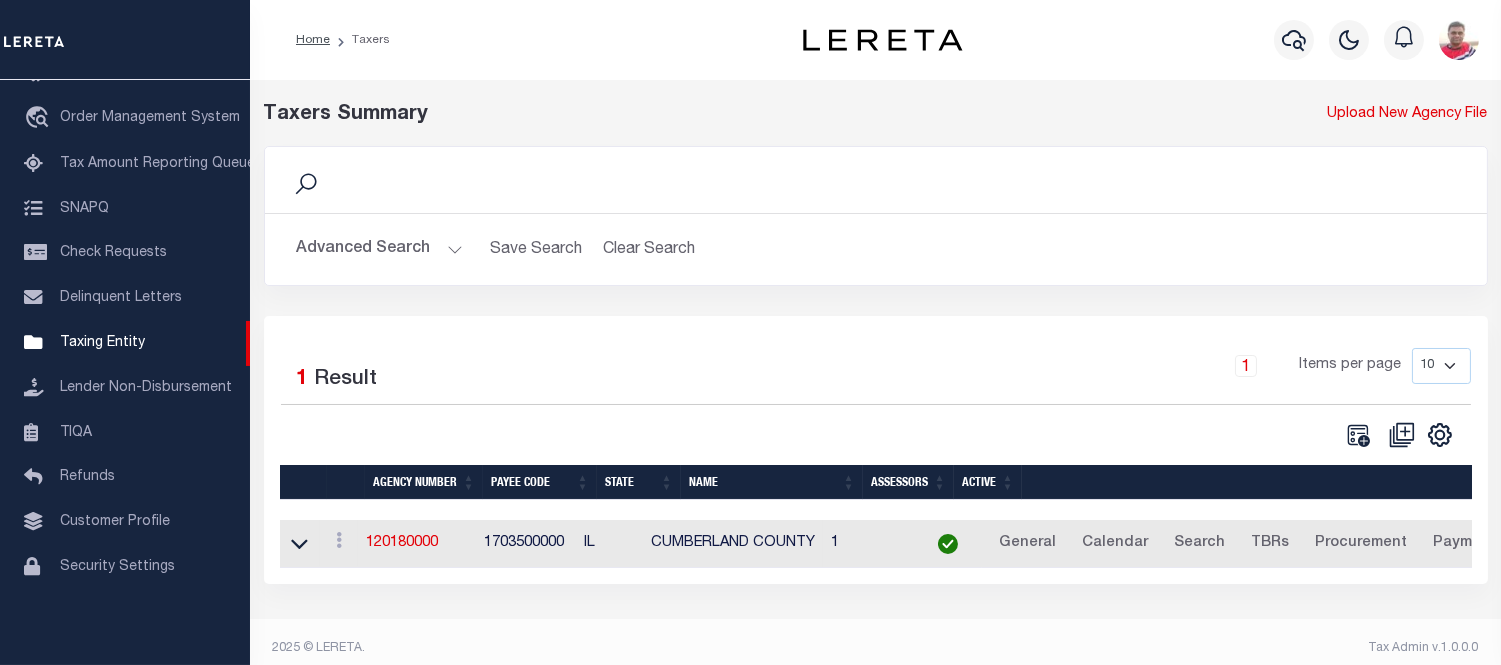 scroll, scrollTop: 13, scrollLeft: 0, axis: vertical 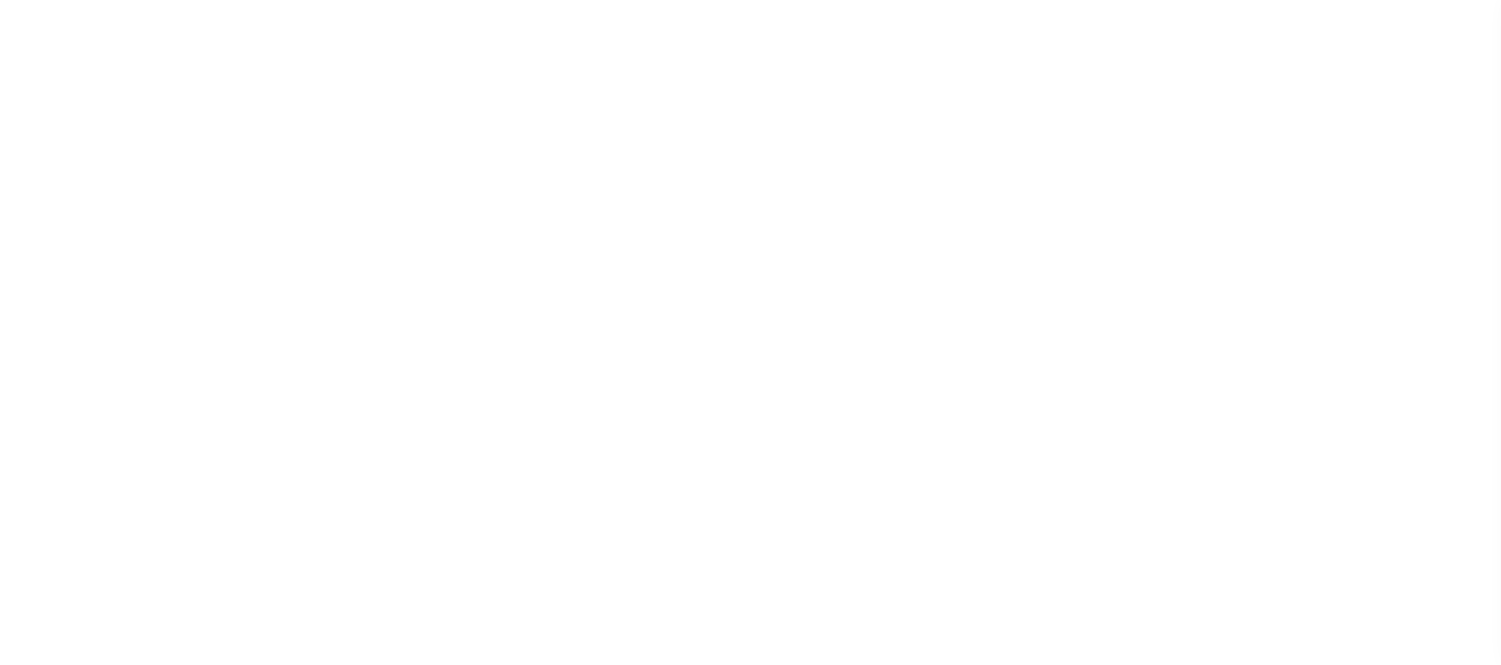 select 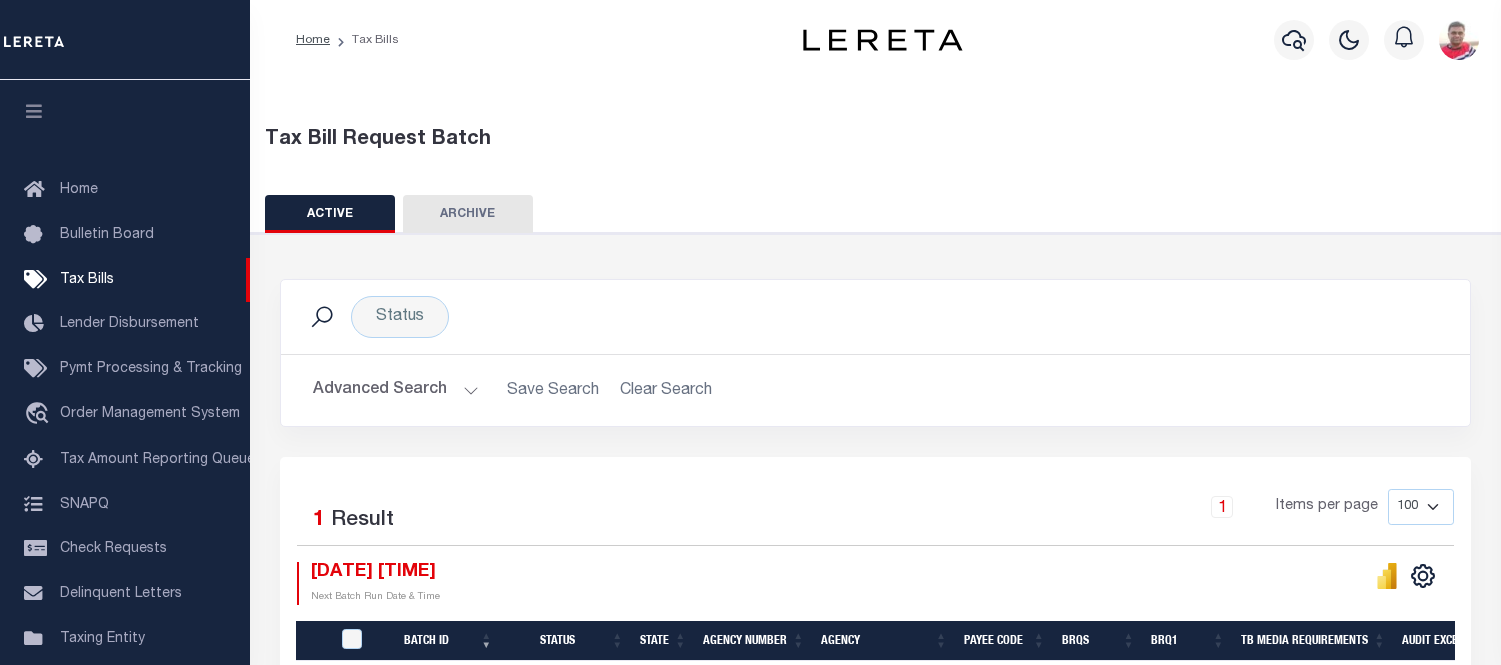 scroll, scrollTop: 0, scrollLeft: 0, axis: both 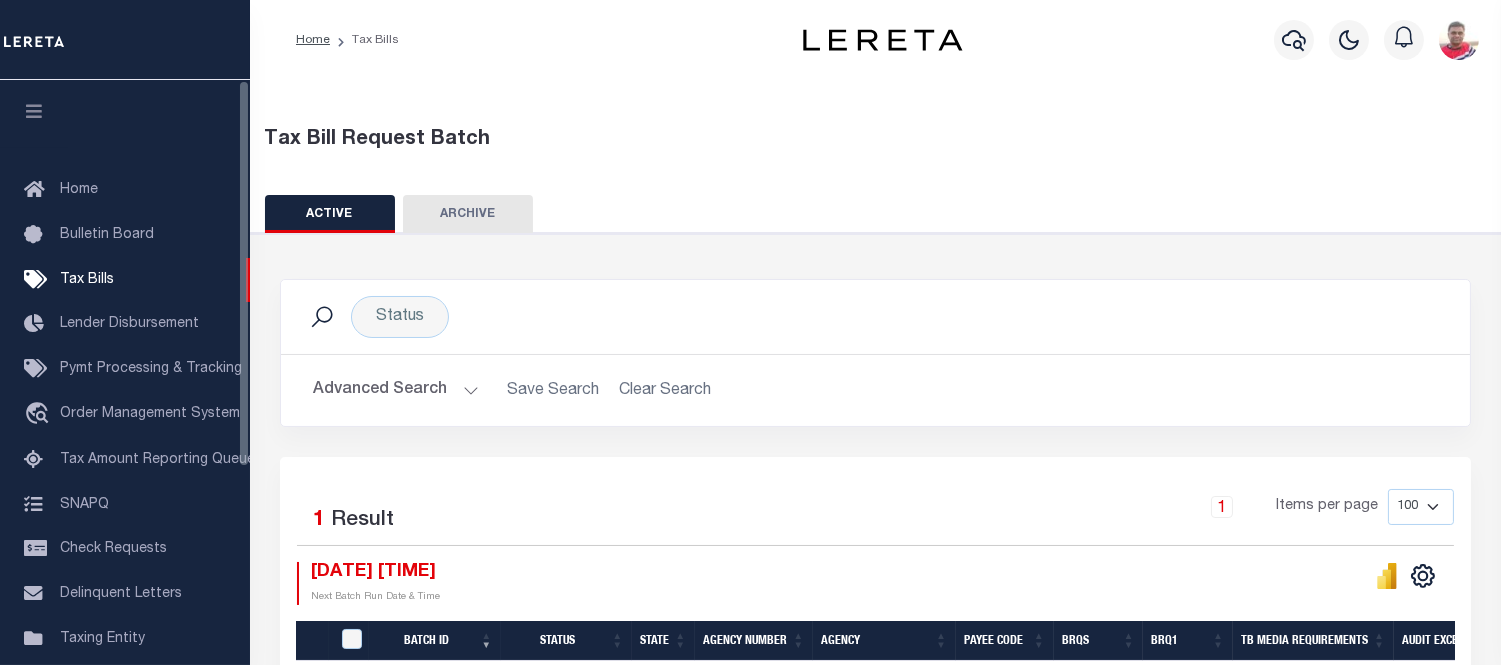 click on "Advanced Search" at bounding box center (396, 390) 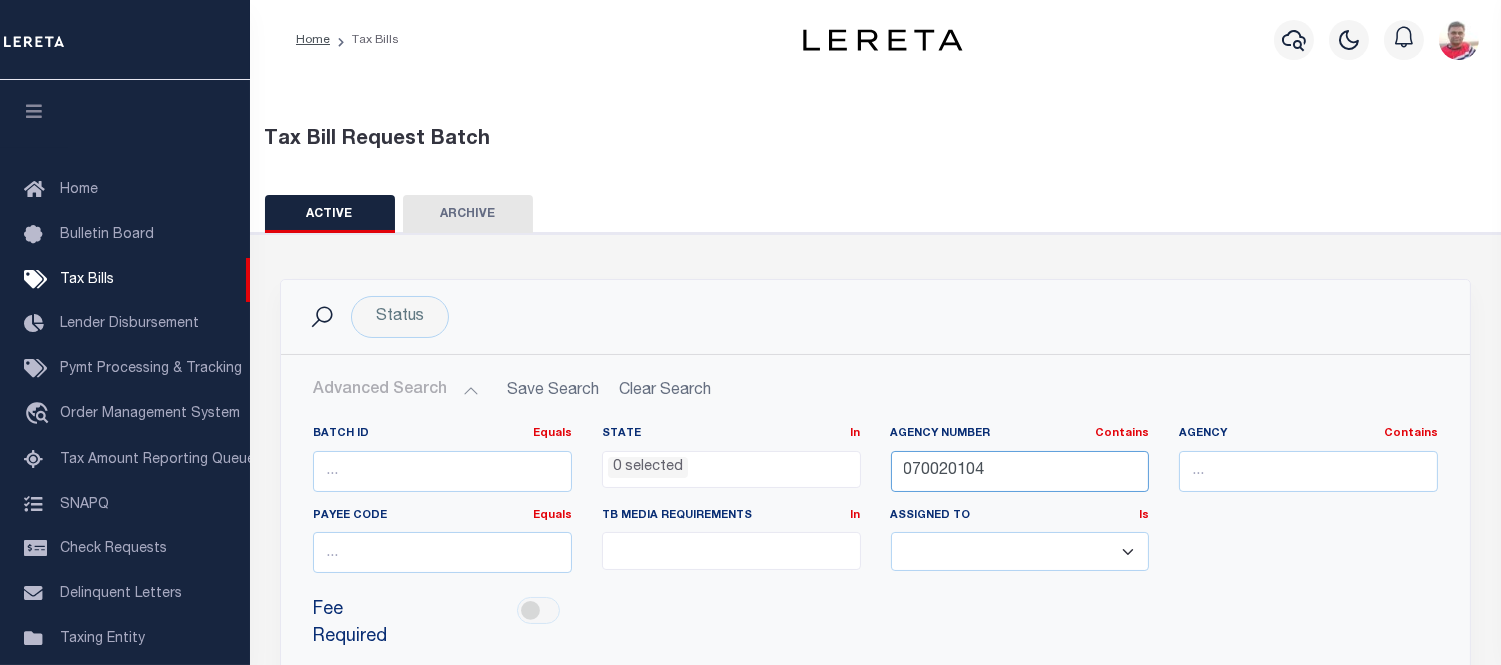 drag, startPoint x: 996, startPoint y: 473, endPoint x: 606, endPoint y: 443, distance: 391.15213 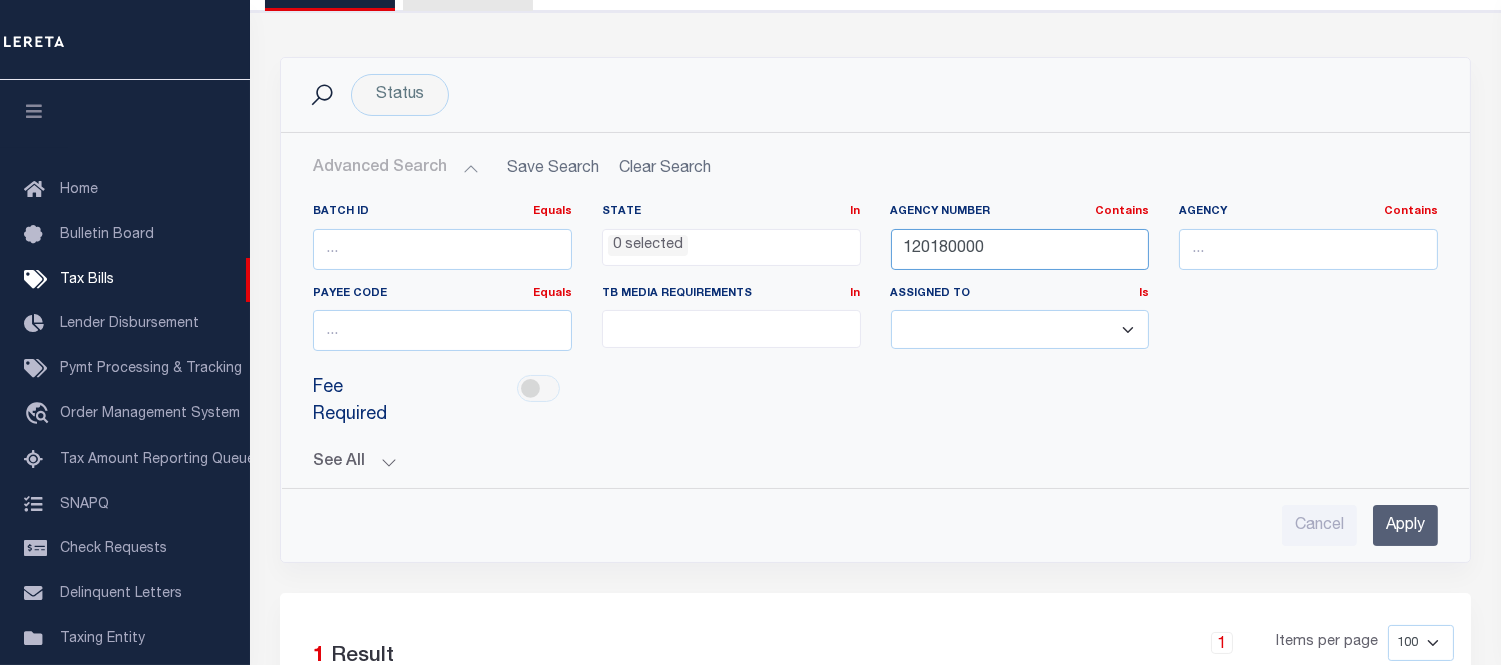 scroll, scrollTop: 333, scrollLeft: 0, axis: vertical 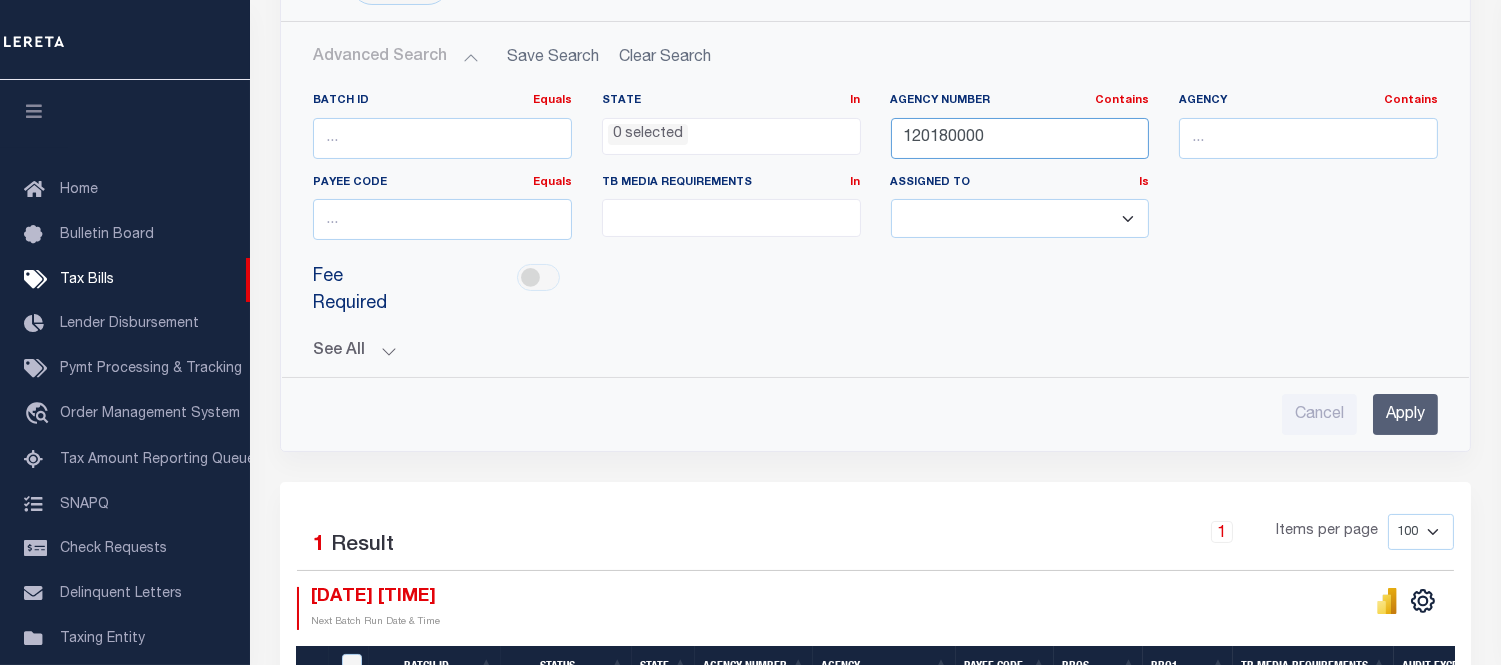 type on "120180000" 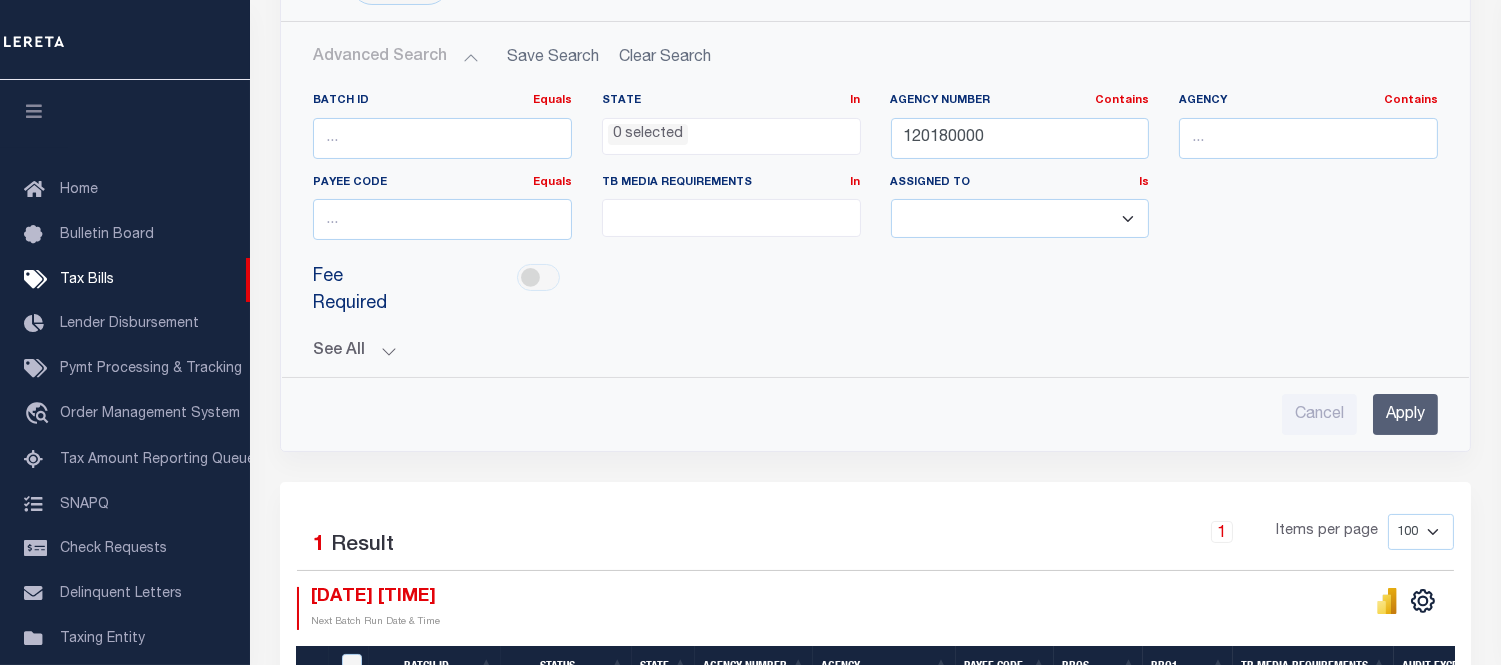 click on "Apply" at bounding box center (1405, 414) 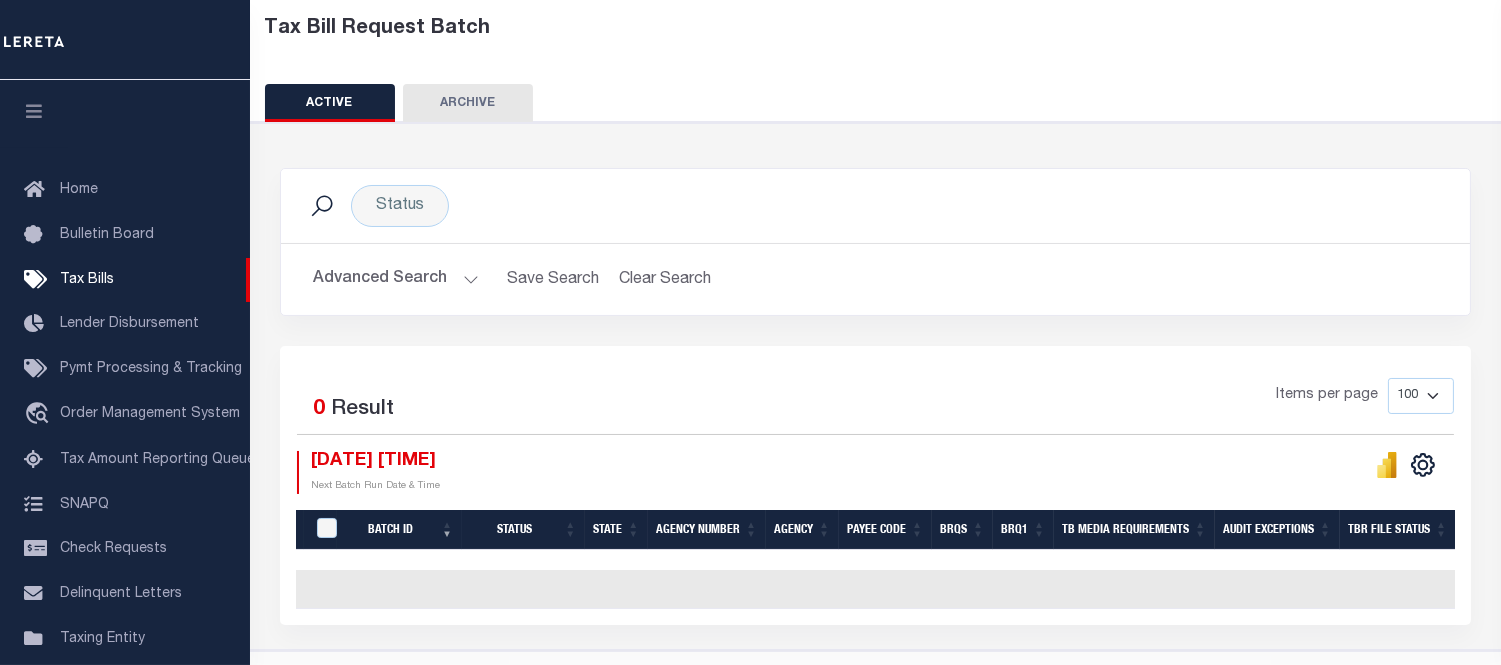 scroll, scrollTop: 168, scrollLeft: 0, axis: vertical 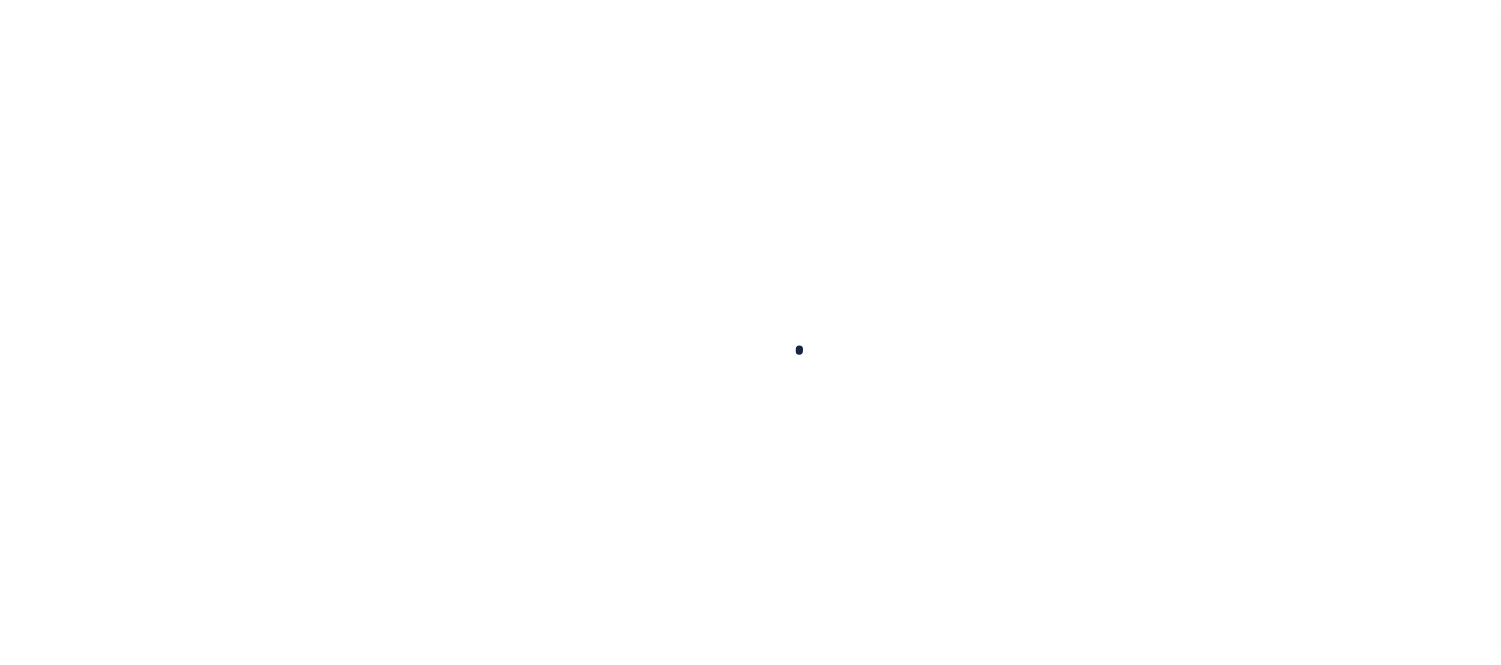 select 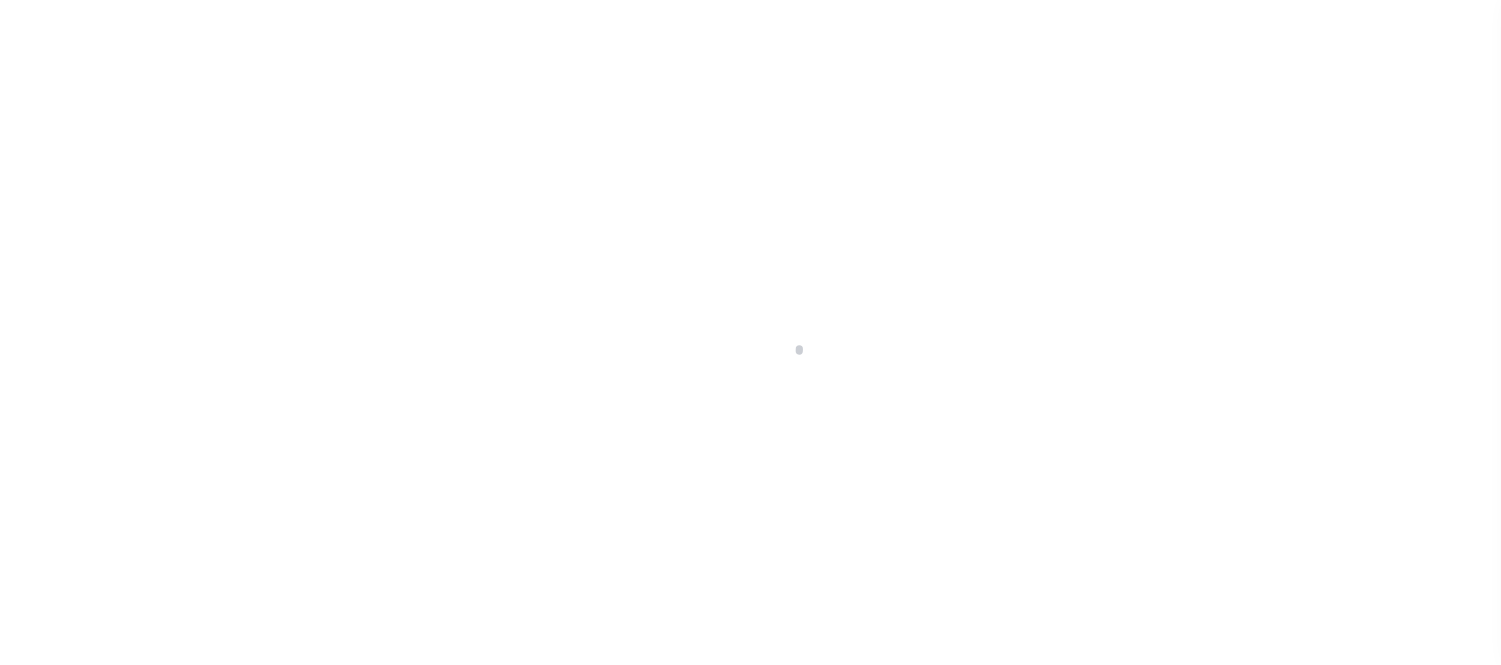 checkbox on "false" 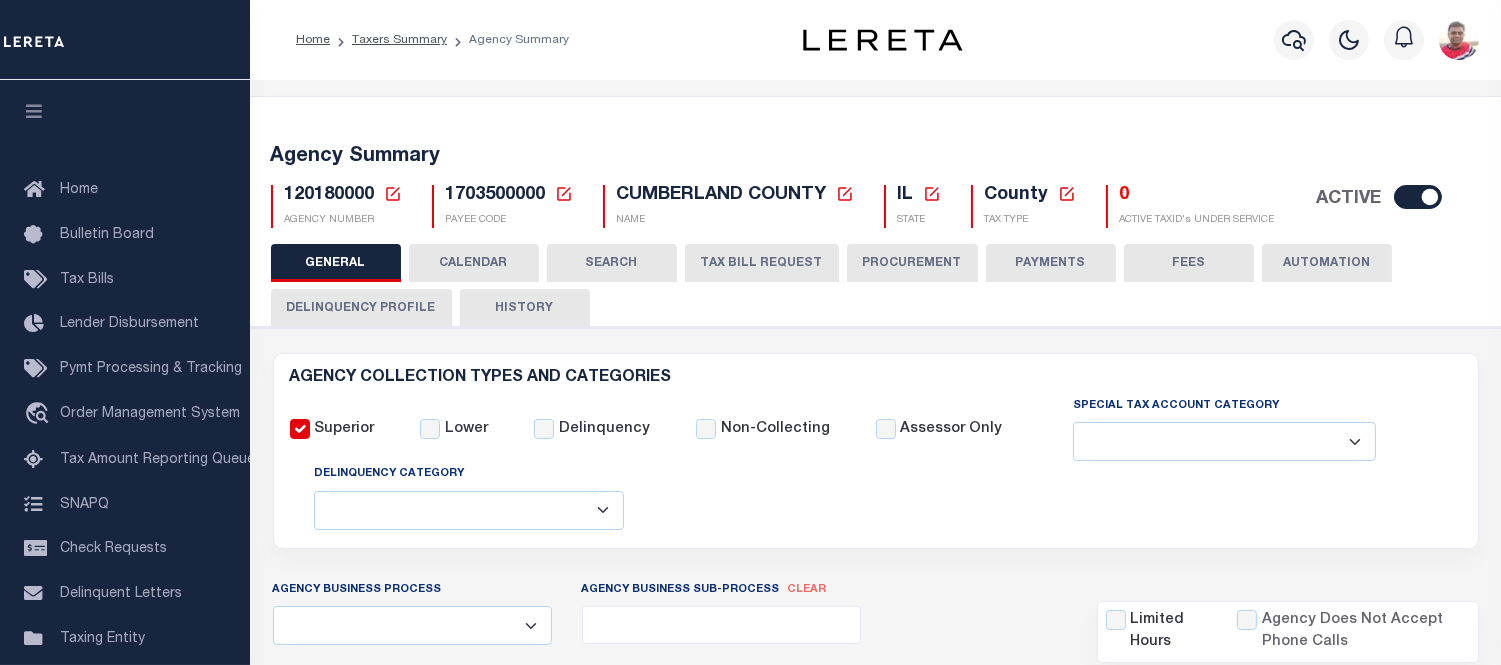 click on "CALENDAR" at bounding box center [474, 263] 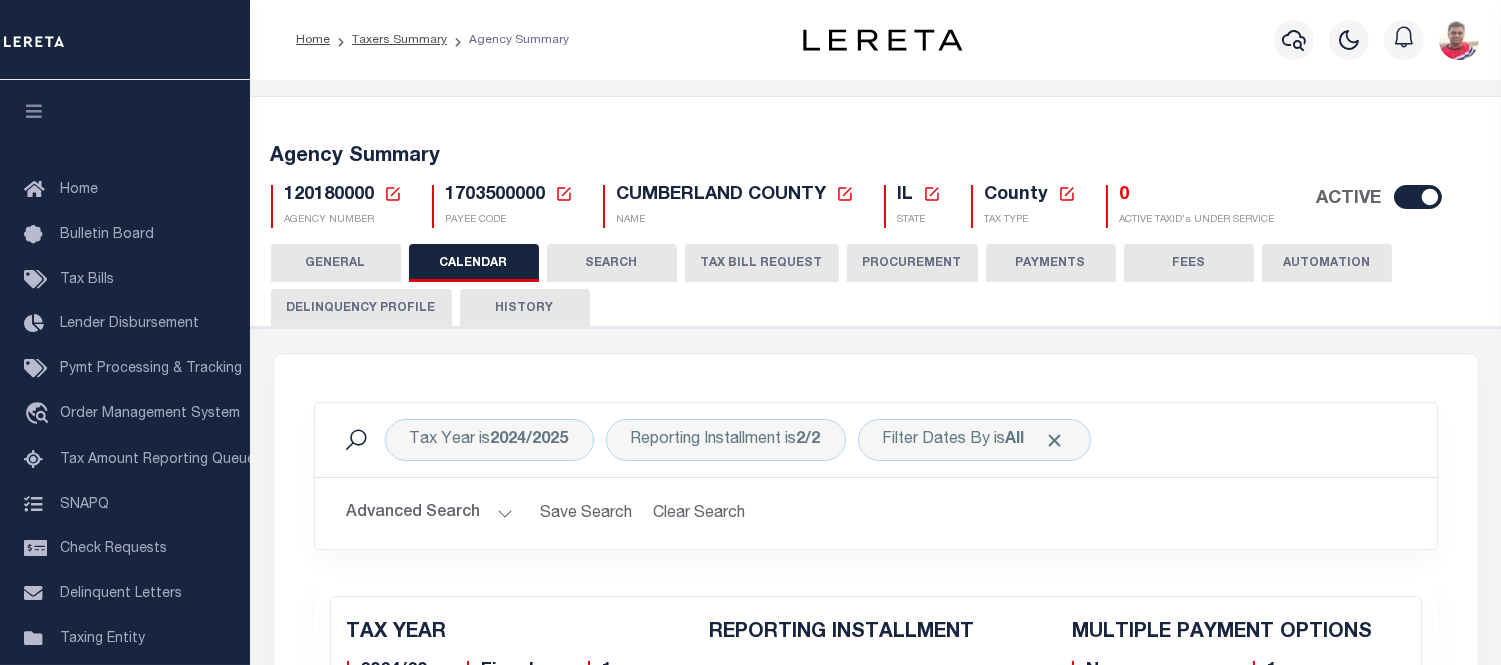 checkbox on "false" 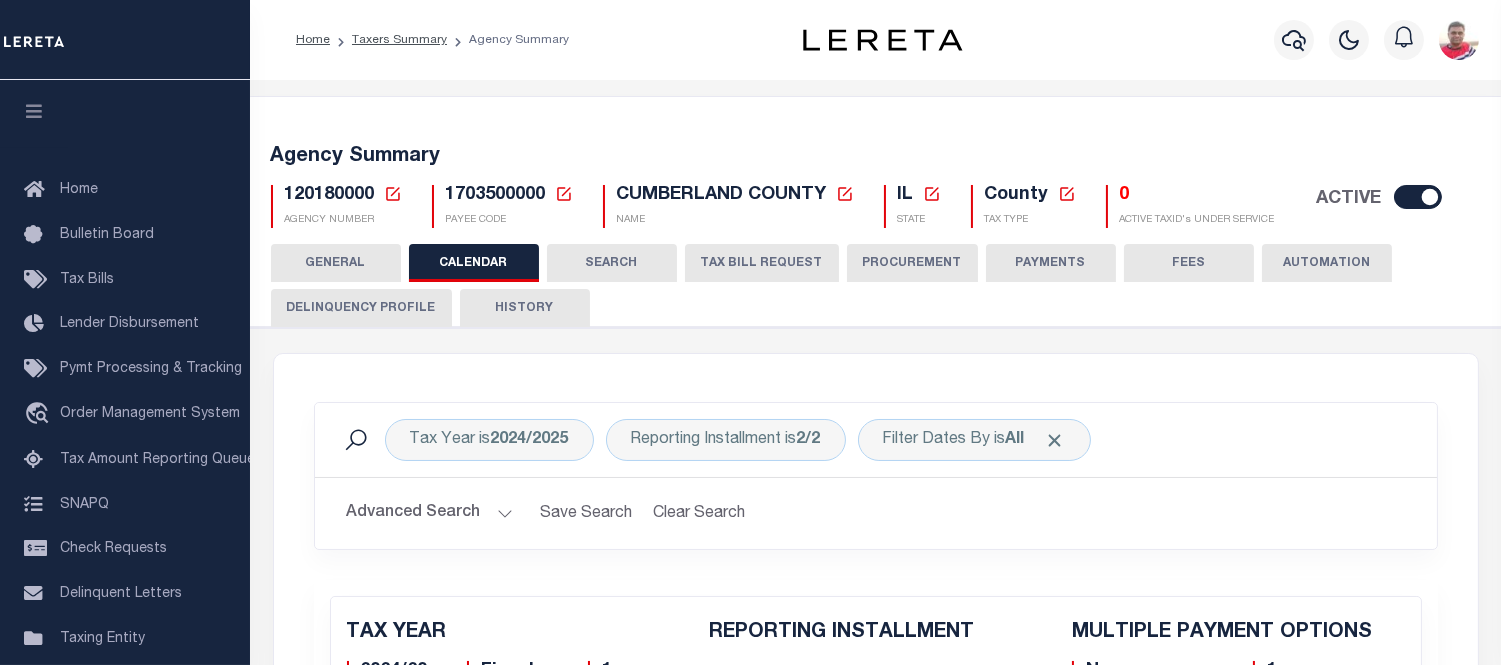 checkbox on "false" 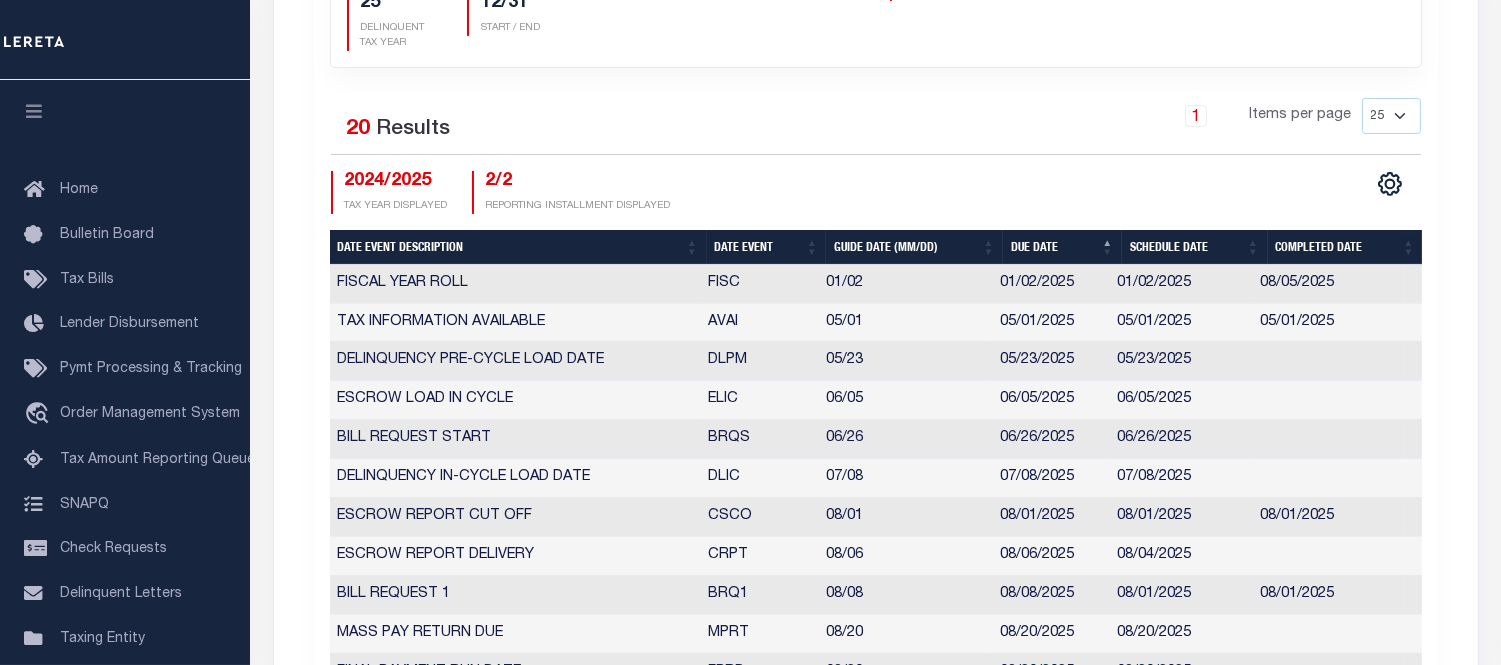 scroll, scrollTop: 333, scrollLeft: 0, axis: vertical 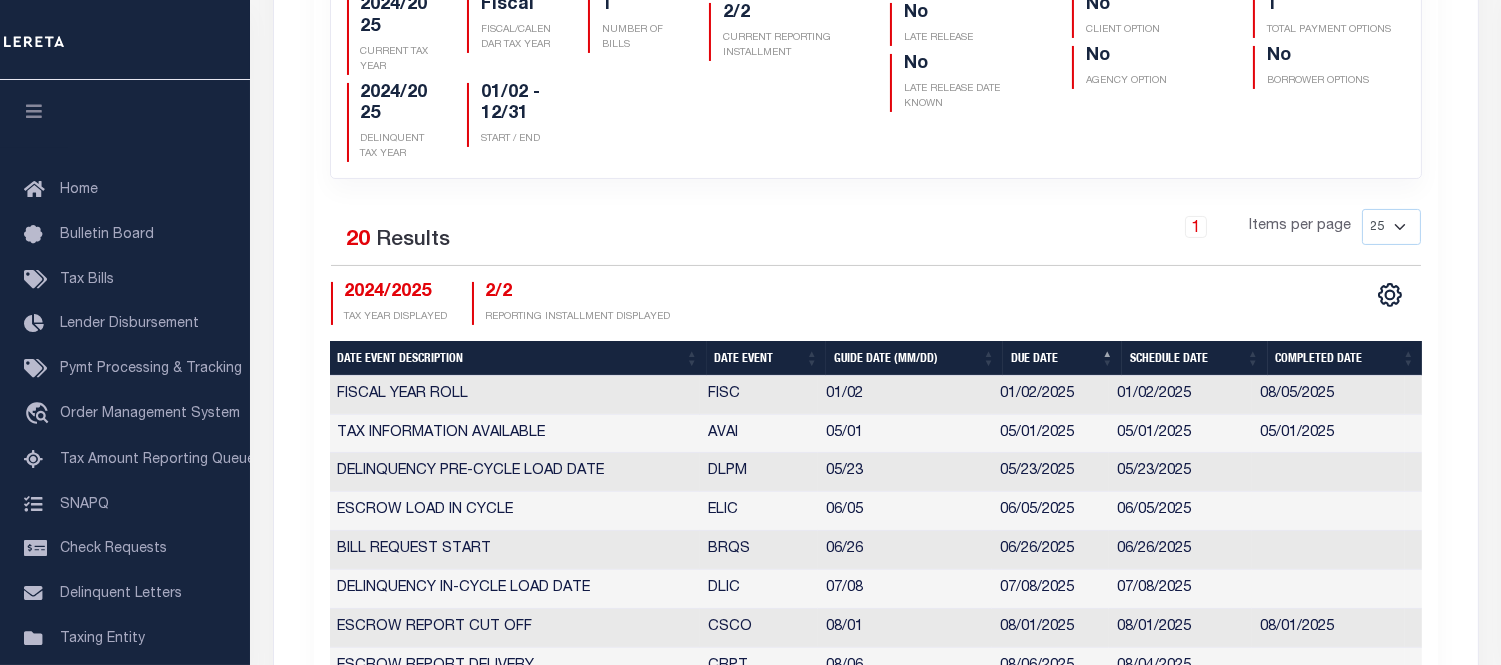 click on "Date Event" at bounding box center (767, 358) 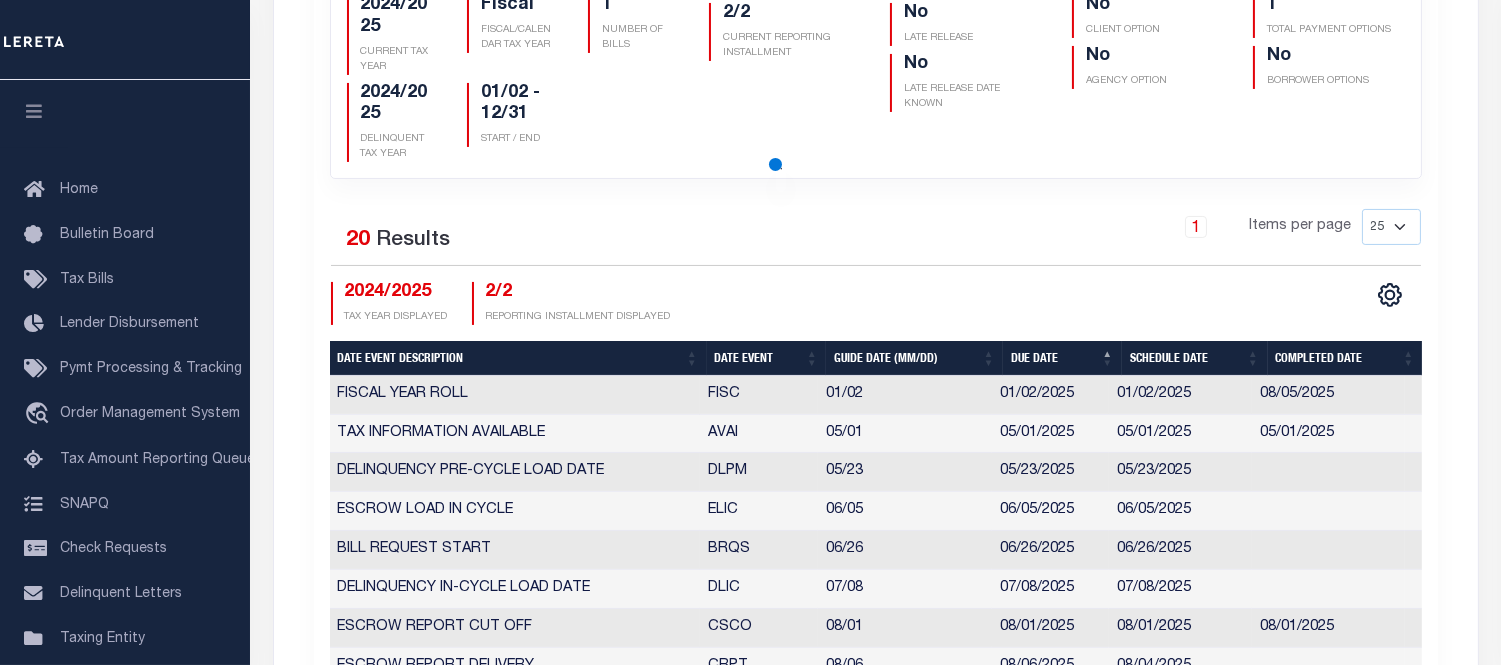 checkbox on "false" 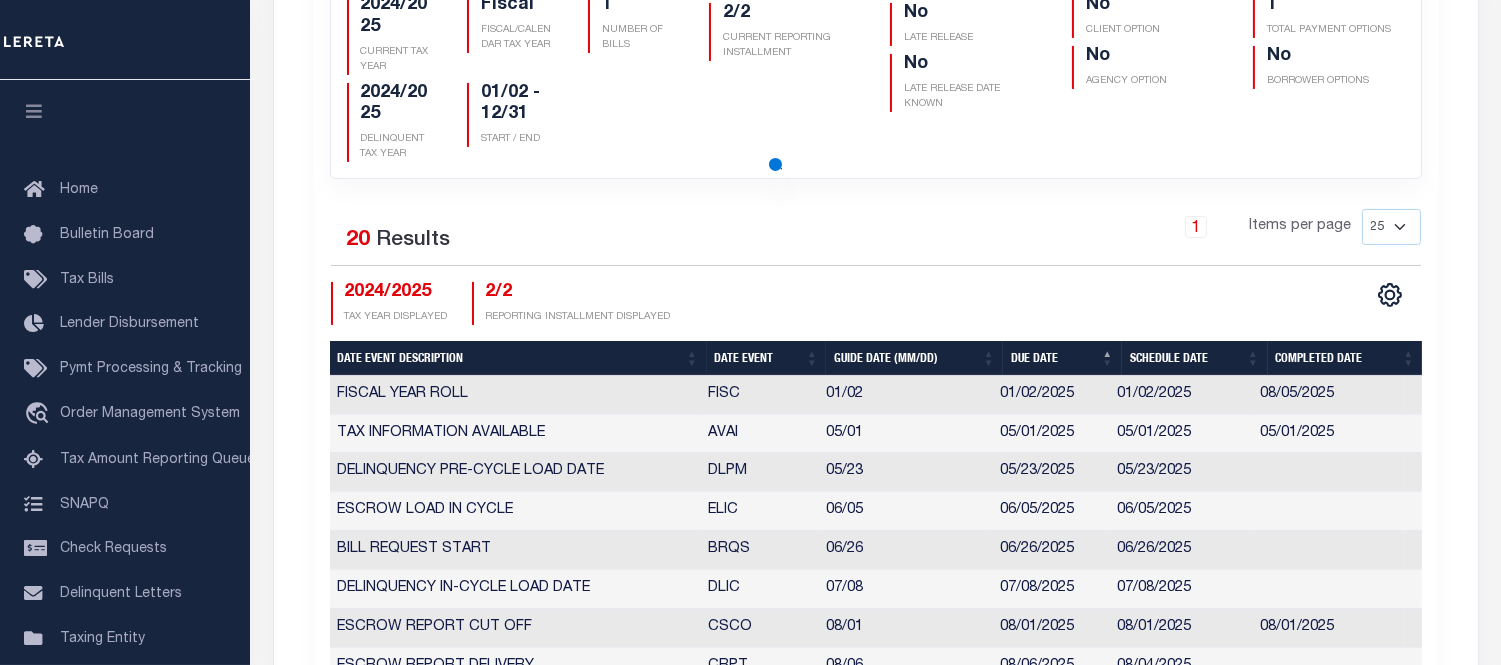 checkbox on "false" 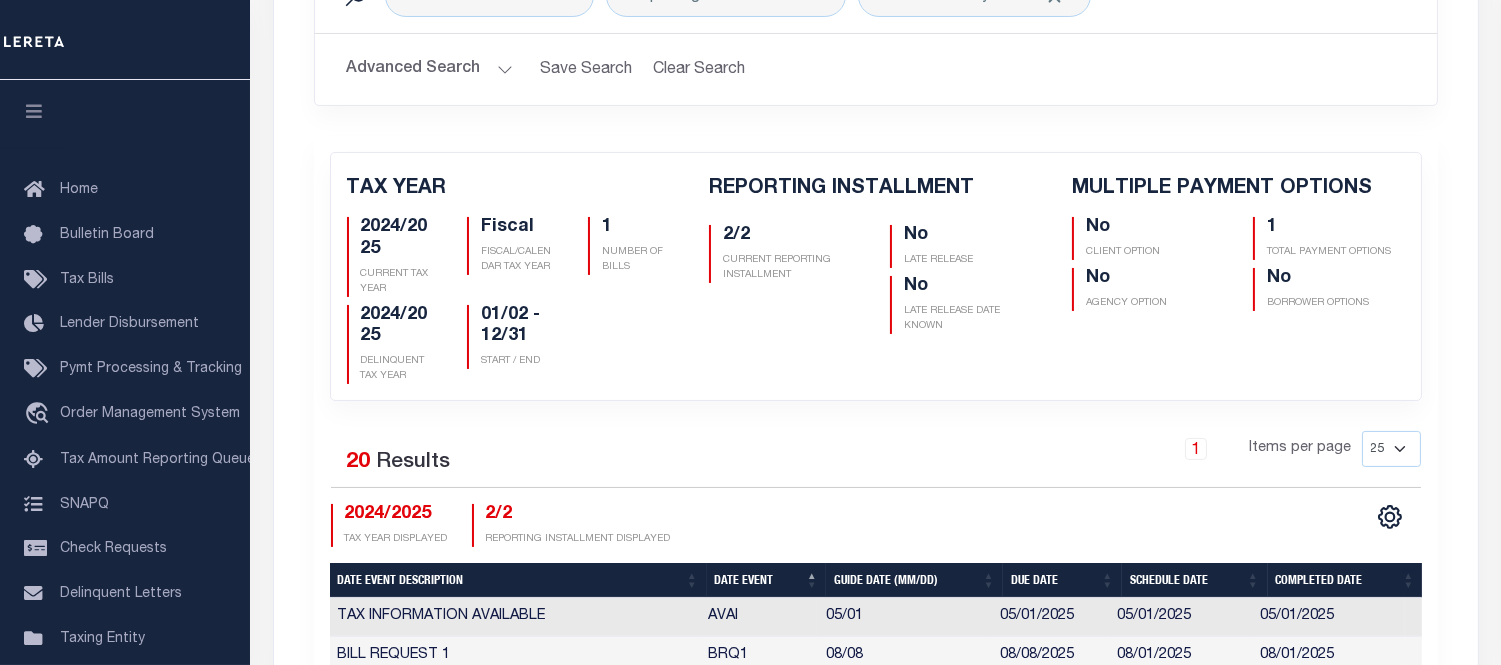scroll, scrollTop: 111, scrollLeft: 0, axis: vertical 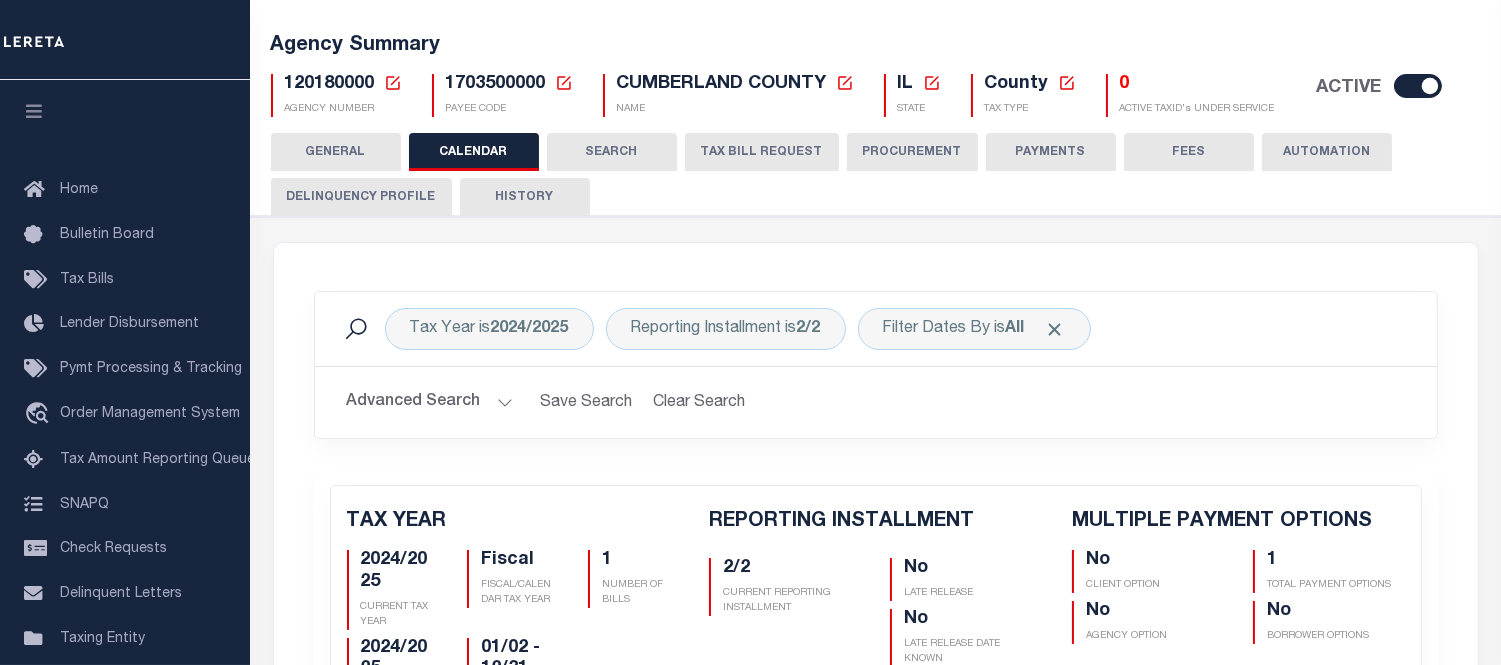 click on "1703500000" at bounding box center [496, 84] 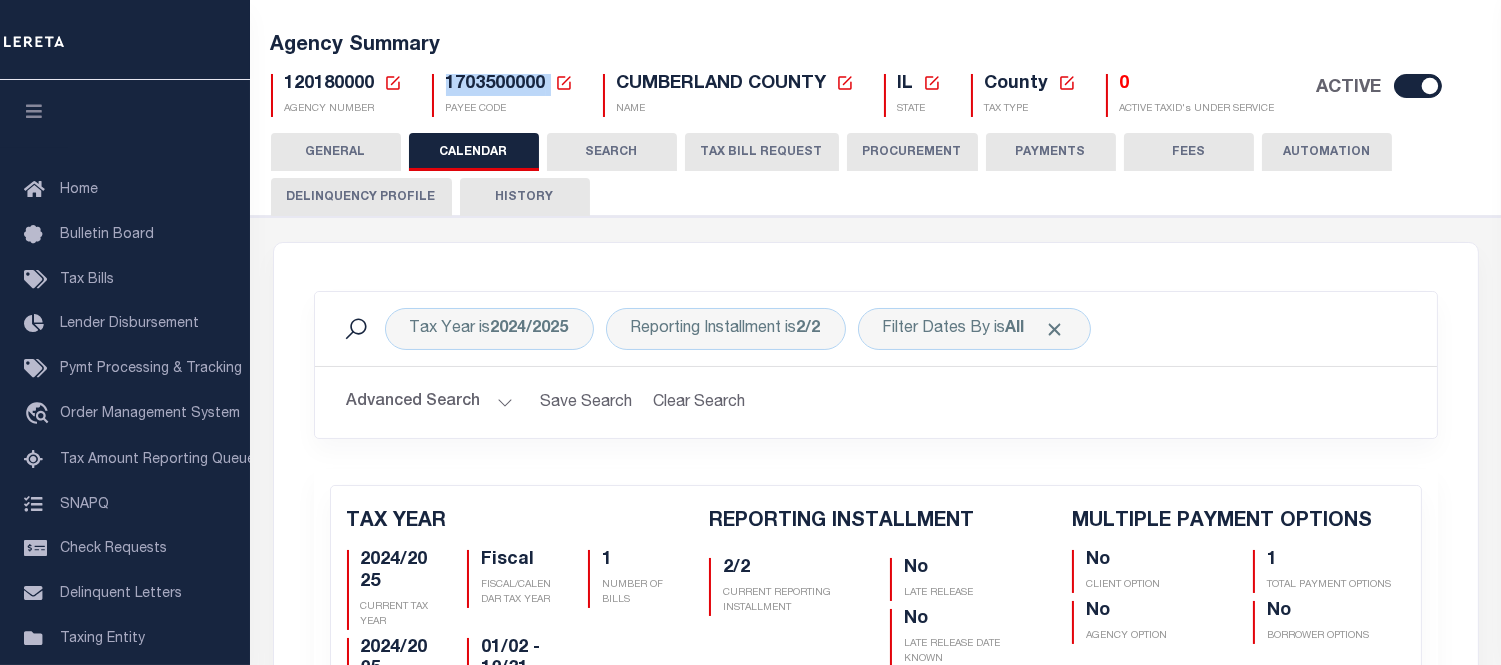 click on "1703500000" at bounding box center [496, 84] 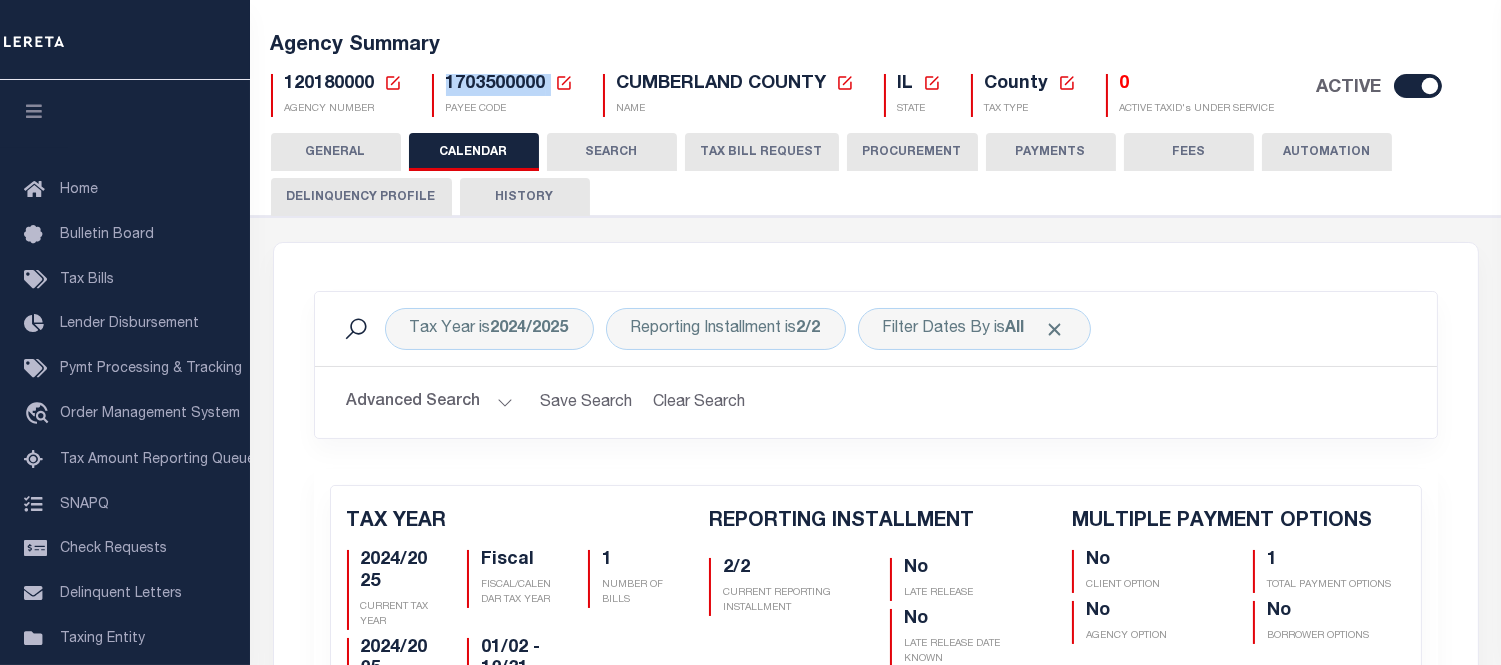 copy on "1703500000" 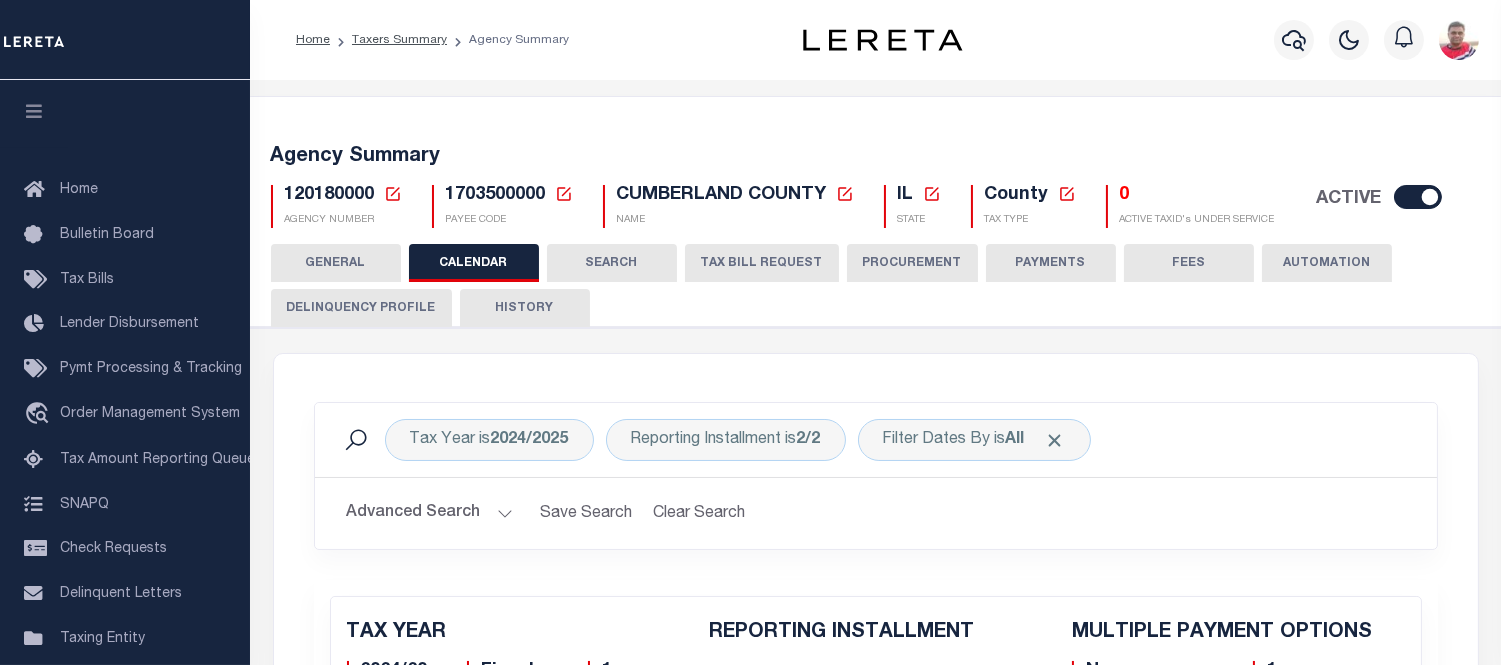 click on "120180000" at bounding box center [330, 195] 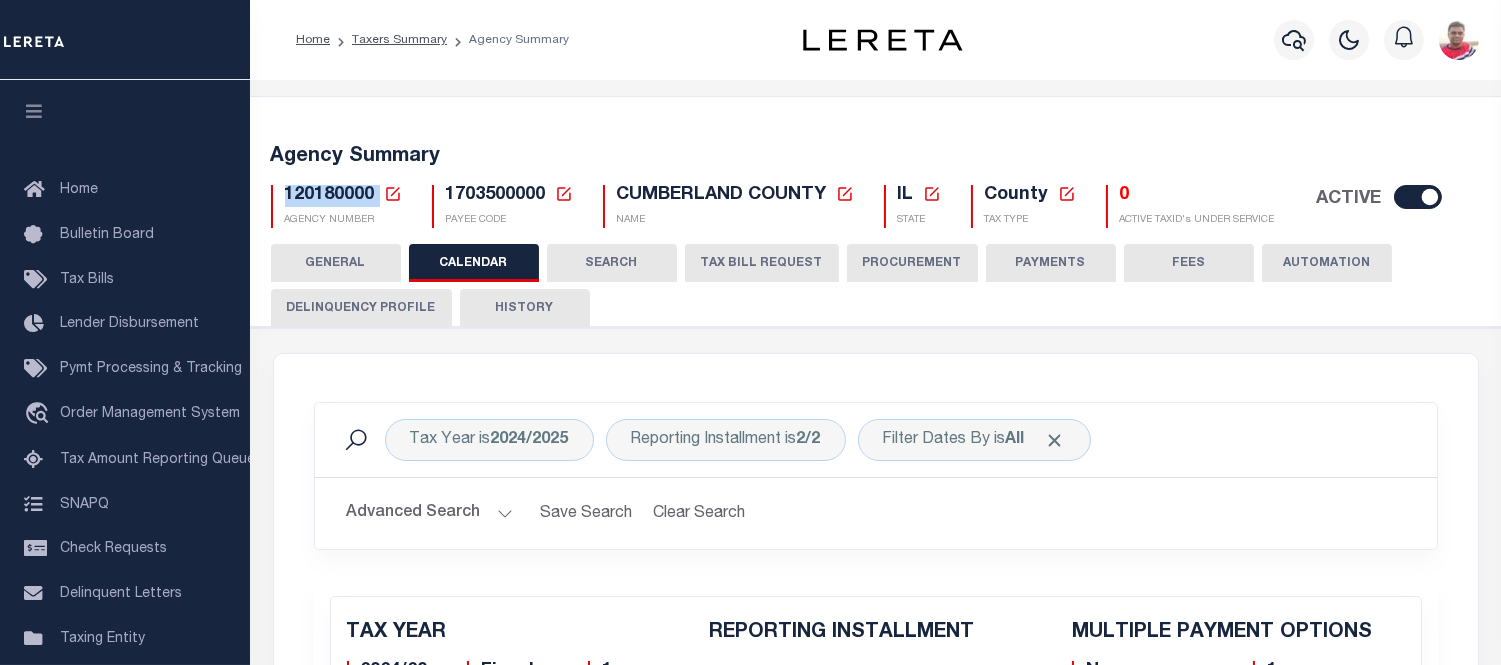 click on "120180000" at bounding box center [330, 195] 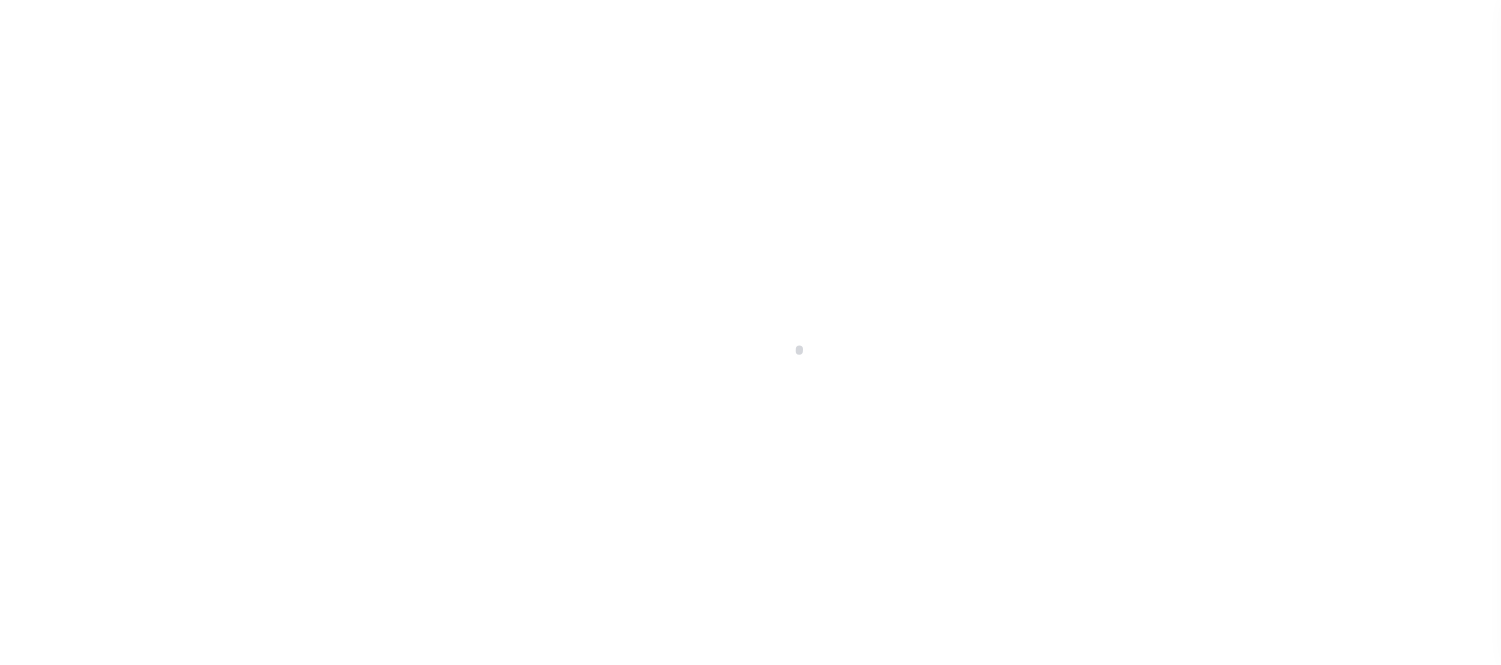 select 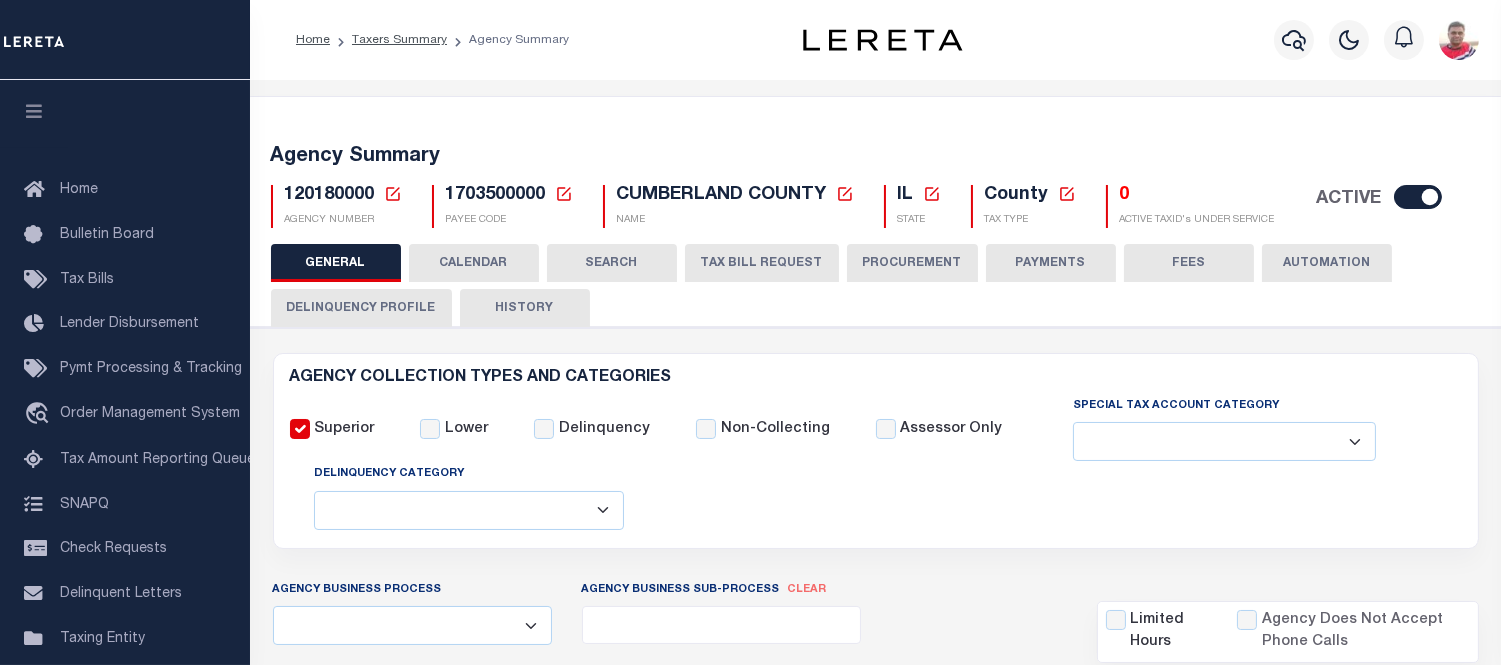 drag, startPoint x: 444, startPoint y: 256, endPoint x: 566, endPoint y: 311, distance: 133.82451 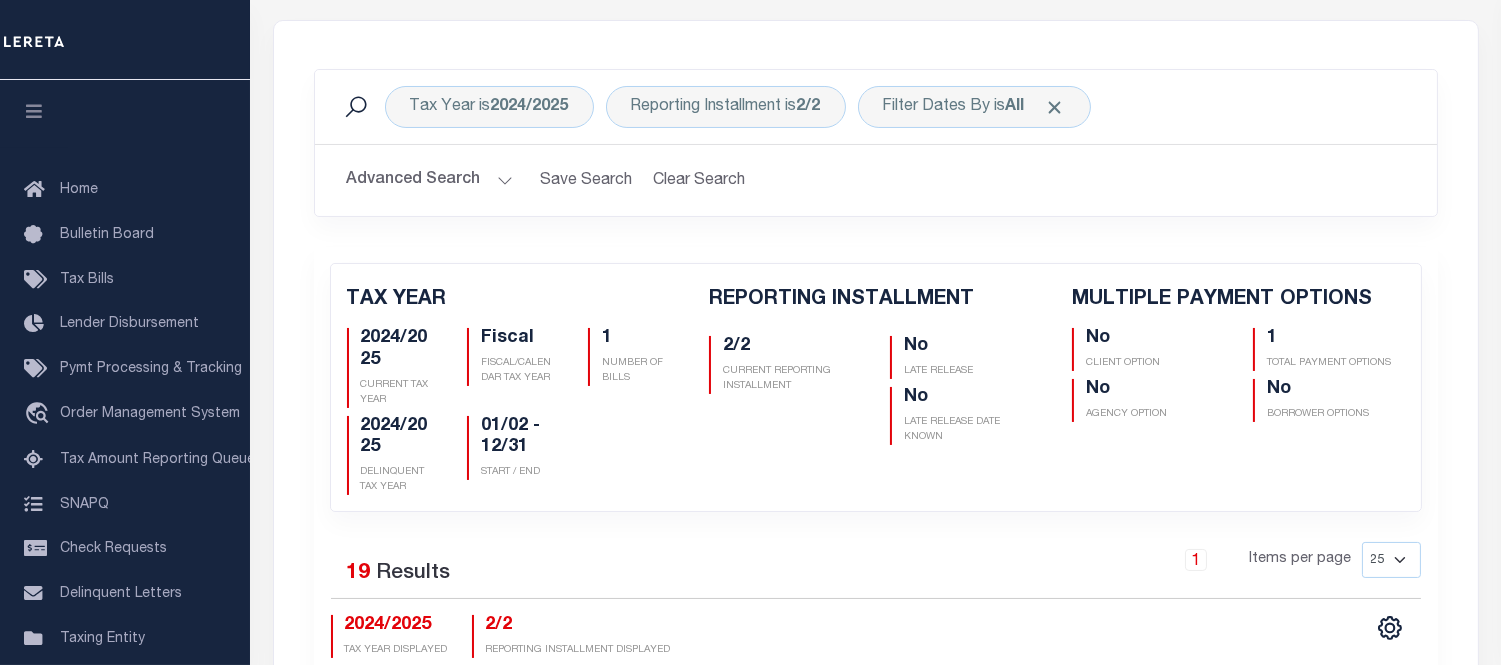 checkbox on "false" 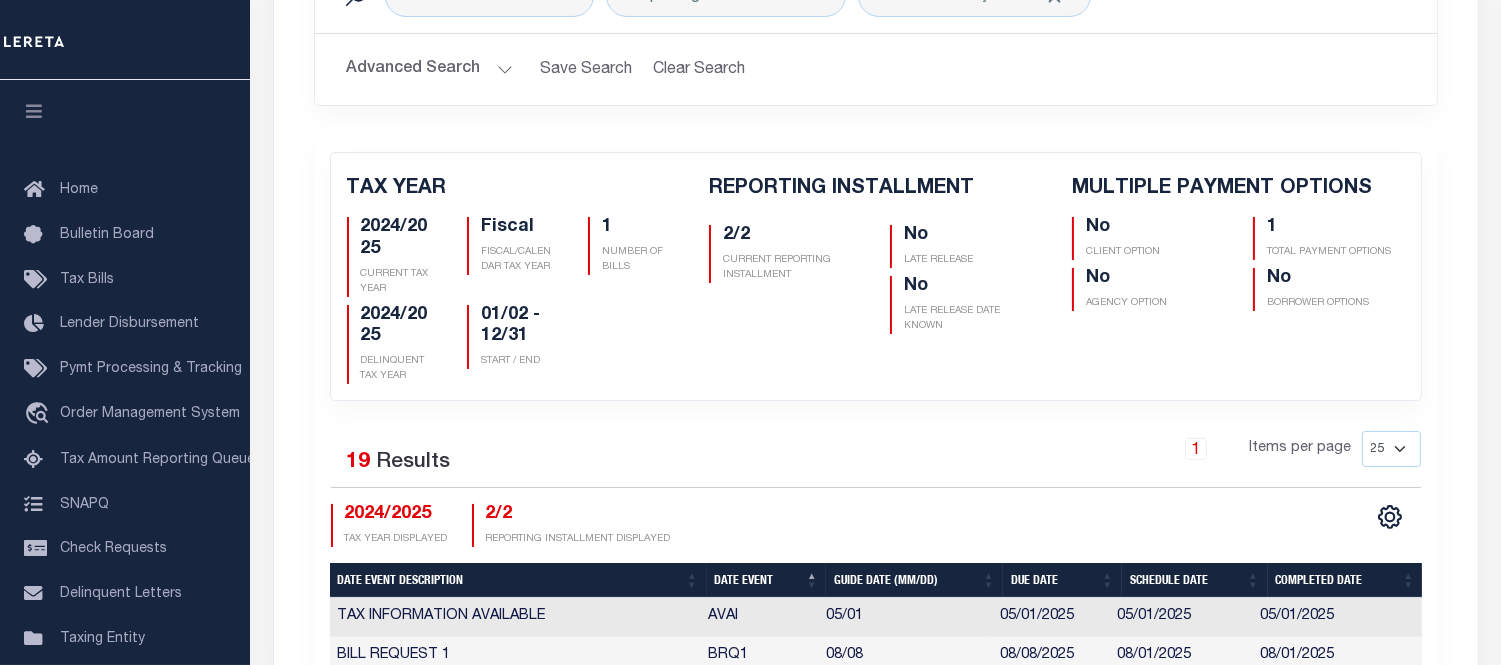 scroll, scrollTop: 666, scrollLeft: 0, axis: vertical 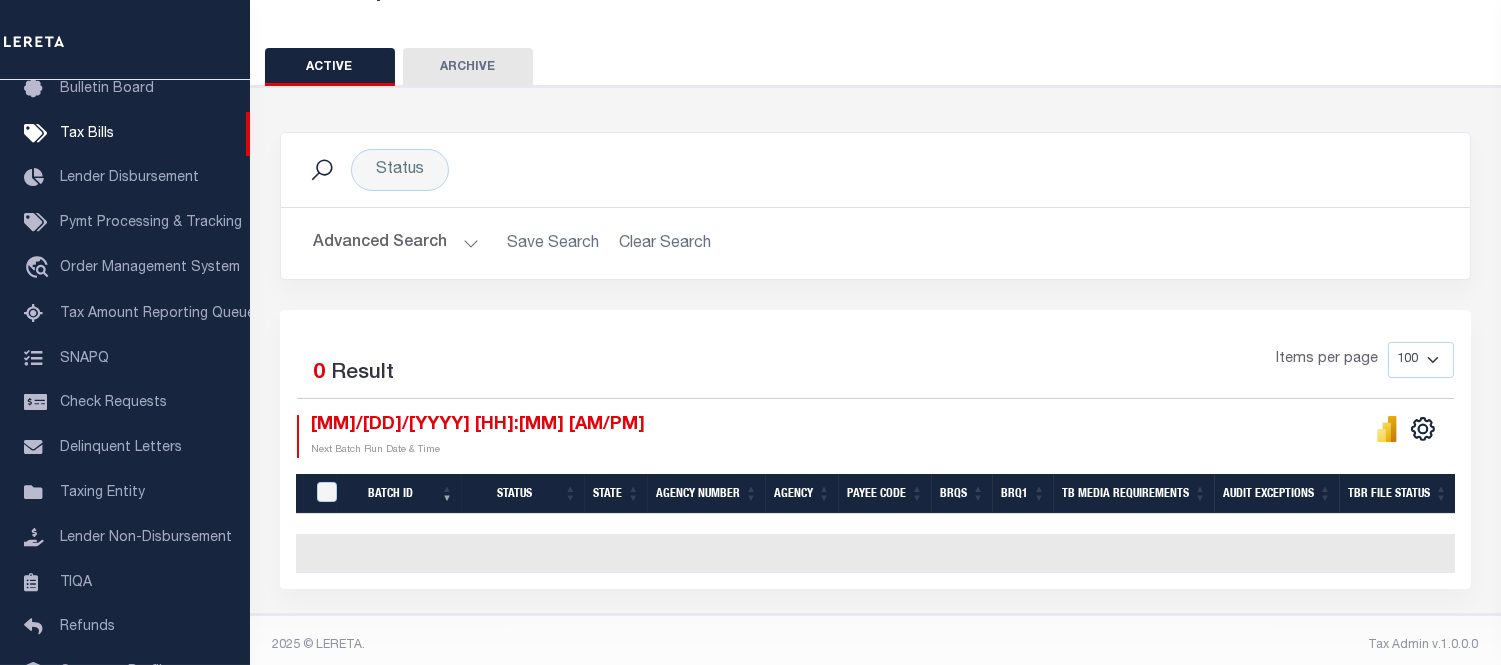 click on "Advanced Search
Save Search Clear Search
TaxBillBatches_dynamictable_____DefaultSaveFilter" at bounding box center (875, 243) 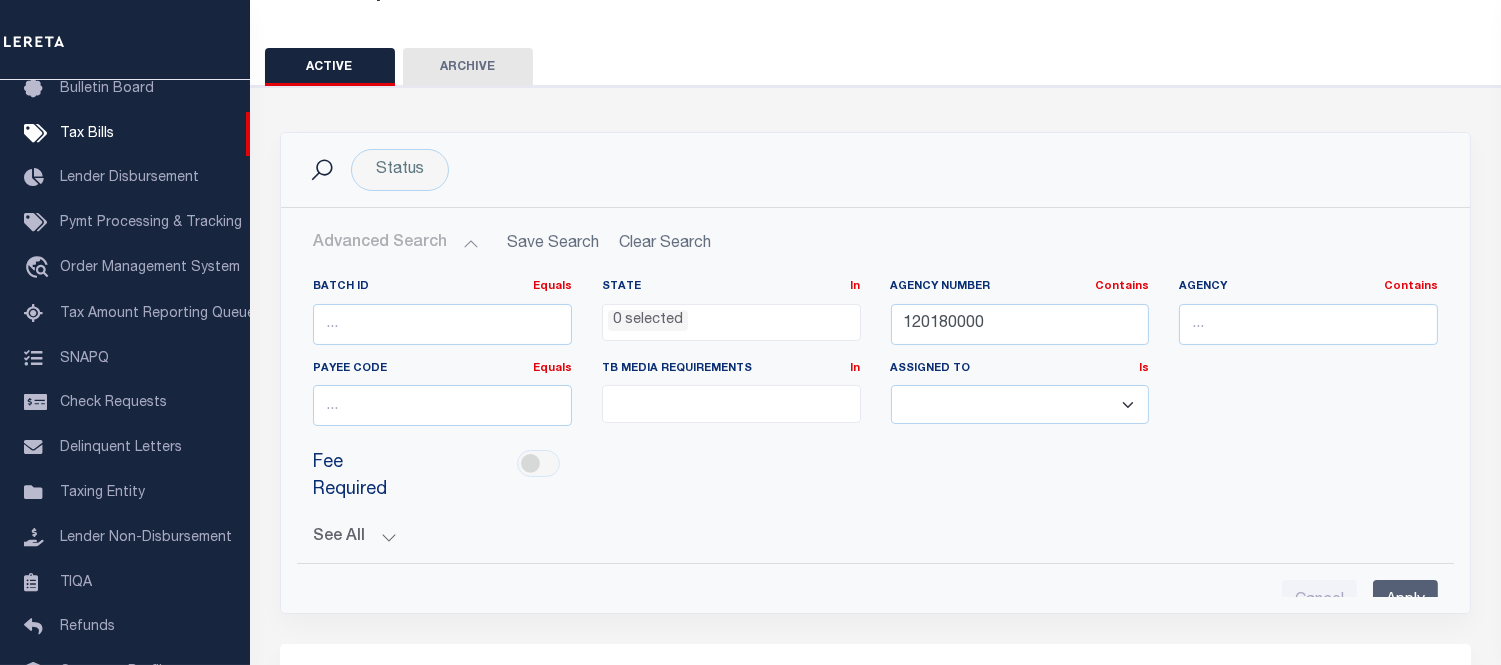 scroll, scrollTop: 370, scrollLeft: 0, axis: vertical 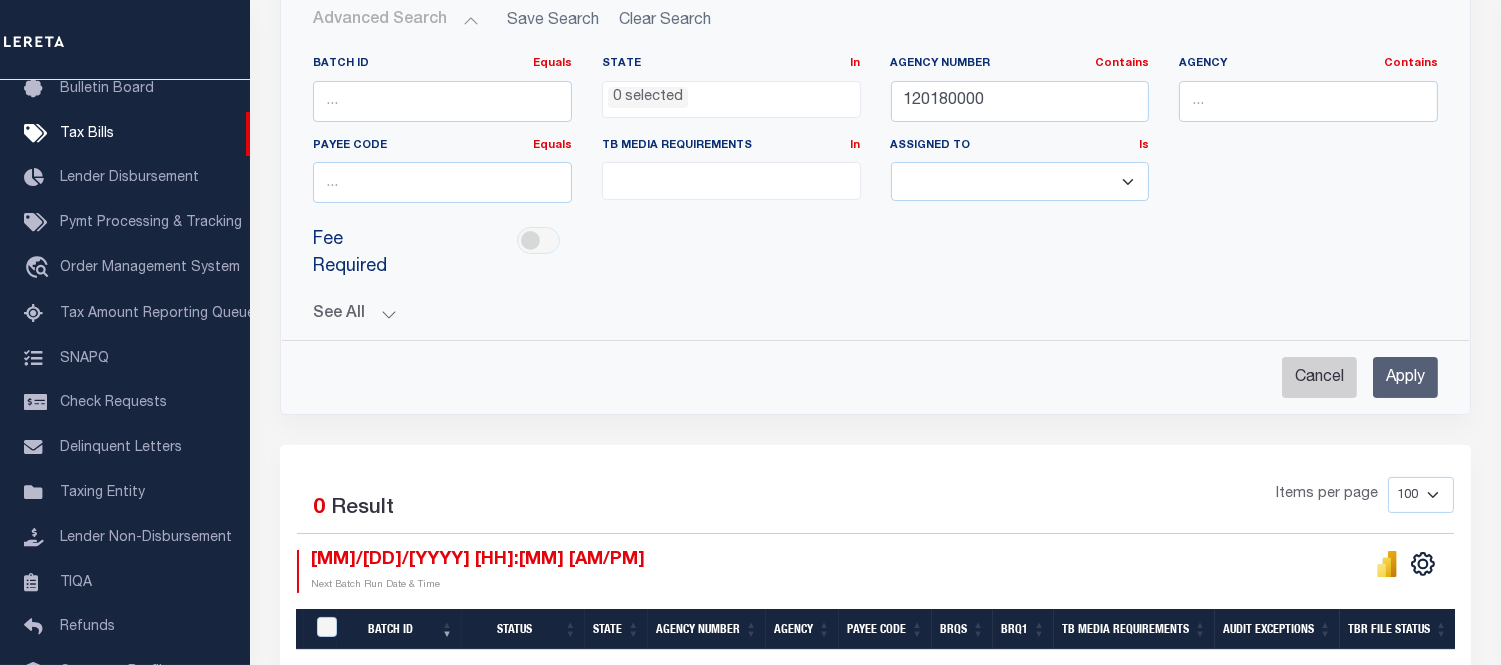 click on "Cancel" at bounding box center (1319, 377) 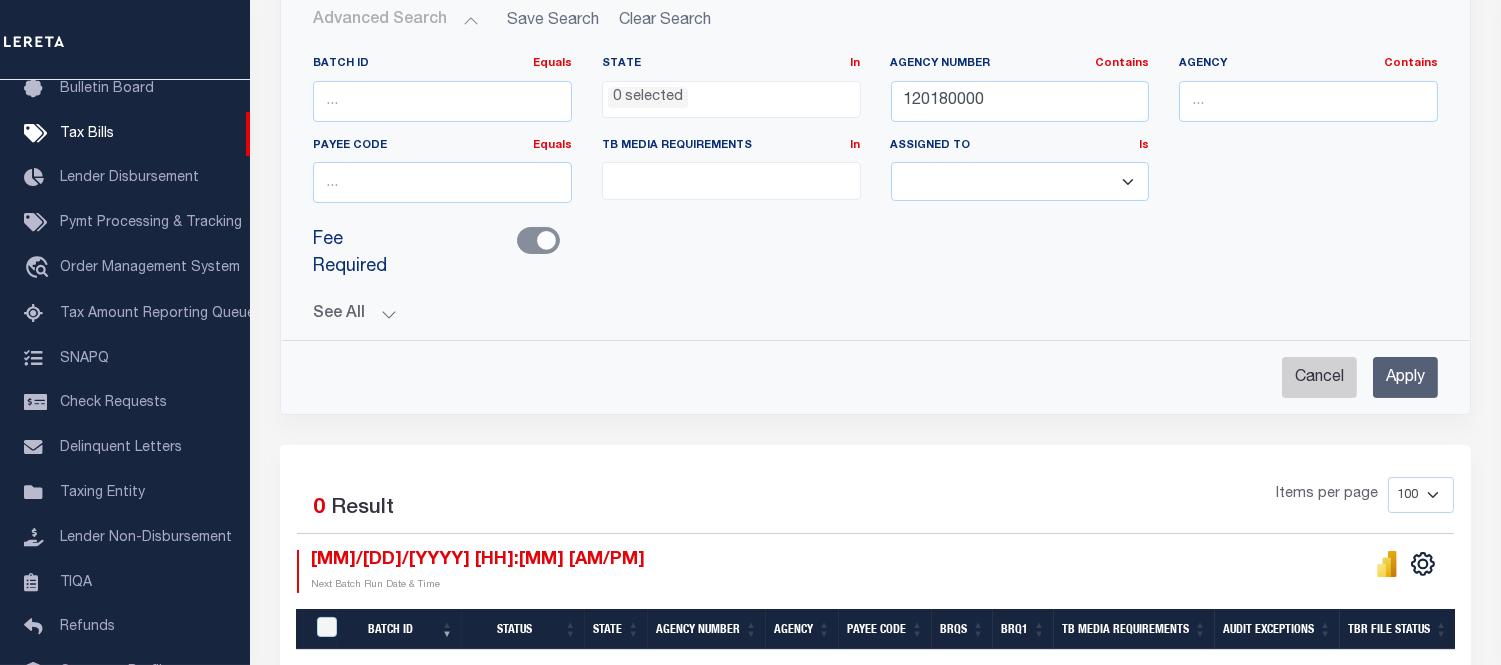 checkbox on "true" 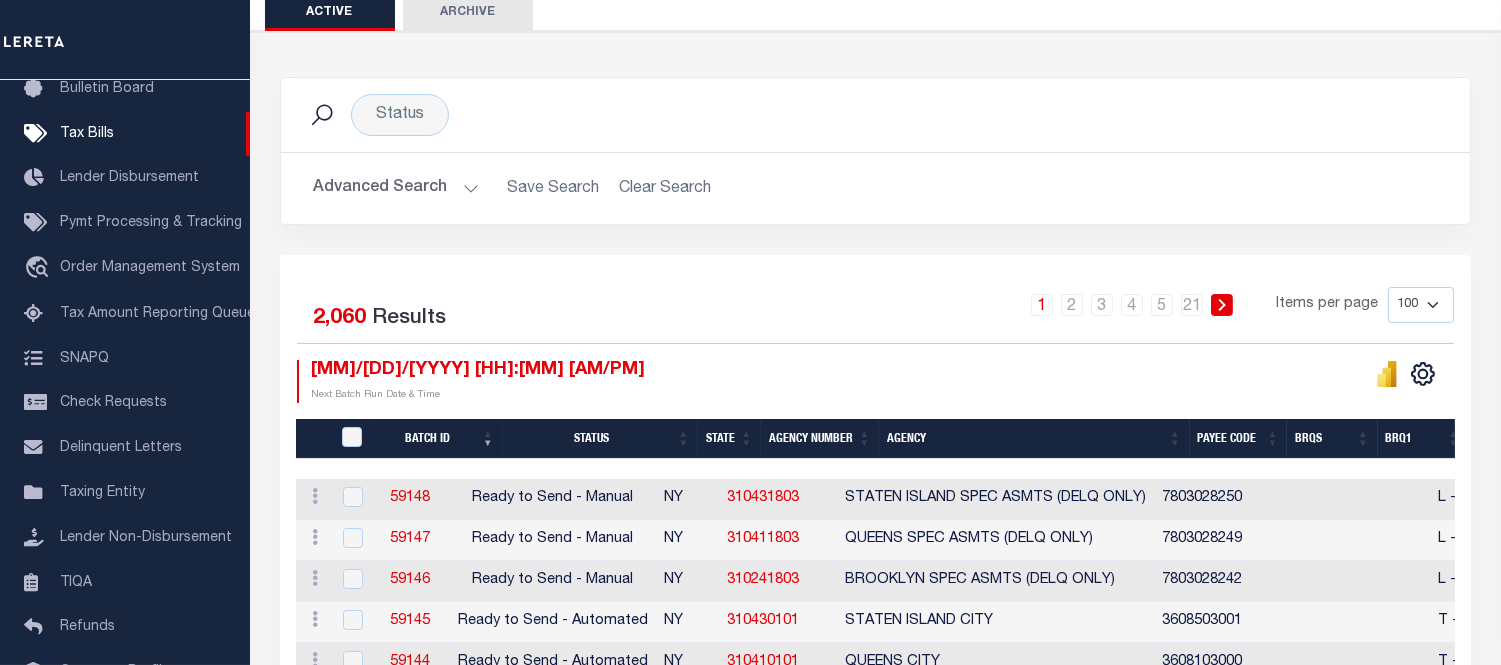 scroll, scrollTop: 370, scrollLeft: 0, axis: vertical 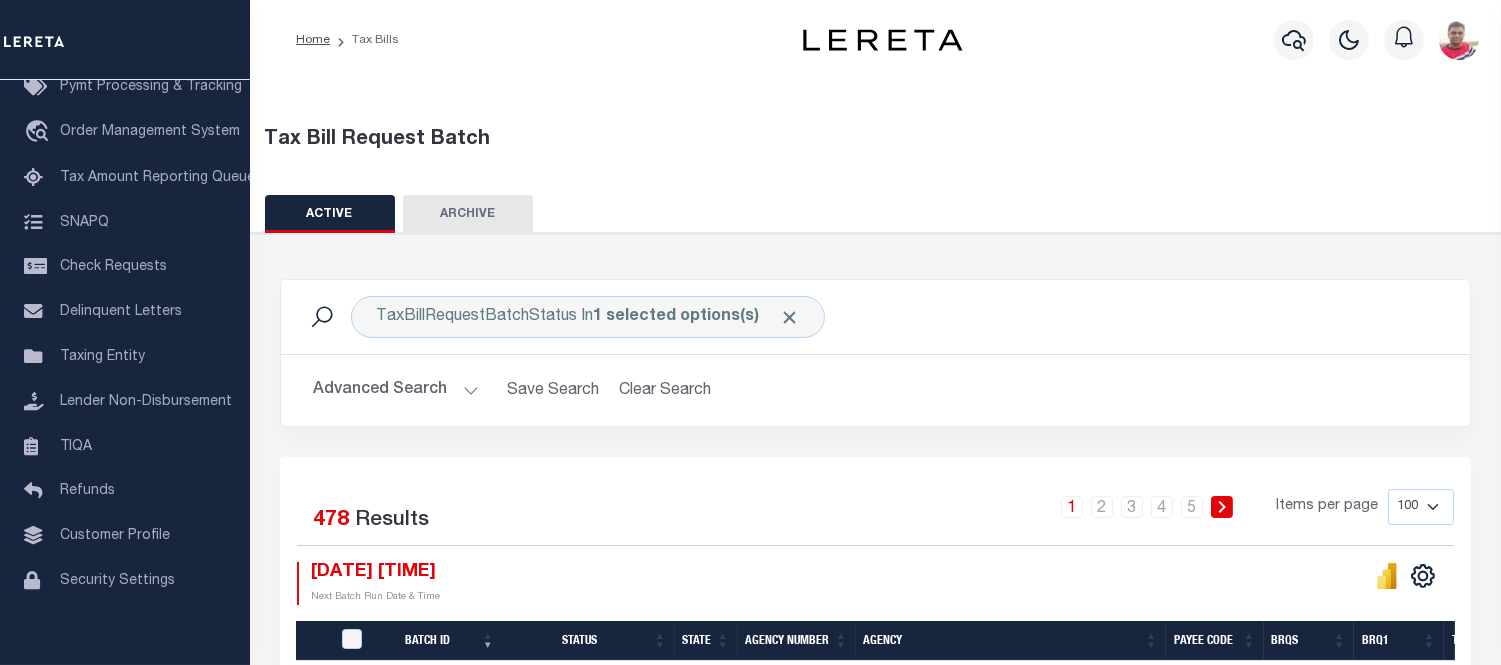 click on "Advanced Search" at bounding box center (396, 390) 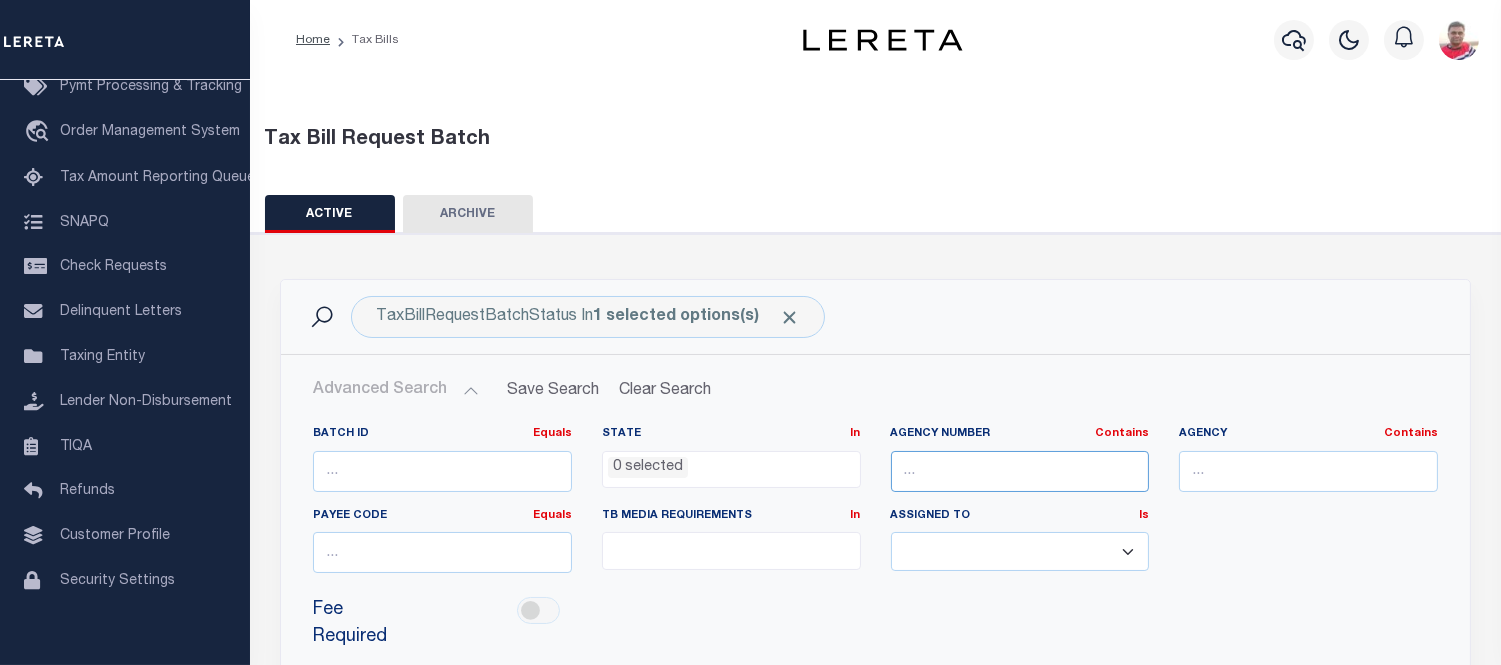 click at bounding box center [1020, 471] 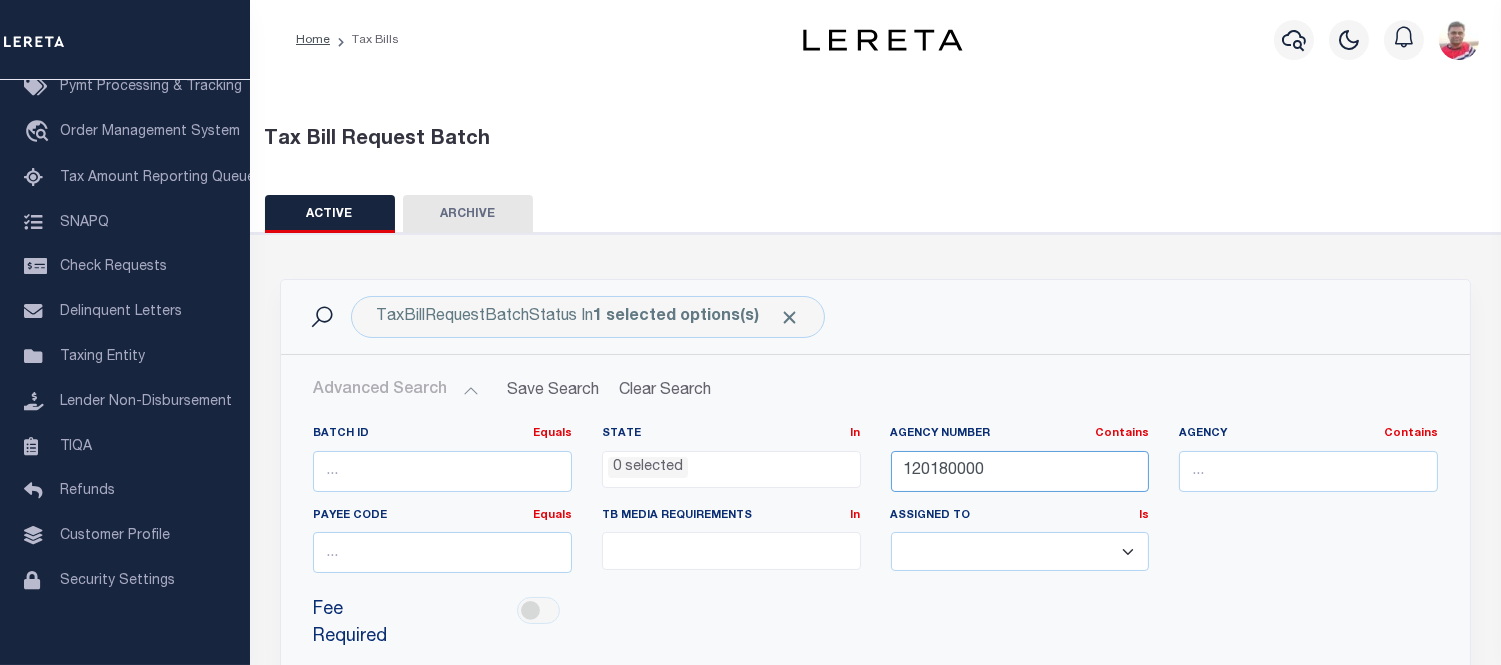 scroll, scrollTop: 444, scrollLeft: 0, axis: vertical 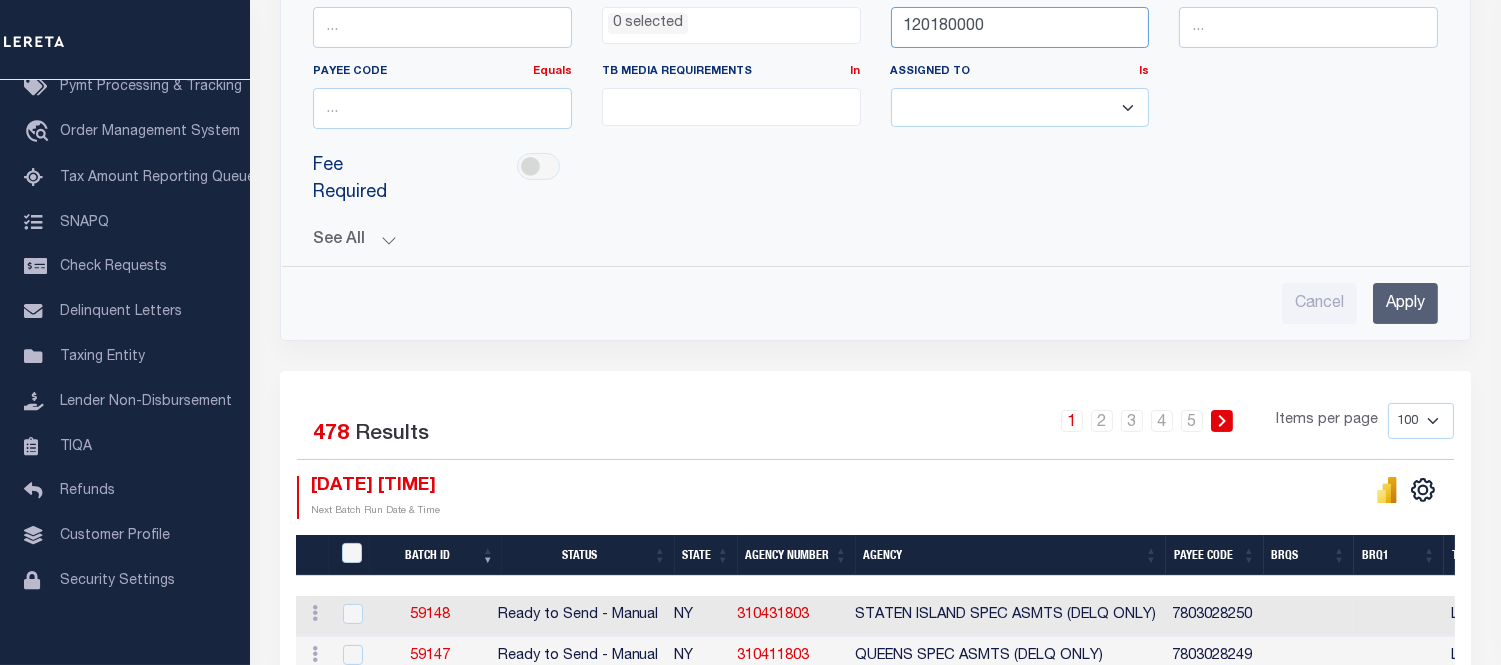 type on "120180000" 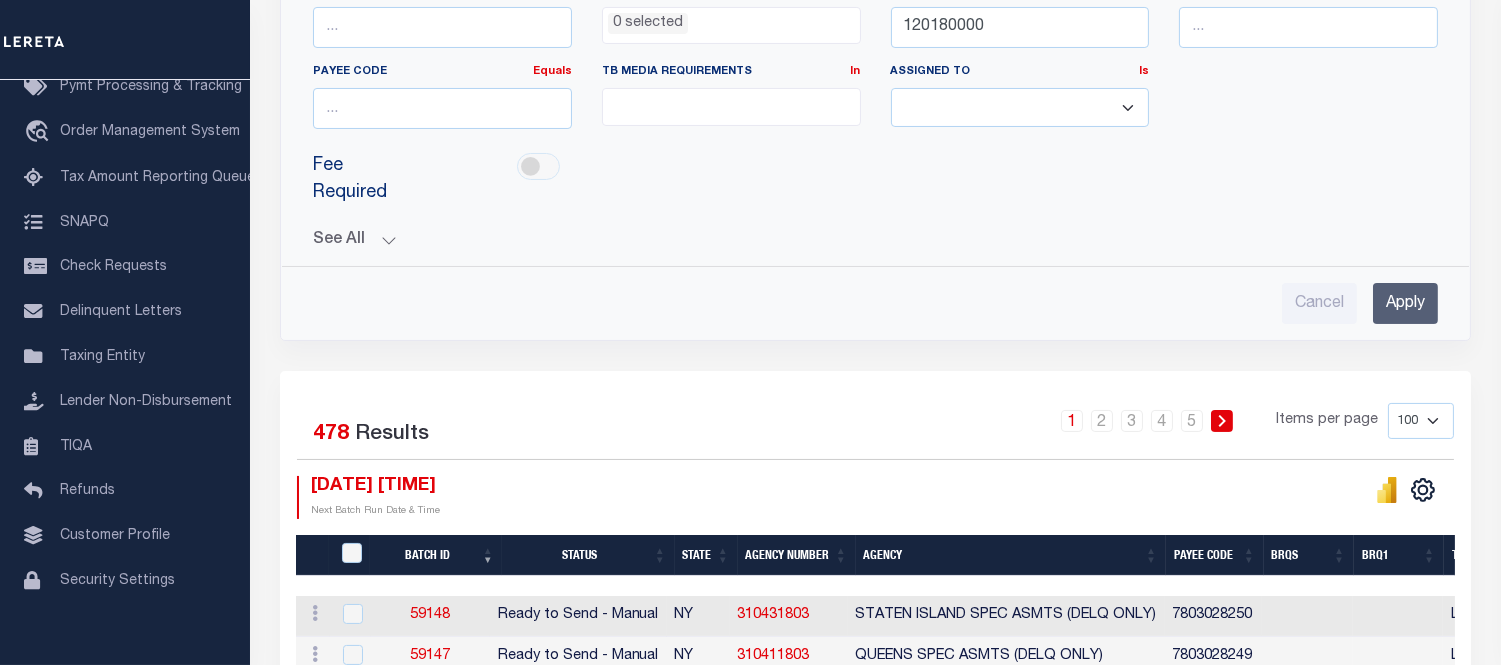 click on "Cancel
Apply" at bounding box center [875, 295] 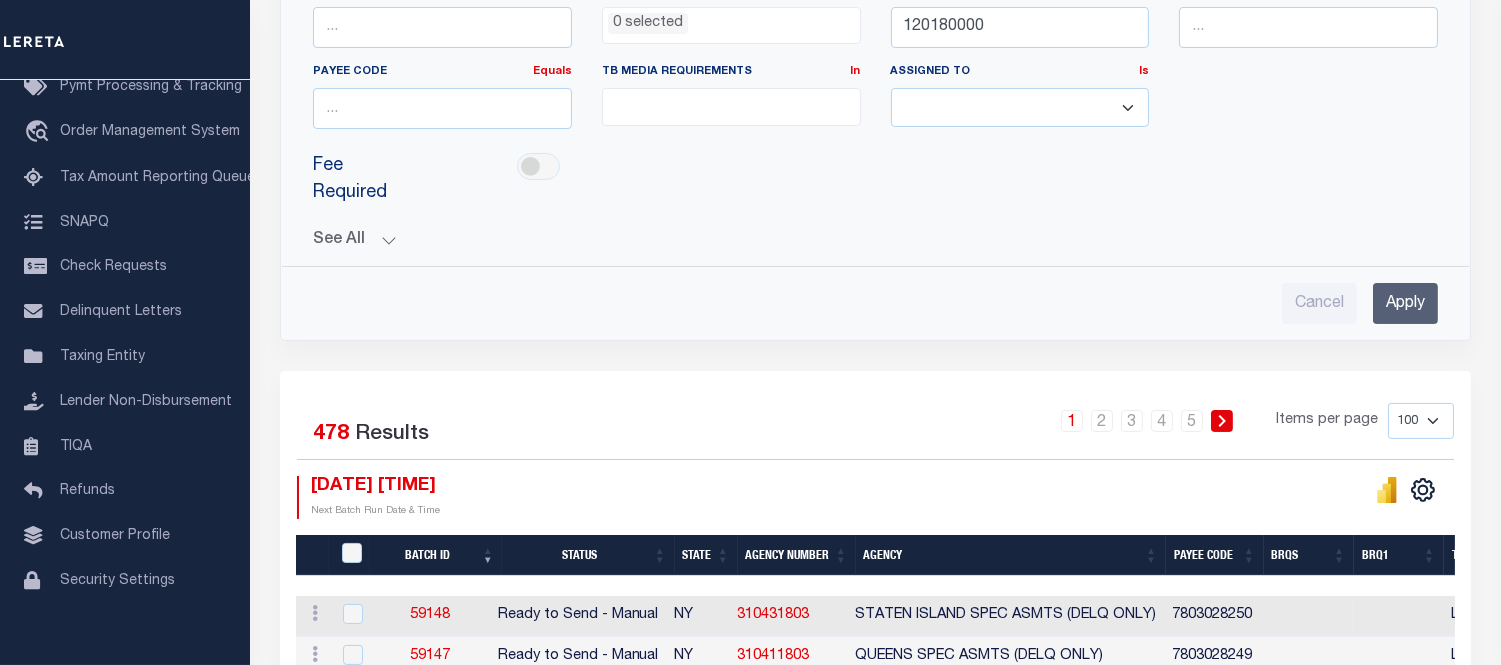 click on "Apply" at bounding box center [1405, 303] 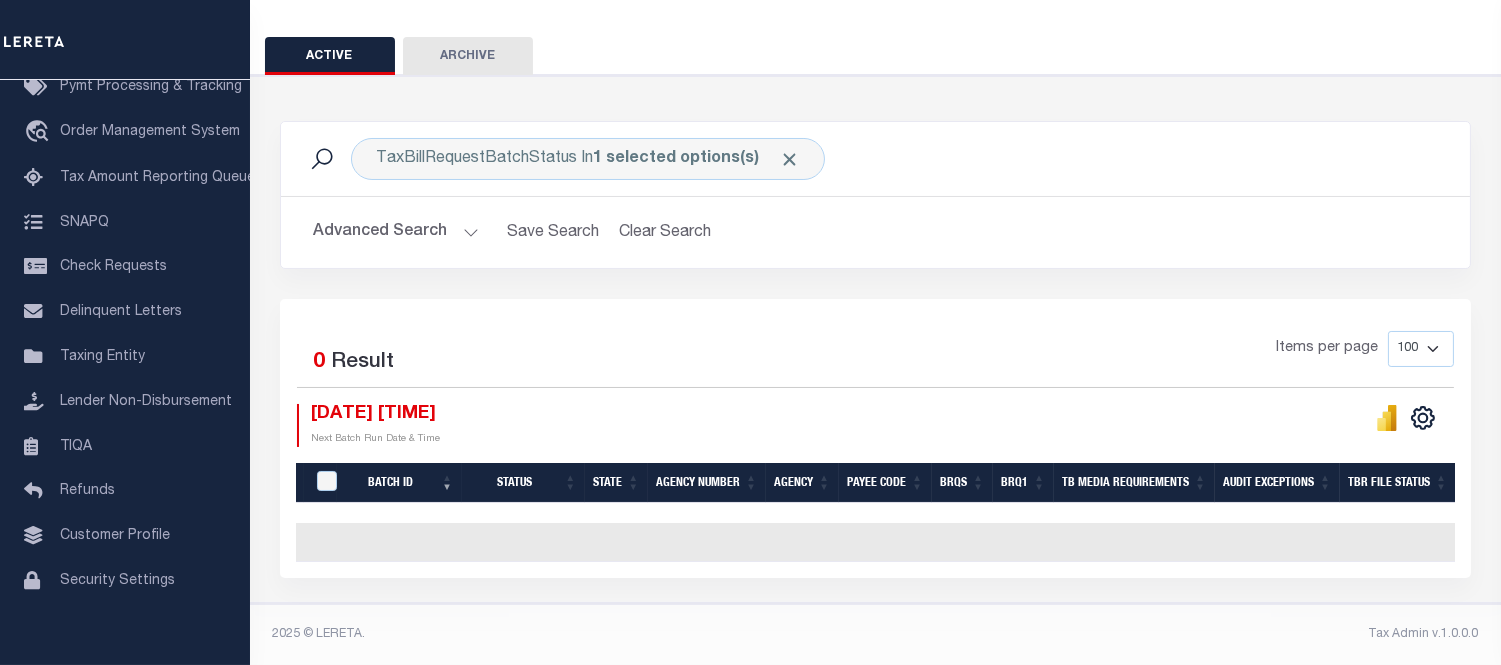 scroll, scrollTop: 168, scrollLeft: 0, axis: vertical 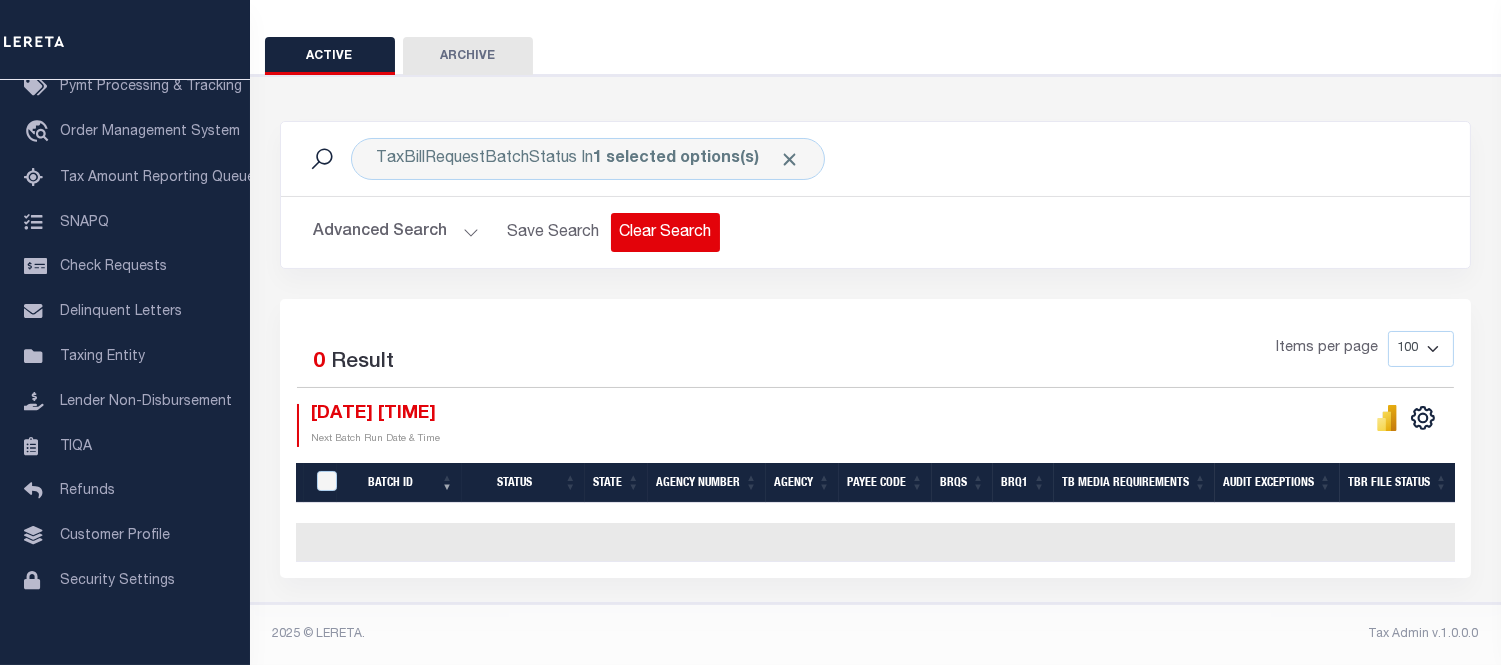 click on "Clear Search" at bounding box center [665, 232] 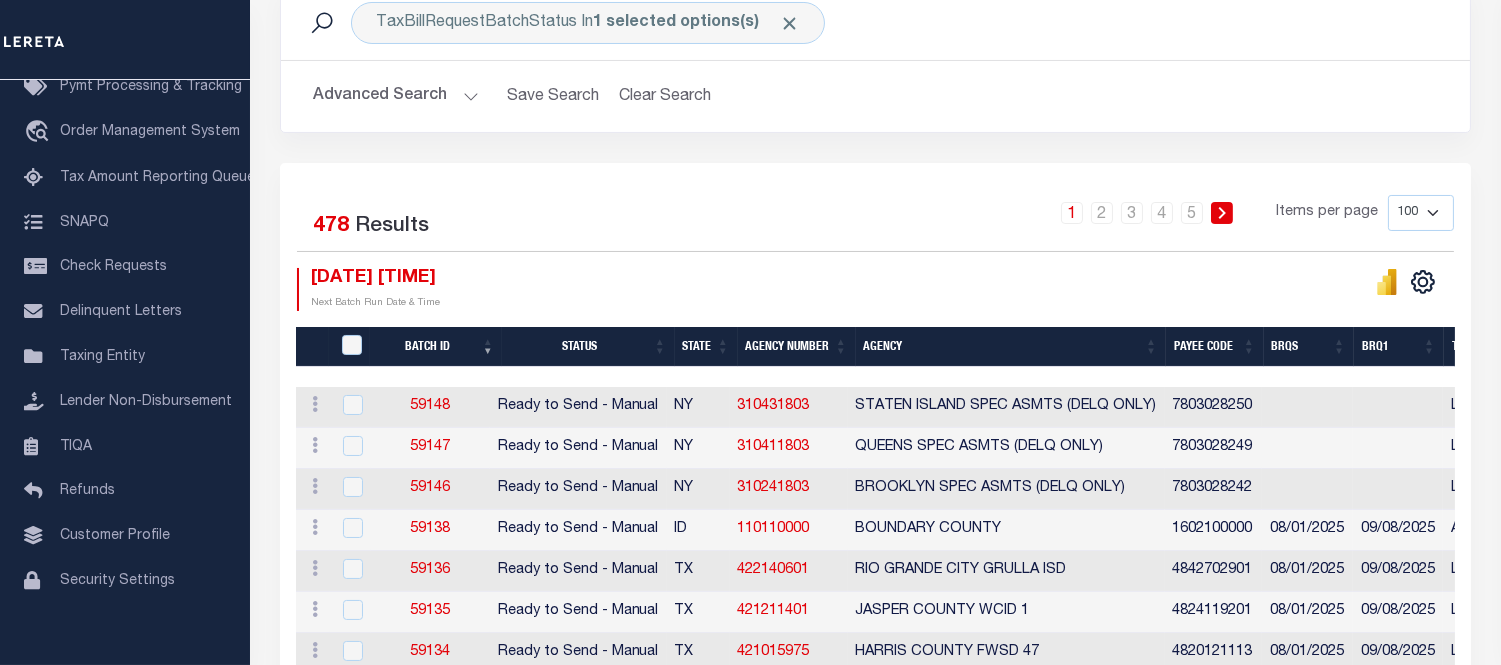 scroll, scrollTop: 0, scrollLeft: 0, axis: both 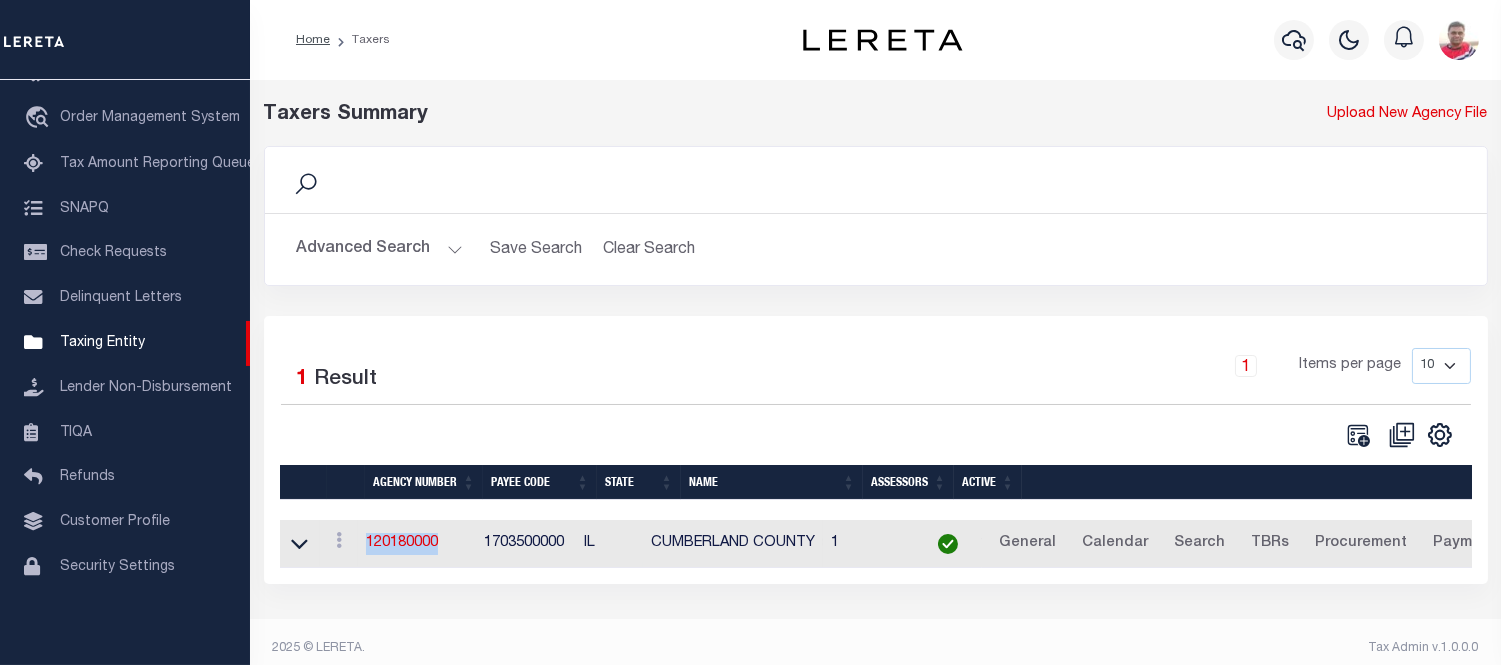 drag, startPoint x: 368, startPoint y: 540, endPoint x: 465, endPoint y: 536, distance: 97.082436 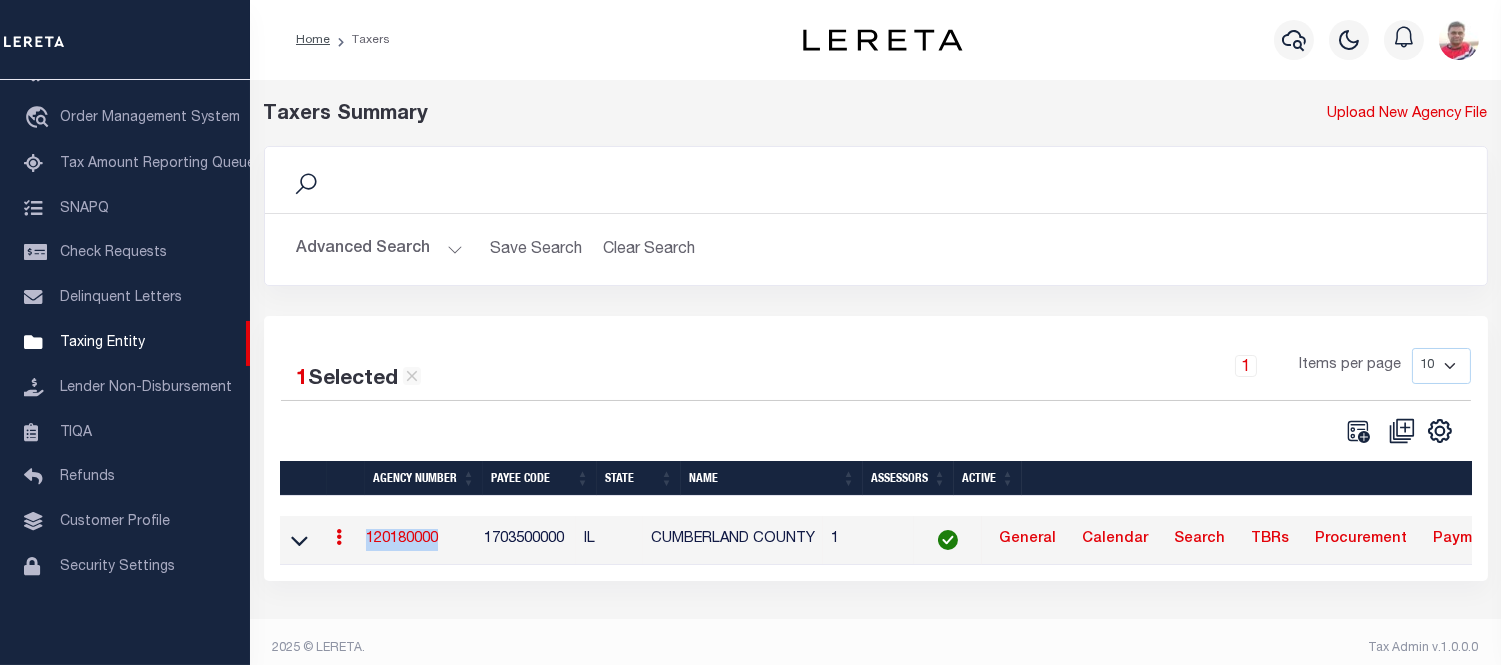 copy on "120180000" 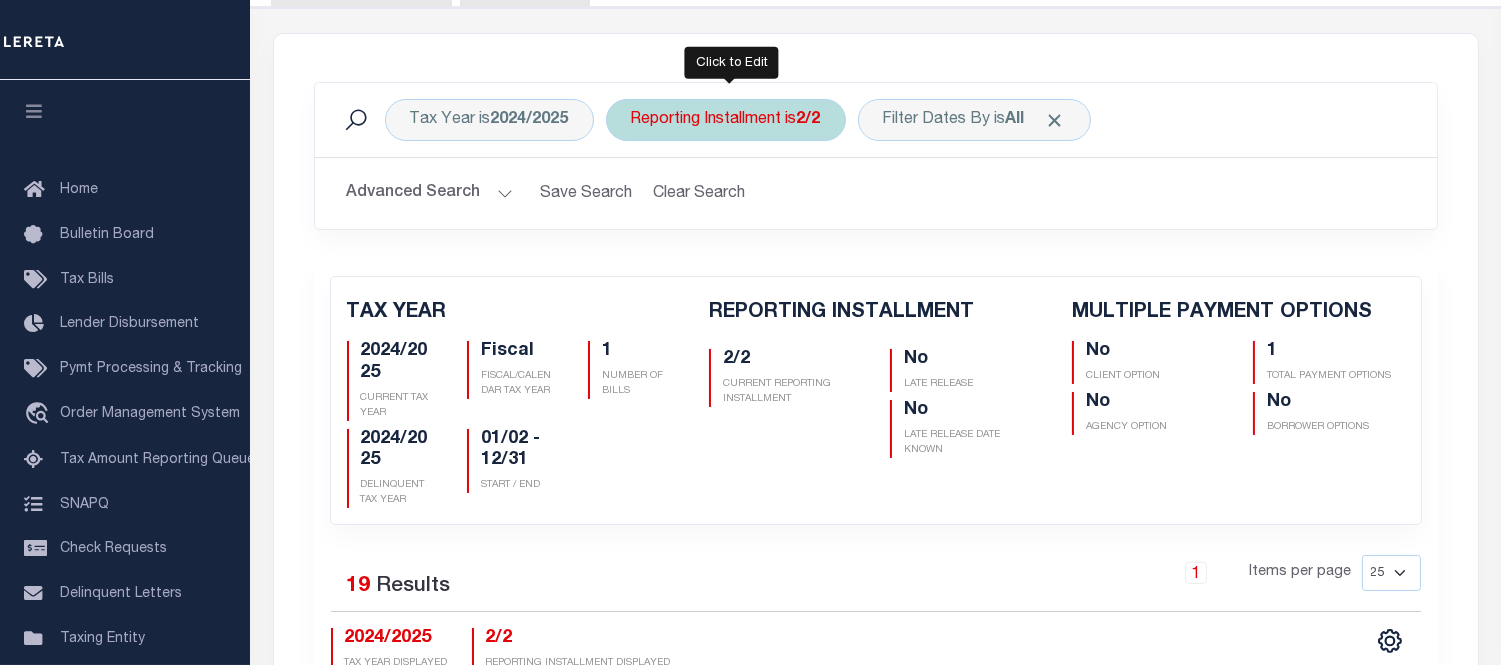 scroll, scrollTop: 208, scrollLeft: 0, axis: vertical 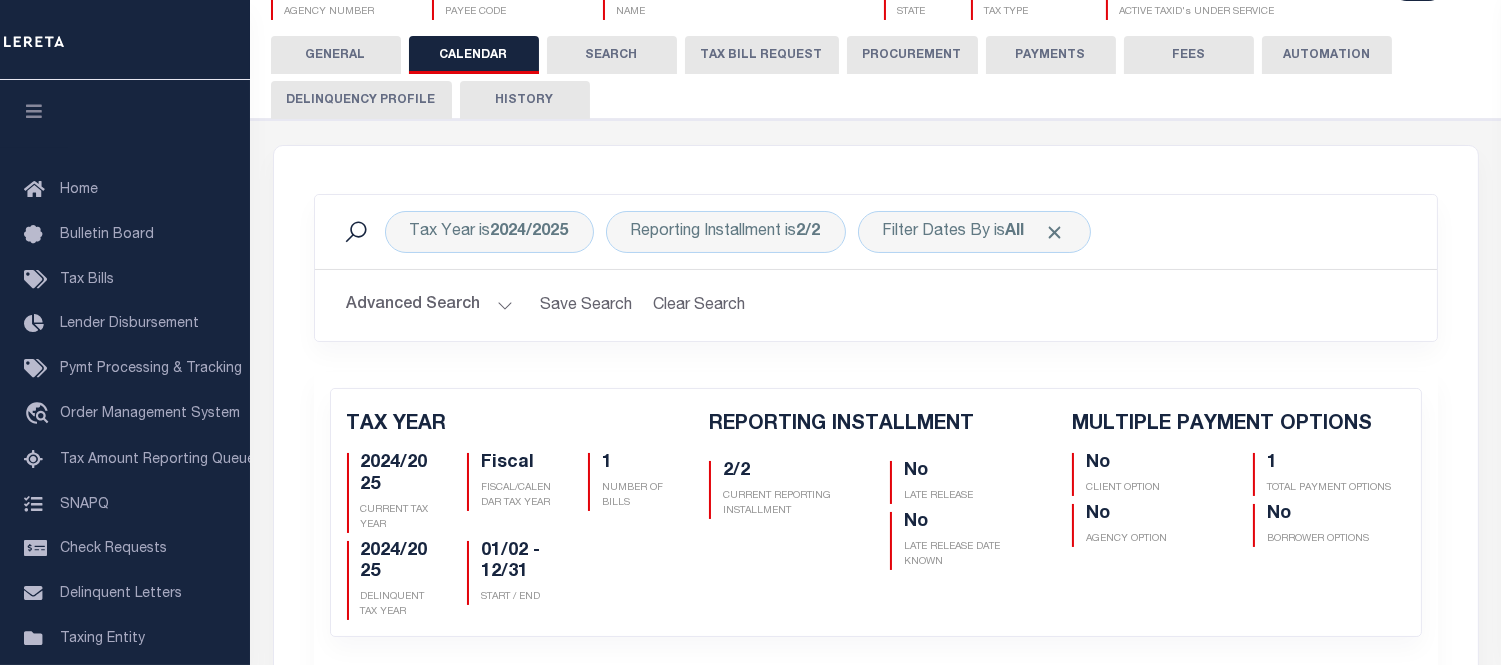 click on "TAX BILL REQUEST" at bounding box center [762, 55] 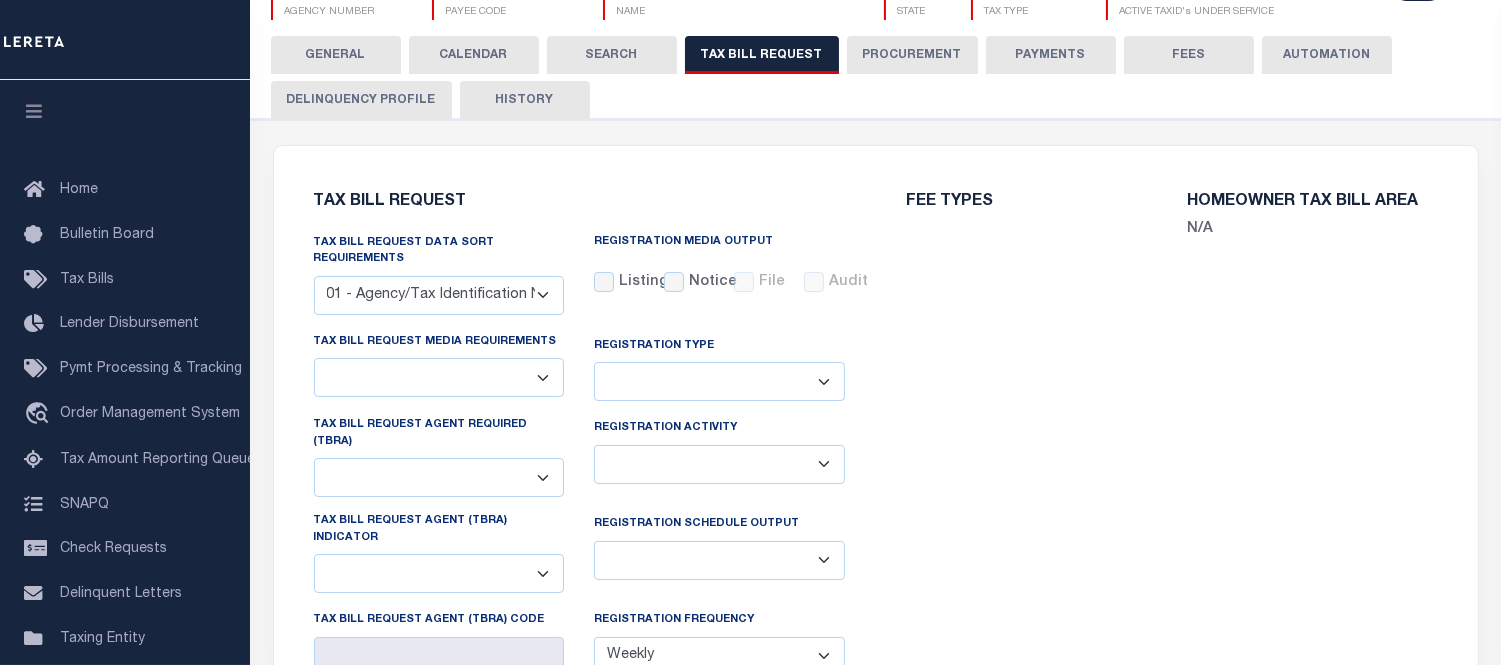 select on "29" 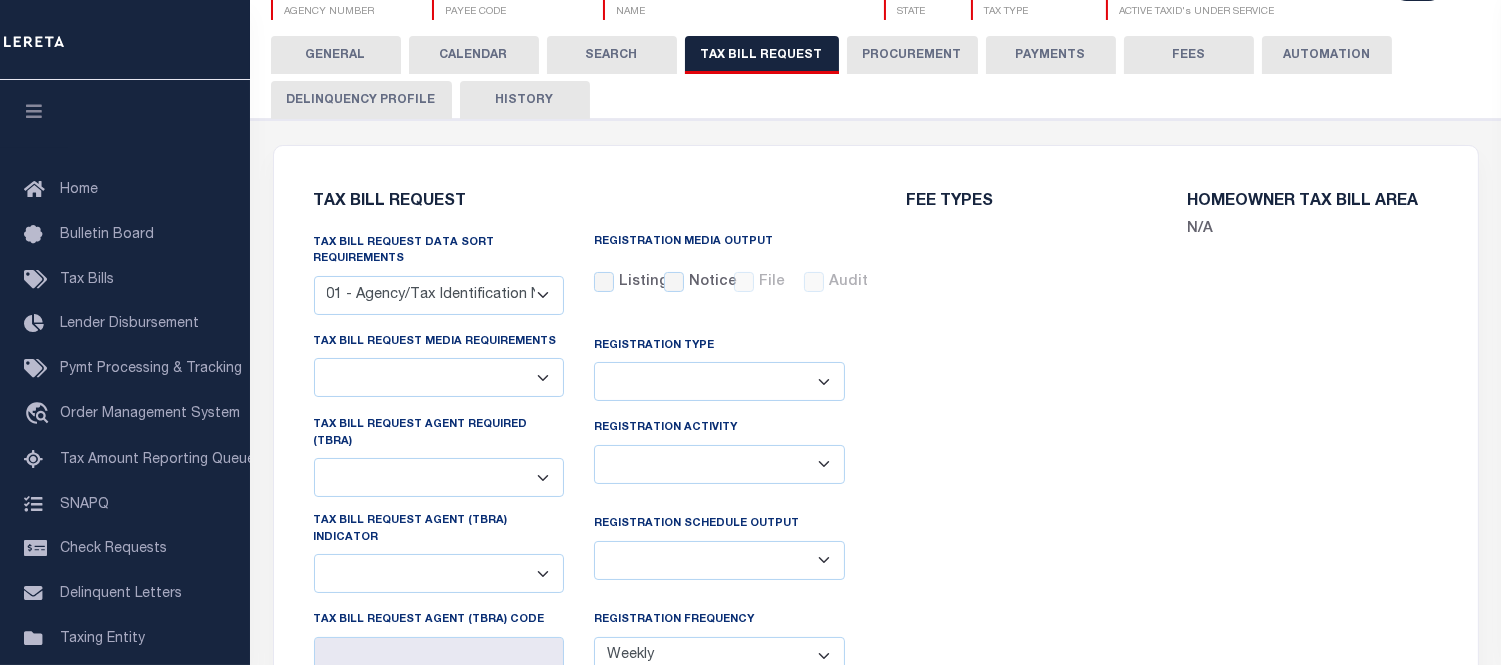 checkbox on "false" 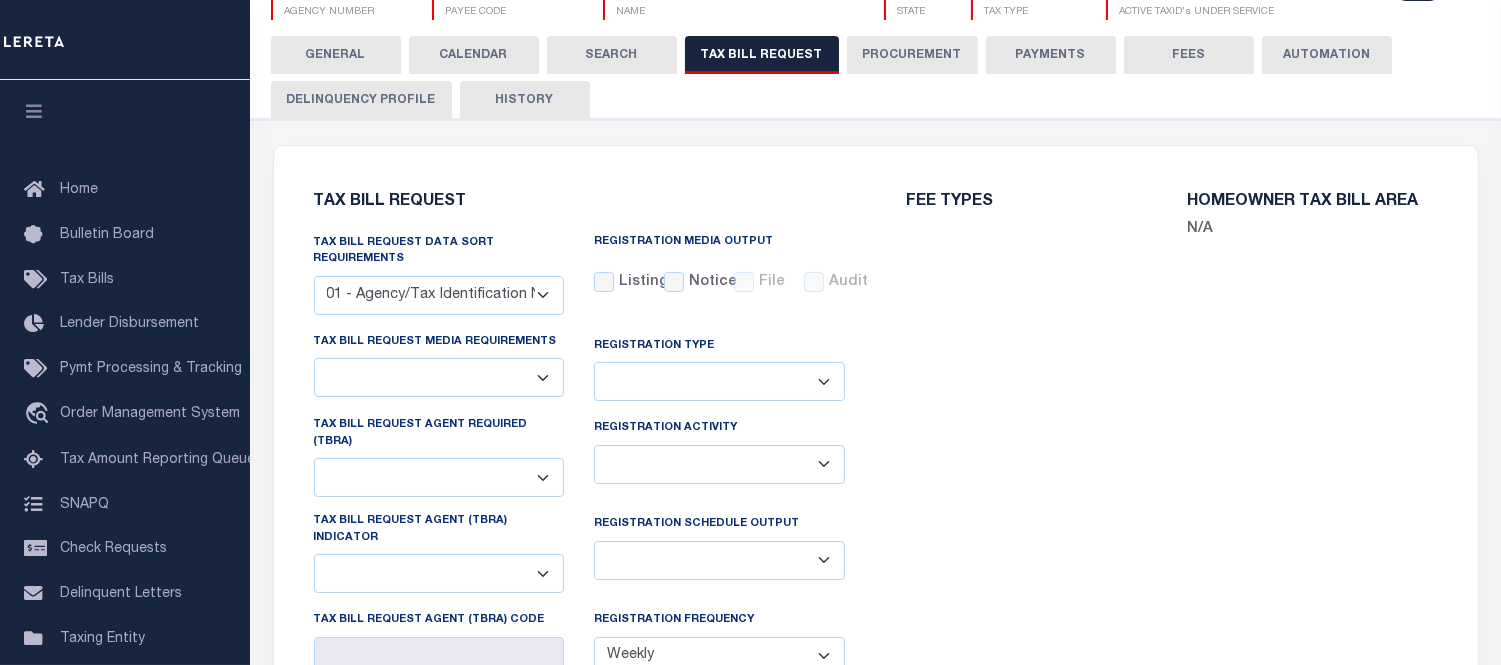 checkbox on "false" 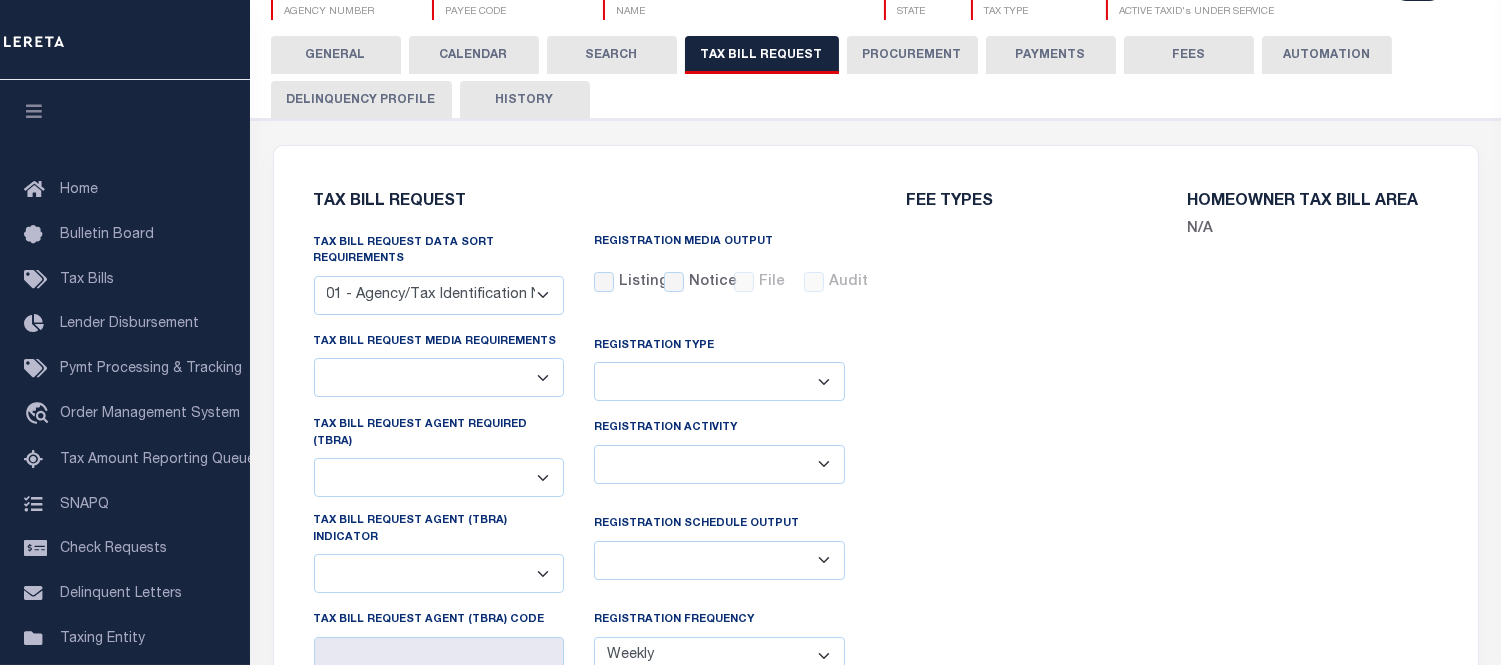 select on "false" 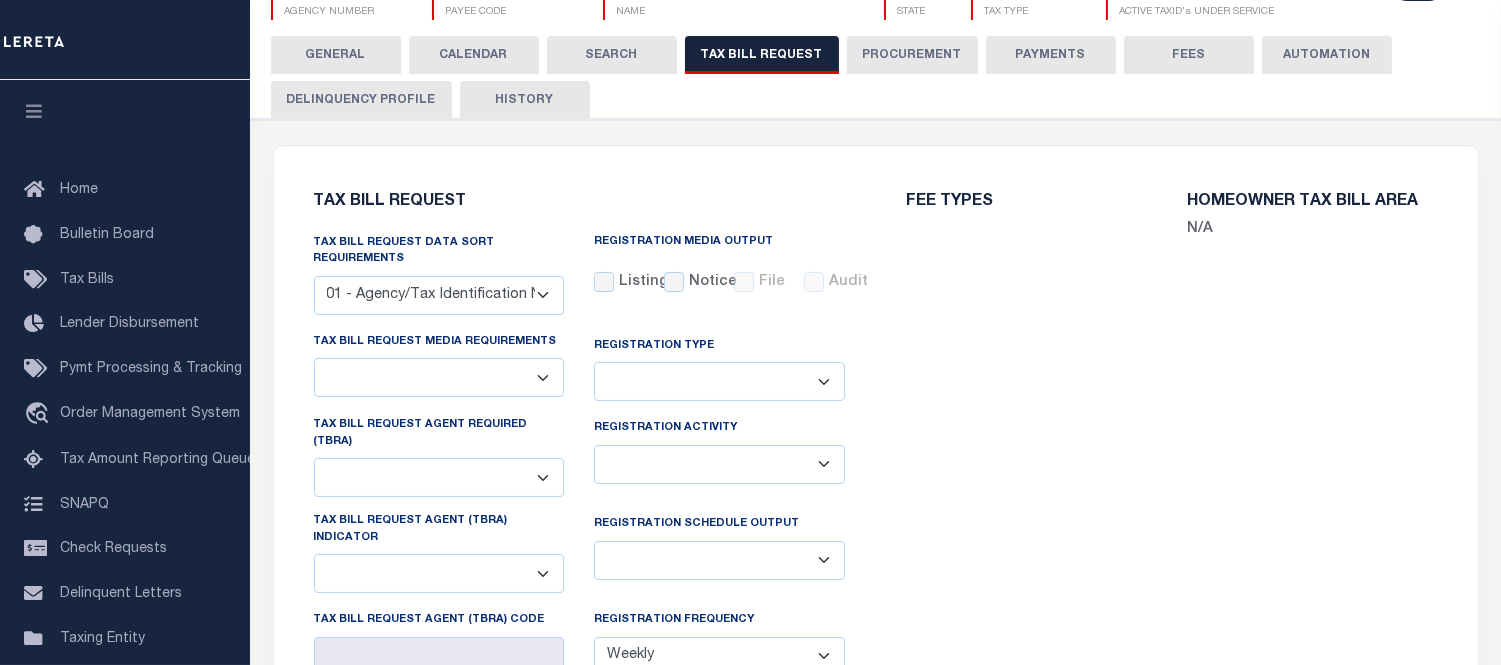 select 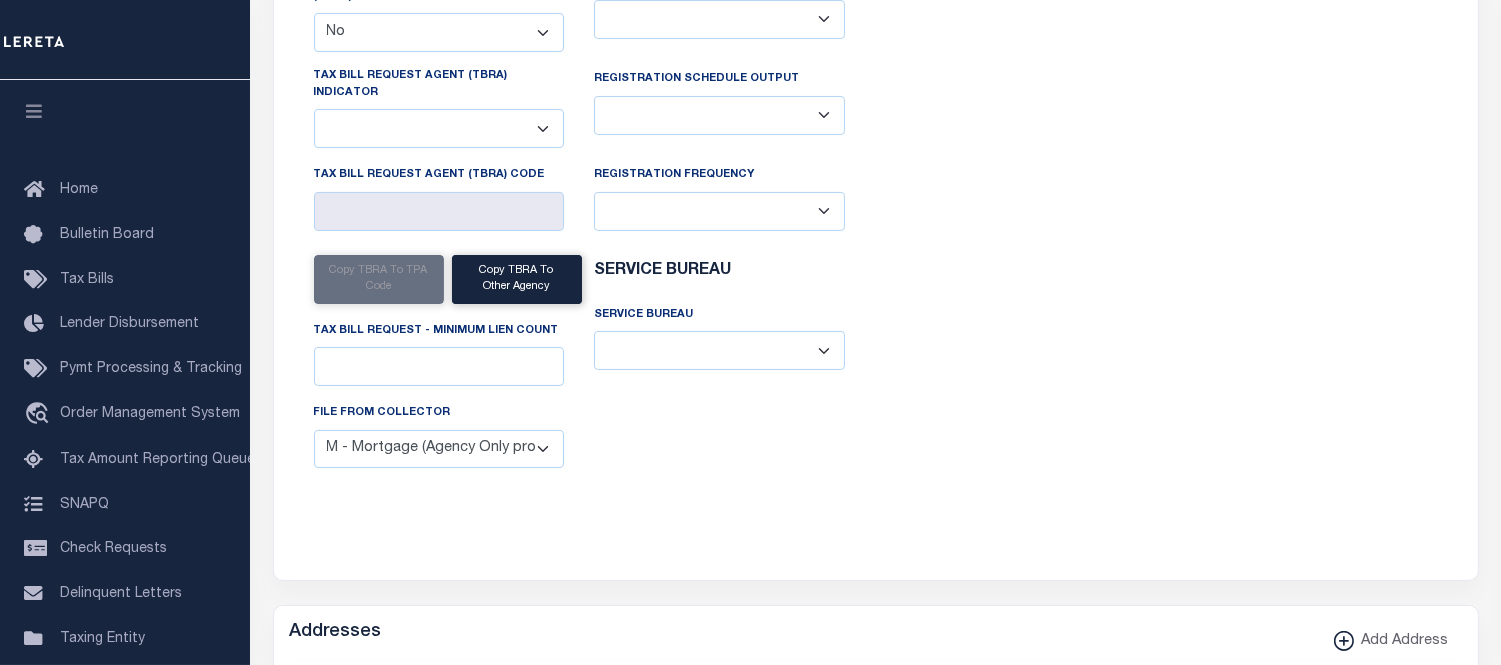 scroll, scrollTop: 764, scrollLeft: 0, axis: vertical 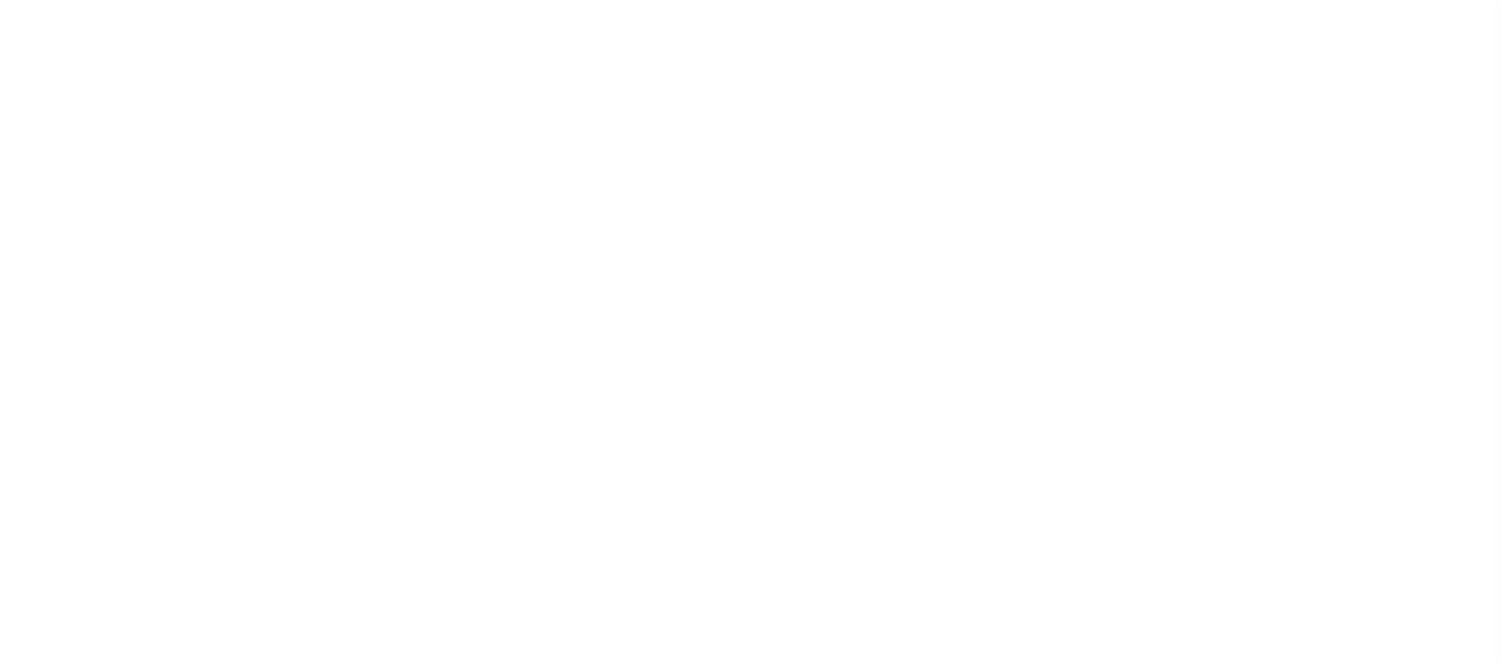 select 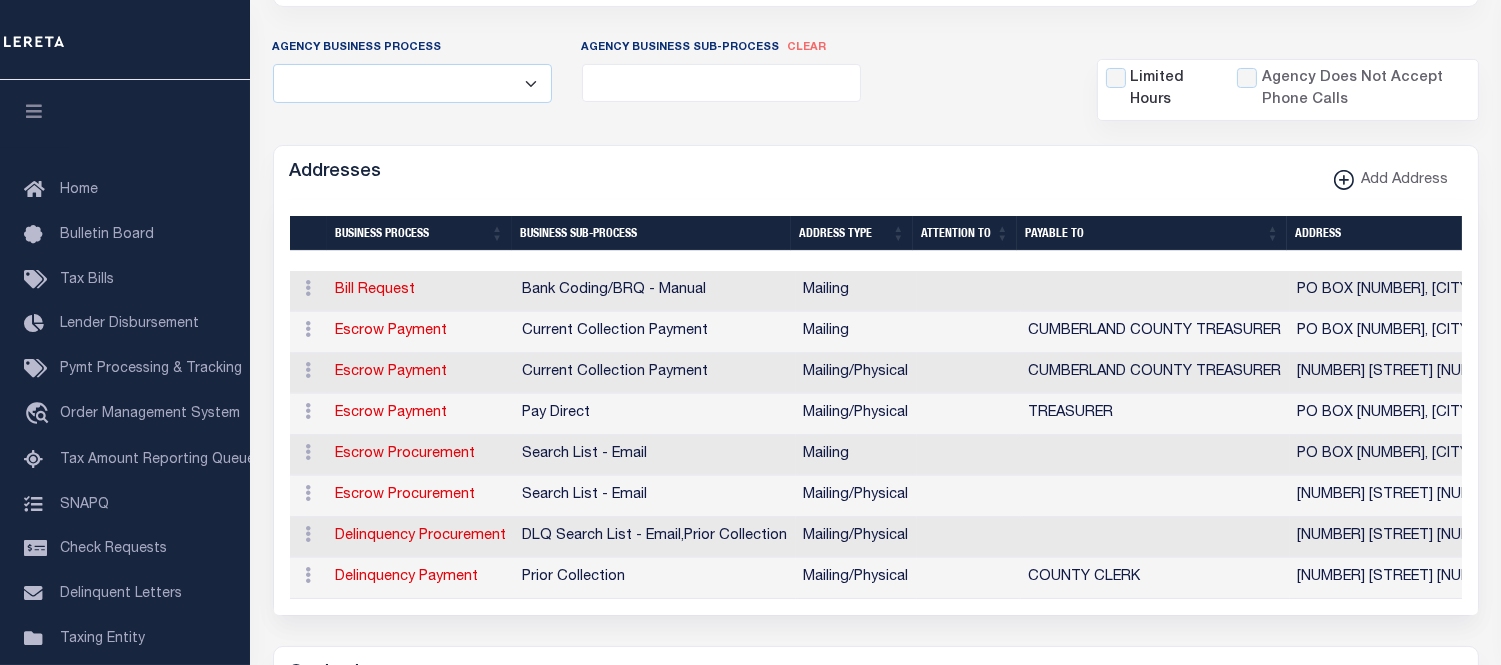 scroll, scrollTop: 97, scrollLeft: 0, axis: vertical 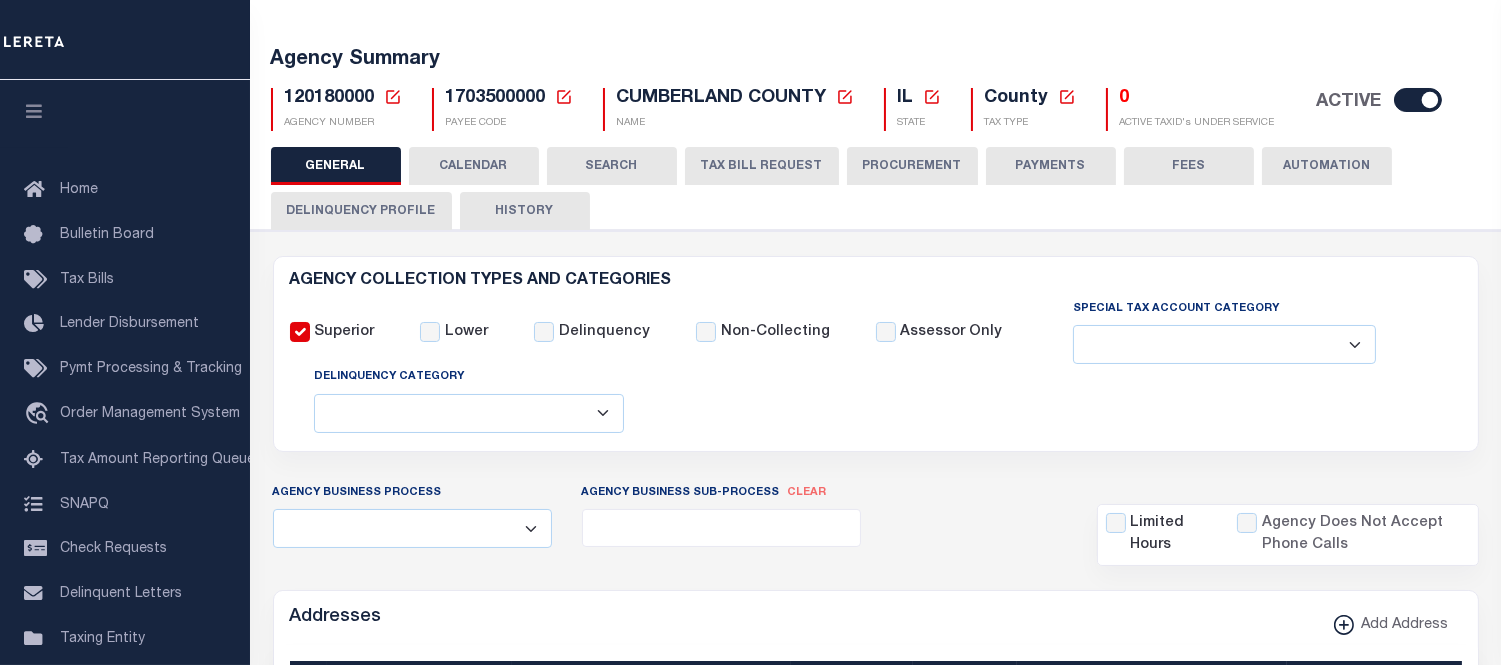 click on "CALENDAR" at bounding box center (474, 166) 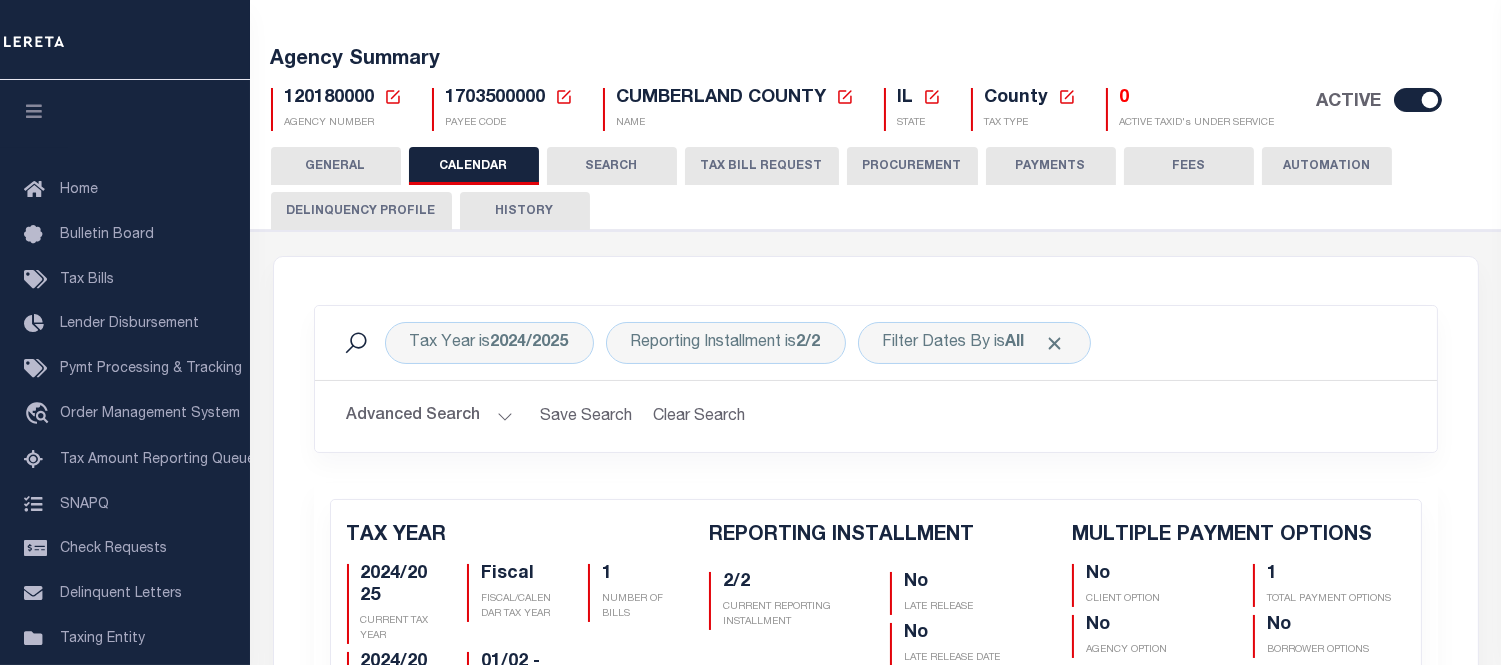 checkbox on "false" 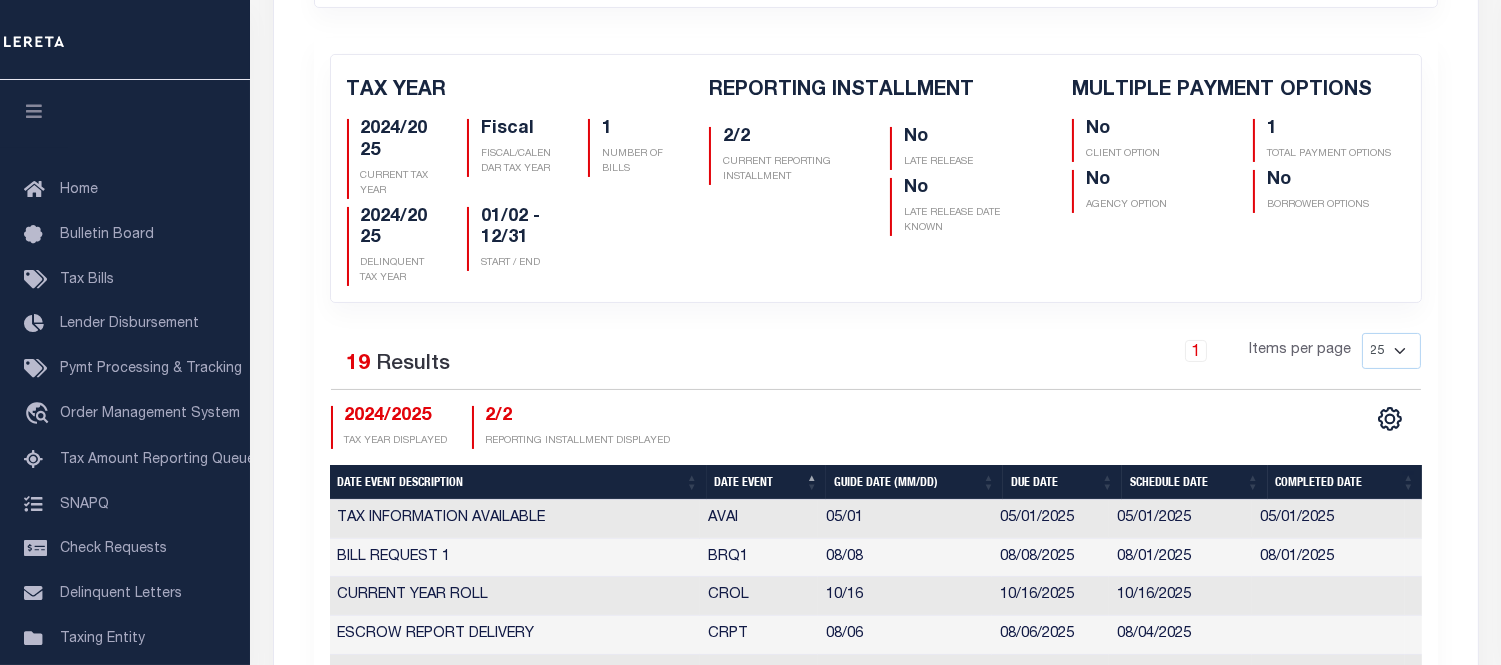 scroll, scrollTop: 986, scrollLeft: 0, axis: vertical 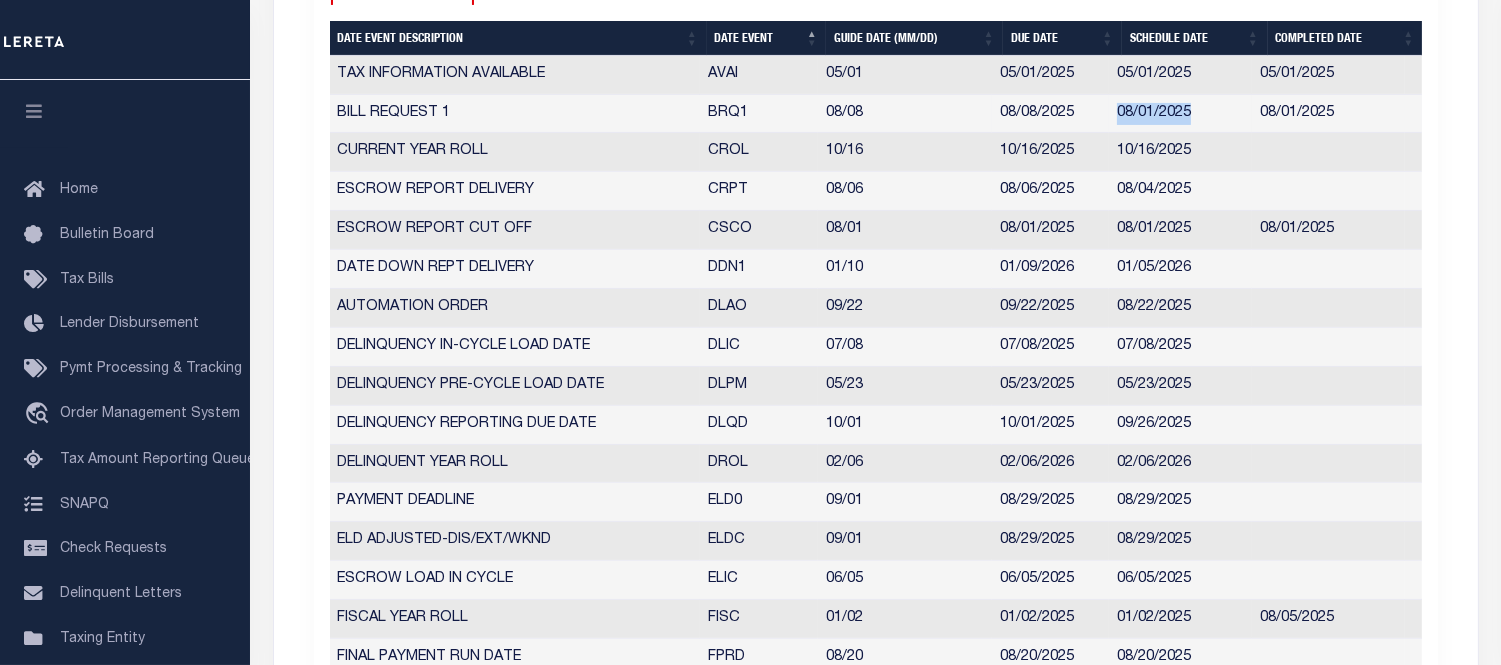 drag, startPoint x: 1118, startPoint y: 106, endPoint x: 1192, endPoint y: 107, distance: 74.00676 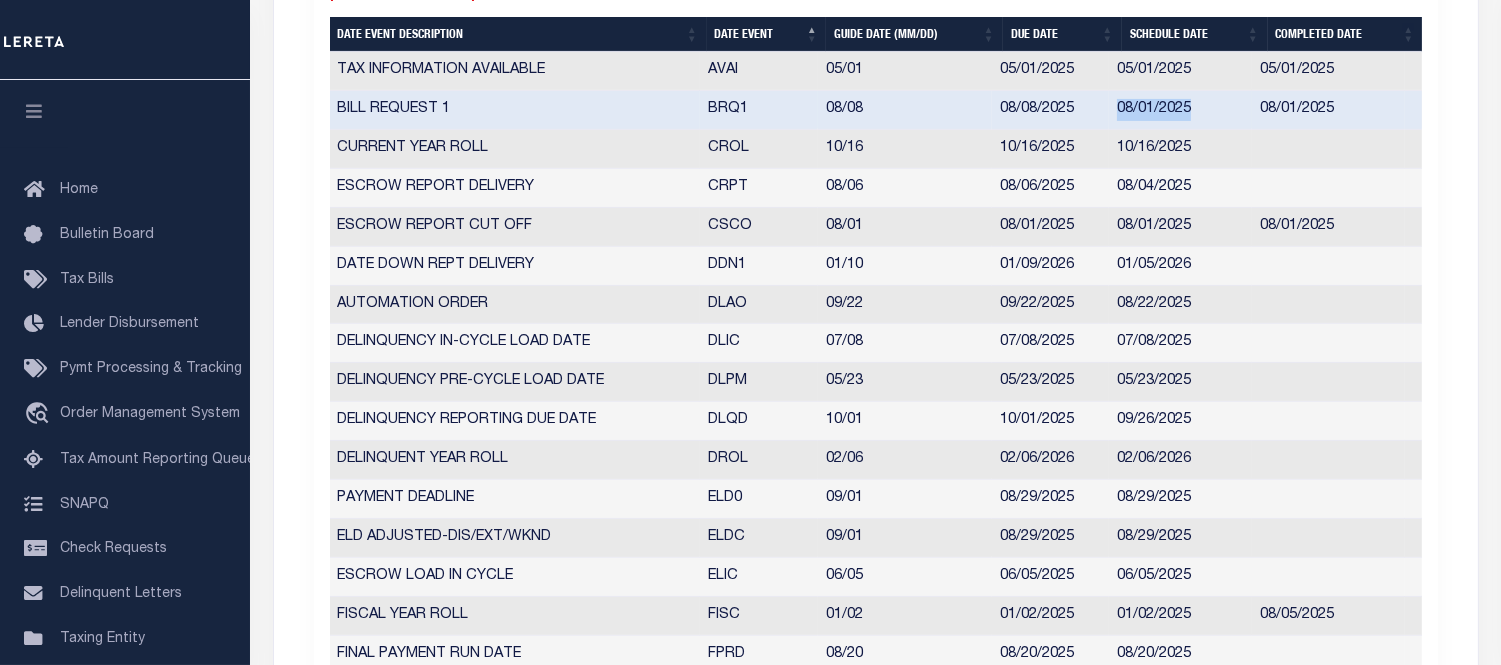 scroll, scrollTop: 983, scrollLeft: 0, axis: vertical 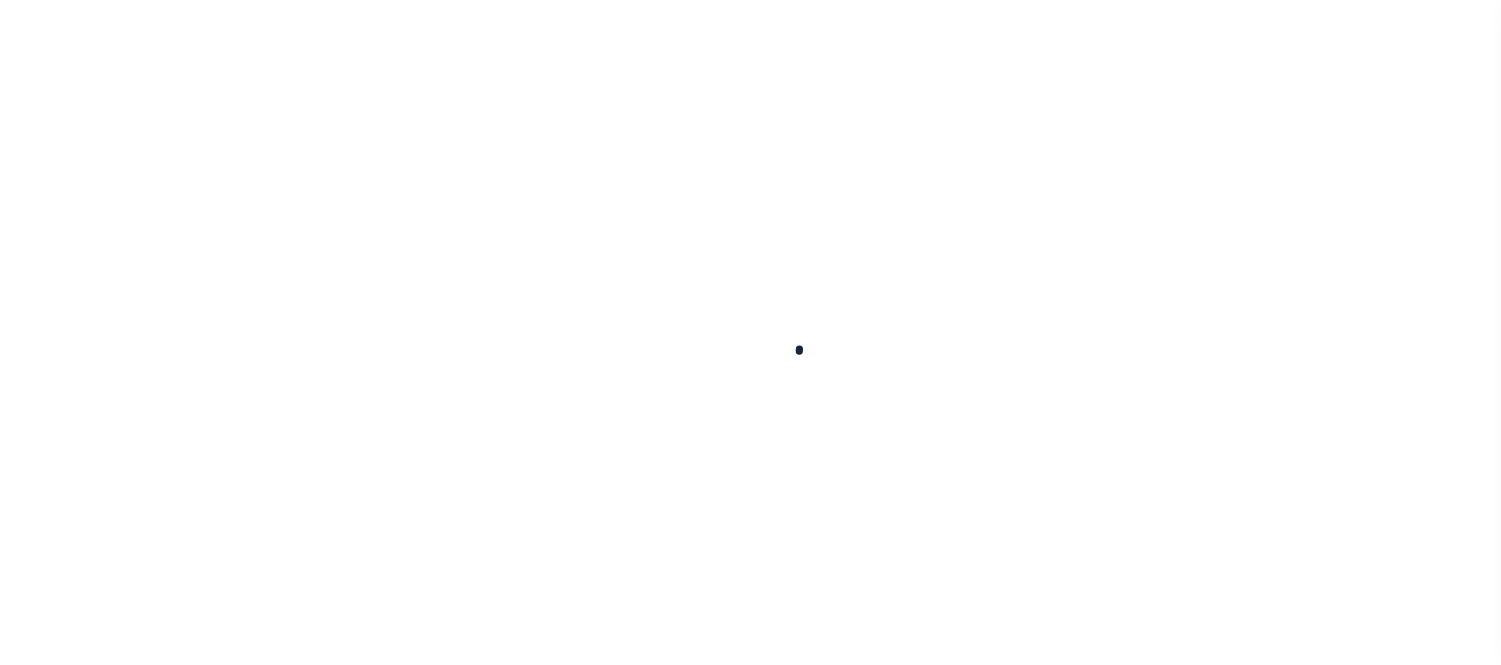 select 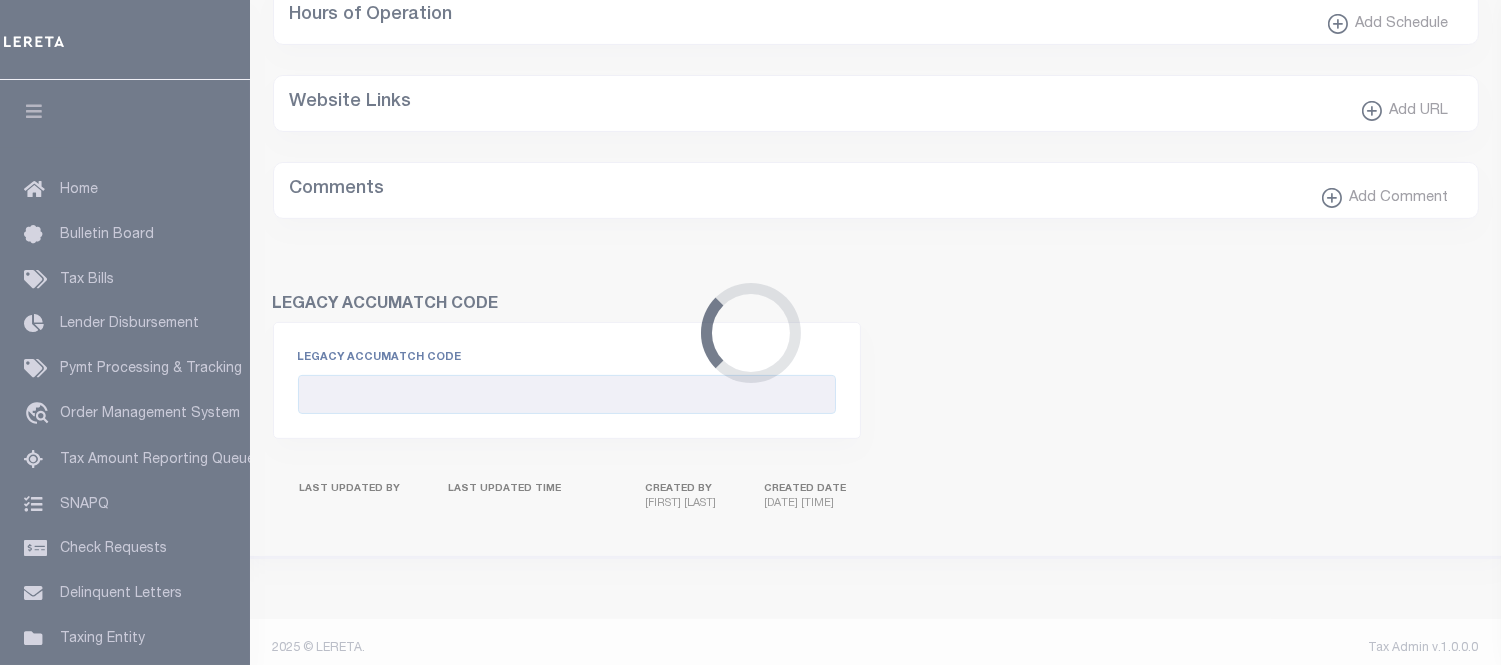 checkbox on "false" 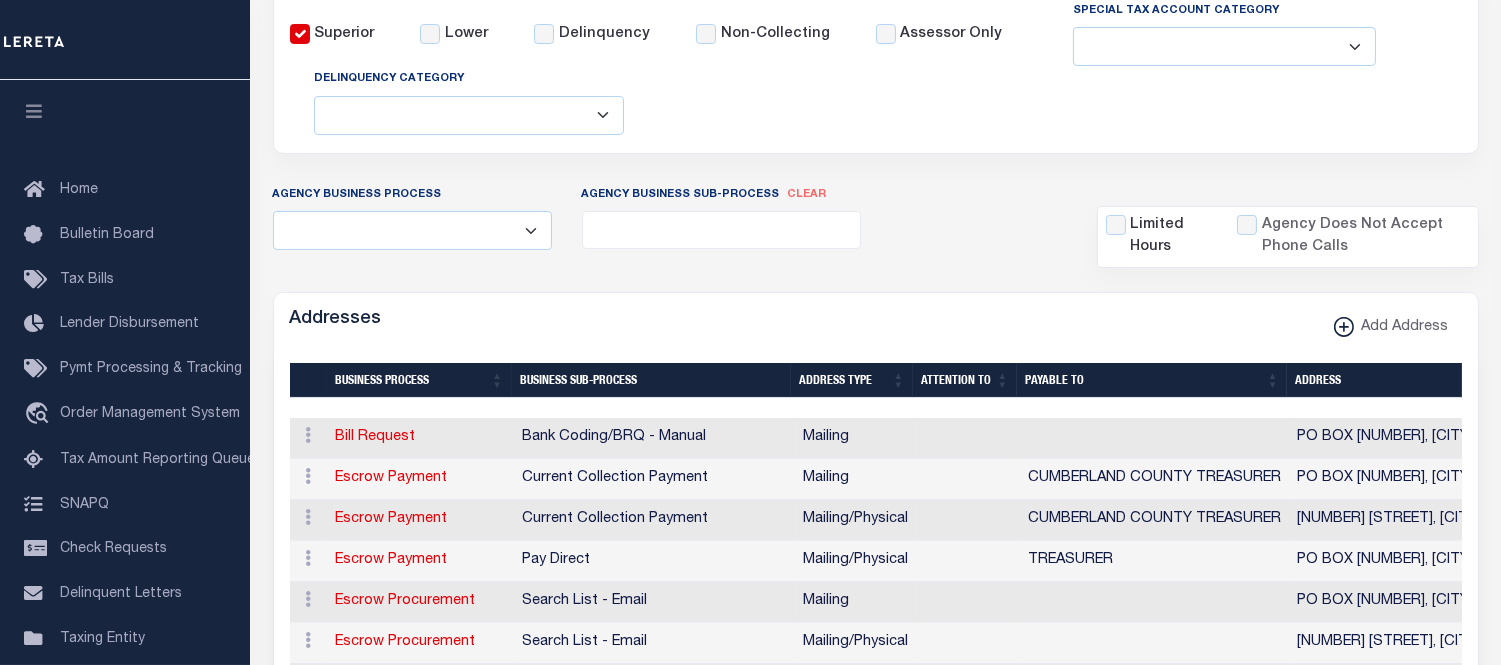 scroll, scrollTop: 0, scrollLeft: 0, axis: both 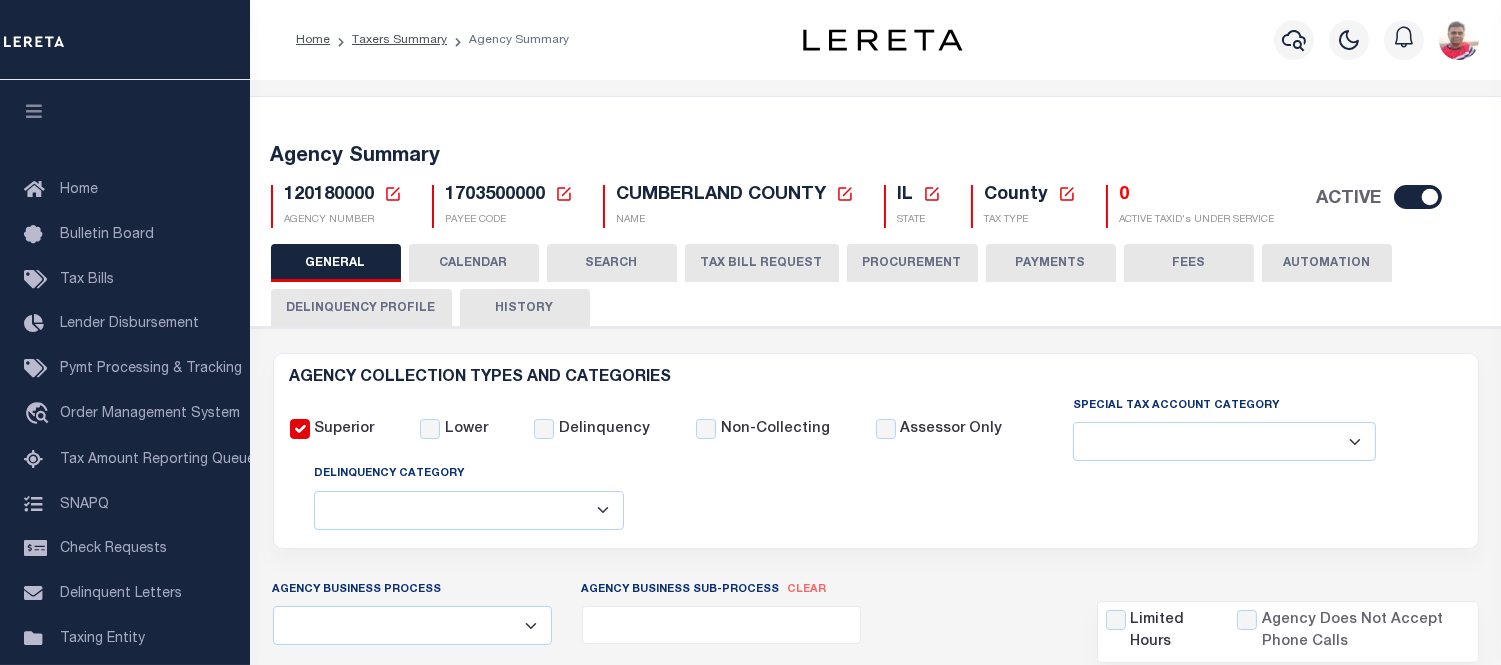 drag, startPoint x: 458, startPoint y: 263, endPoint x: 834, endPoint y: 372, distance: 391.48053 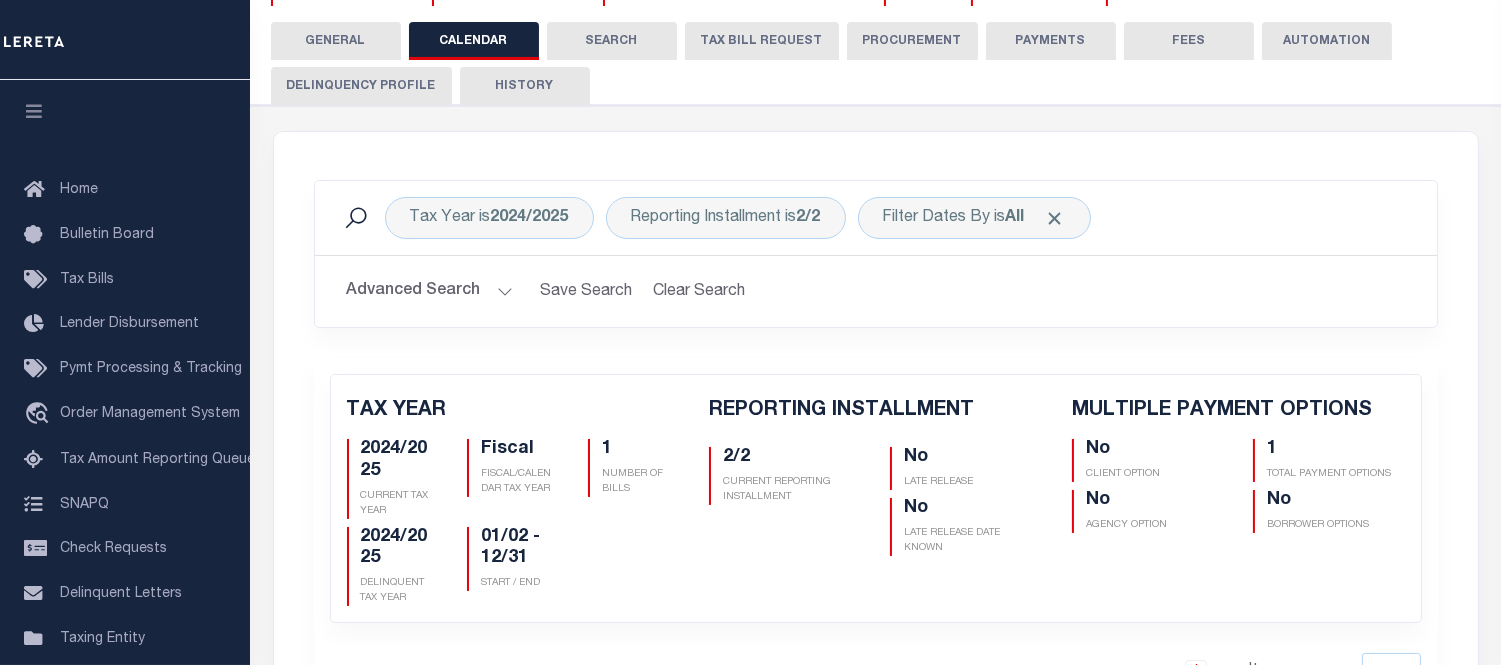checkbox on "false" 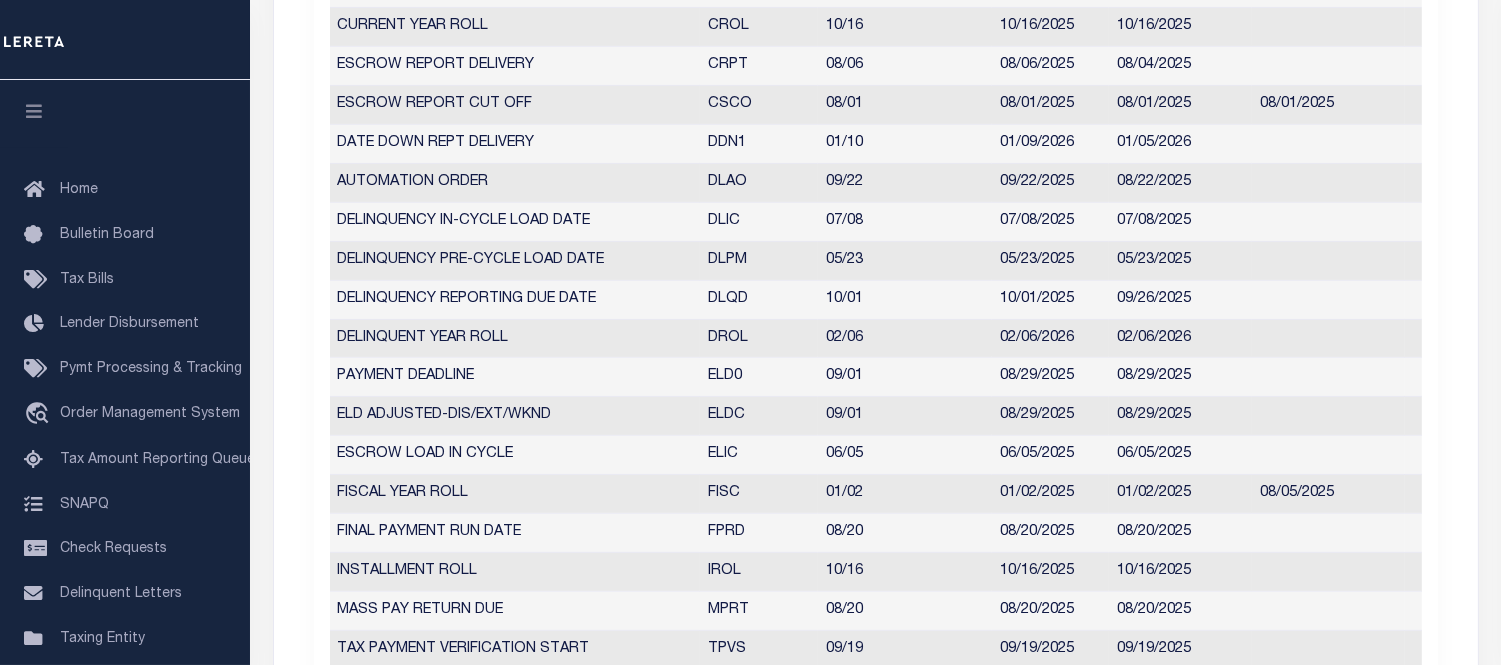 scroll, scrollTop: 777, scrollLeft: 0, axis: vertical 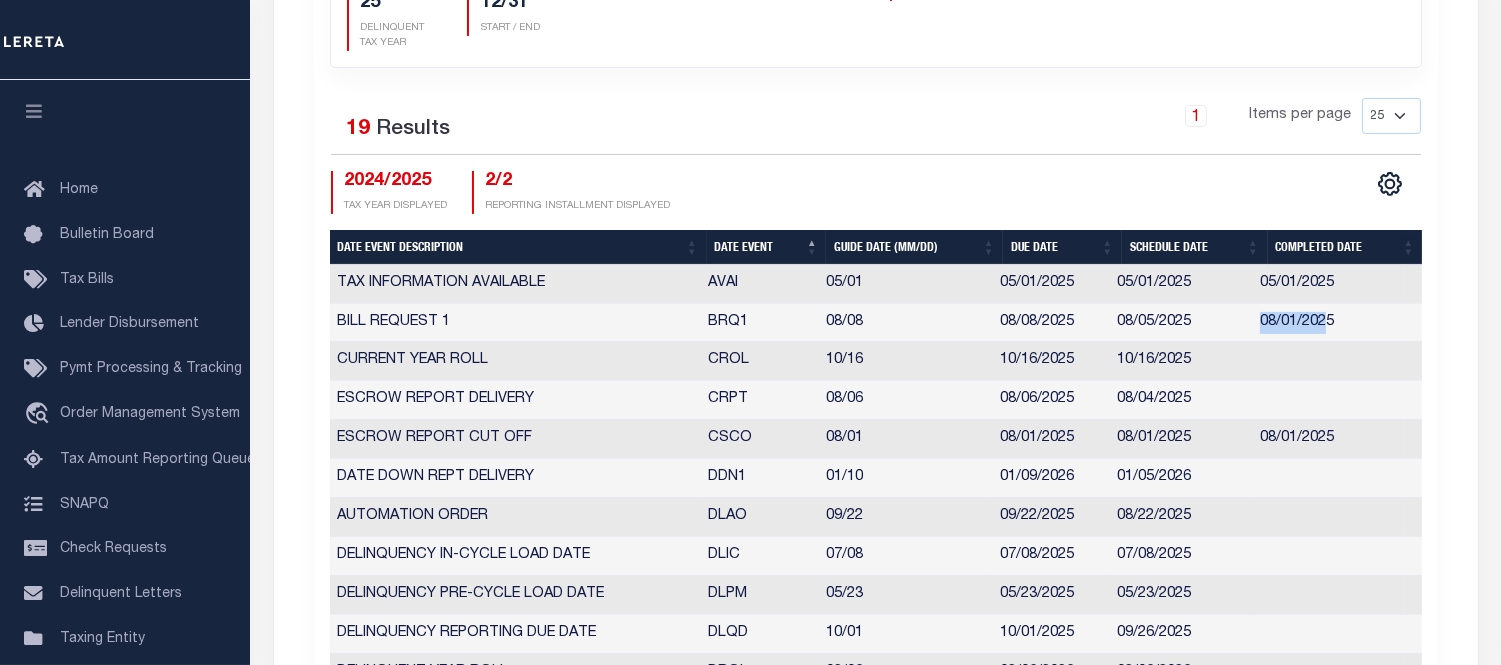 drag, startPoint x: 1268, startPoint y: 322, endPoint x: 1324, endPoint y: 352, distance: 63.529522 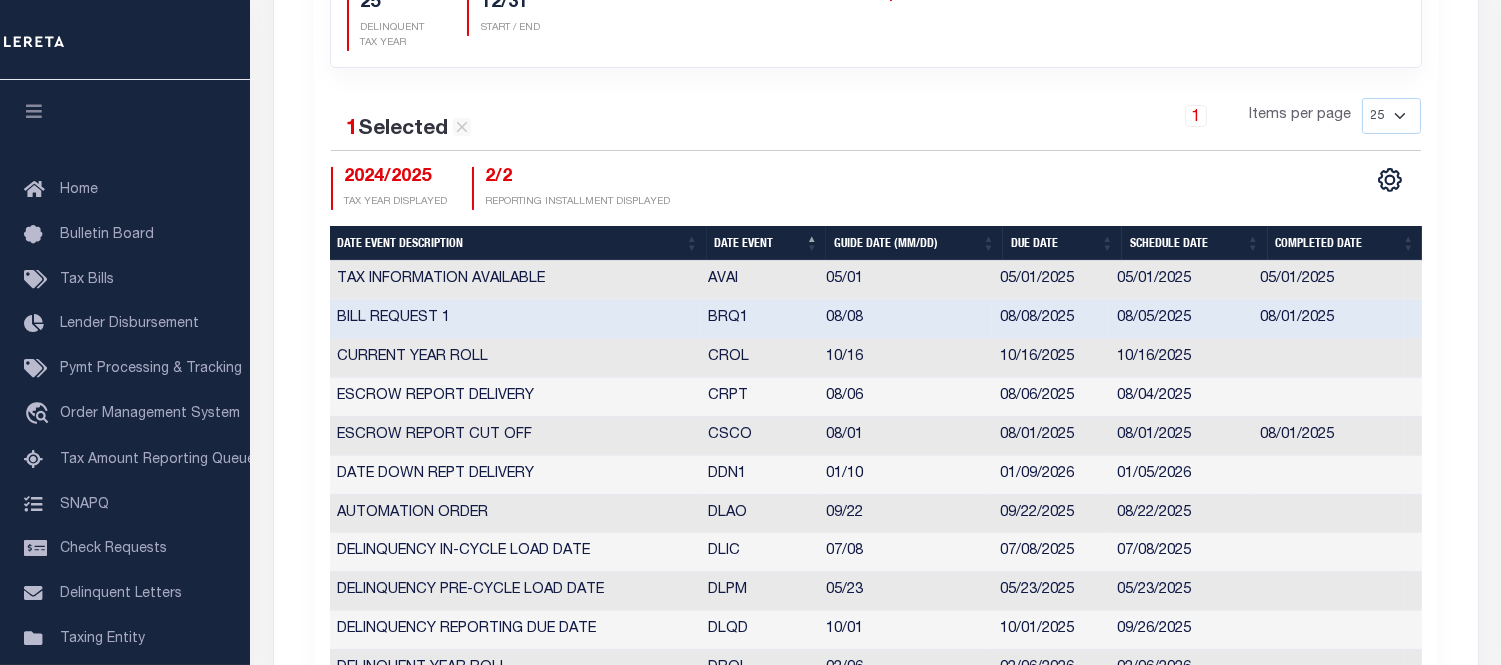 click on "08/05/2025" at bounding box center [1180, 319] 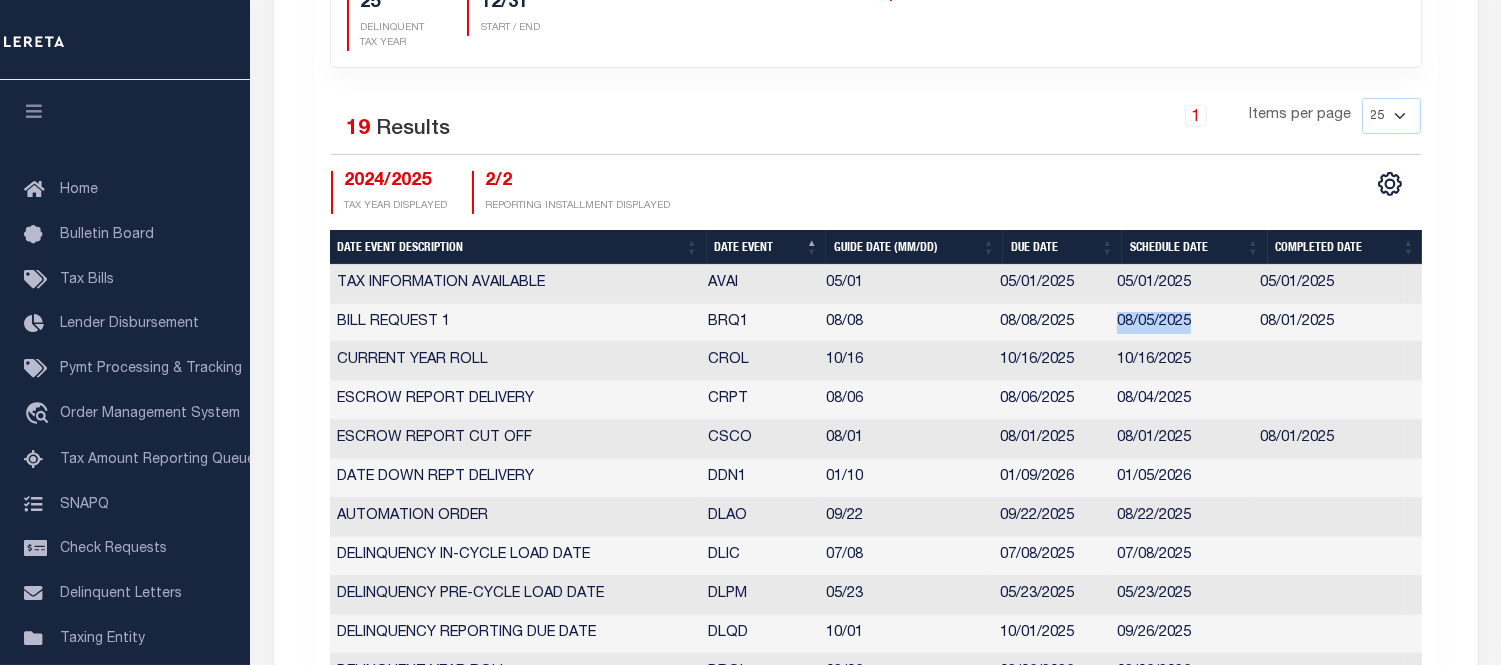 drag, startPoint x: 1114, startPoint y: 326, endPoint x: 1193, endPoint y: 320, distance: 79.22752 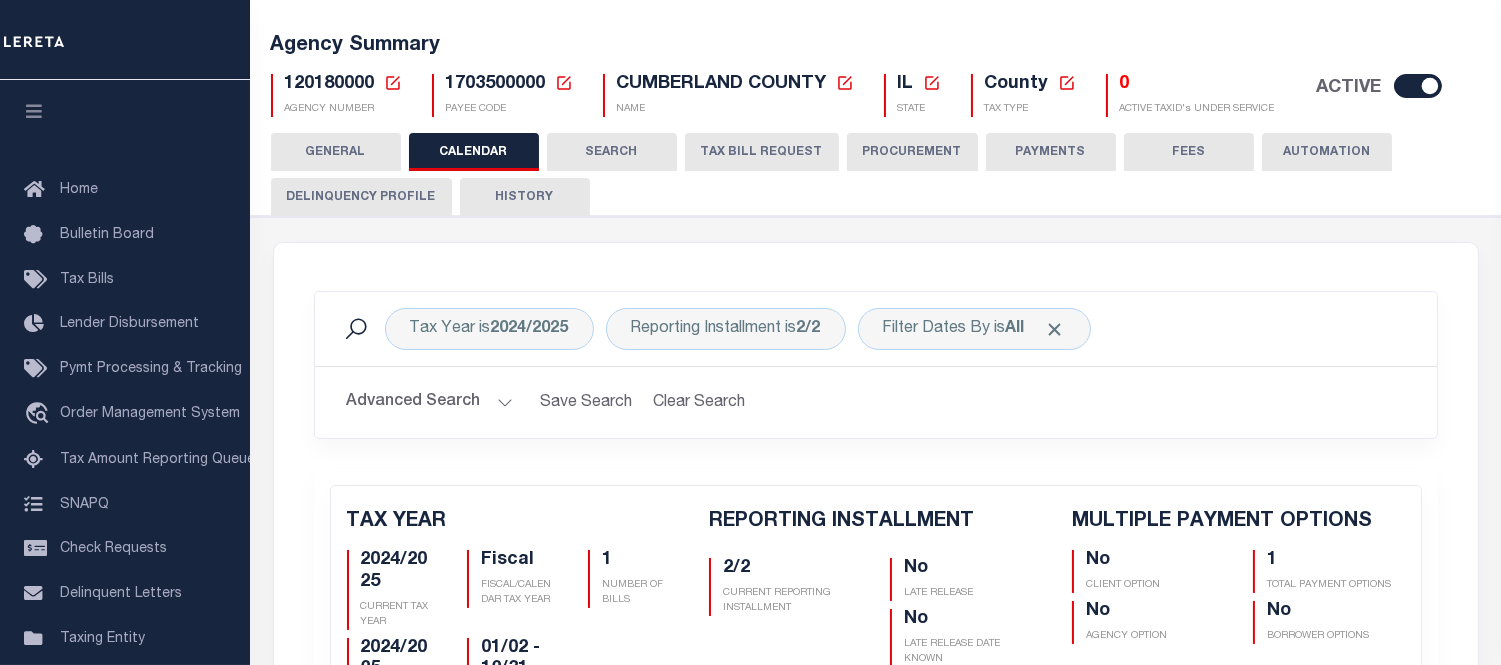 scroll, scrollTop: 0, scrollLeft: 0, axis: both 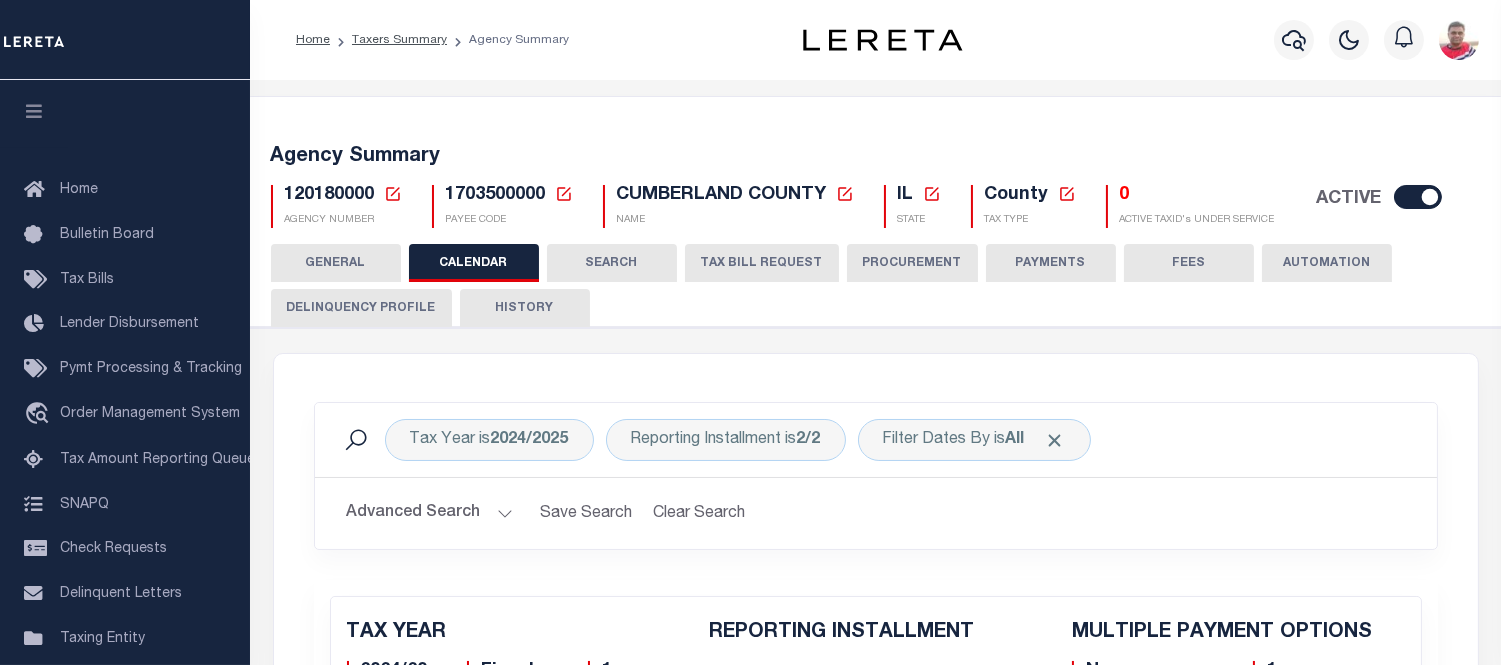 click on "1703500000" at bounding box center (496, 195) 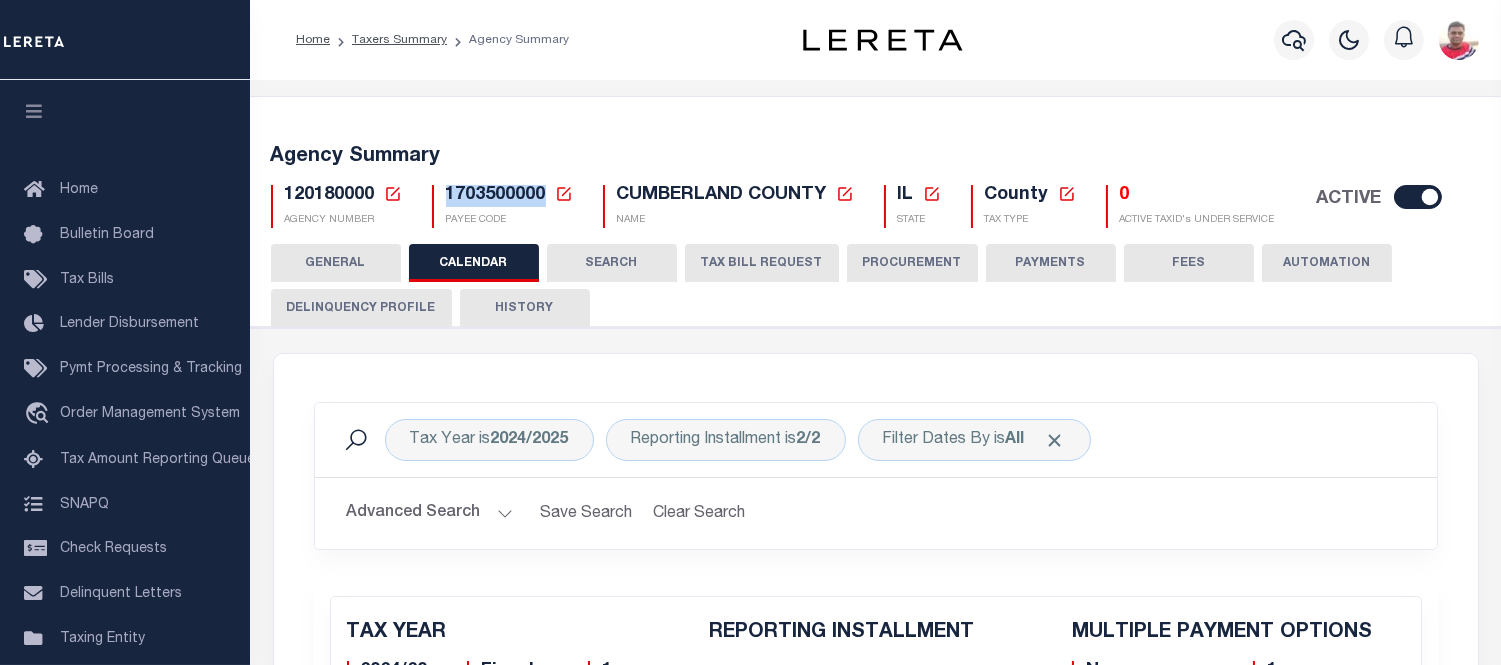 copy on "1703500000" 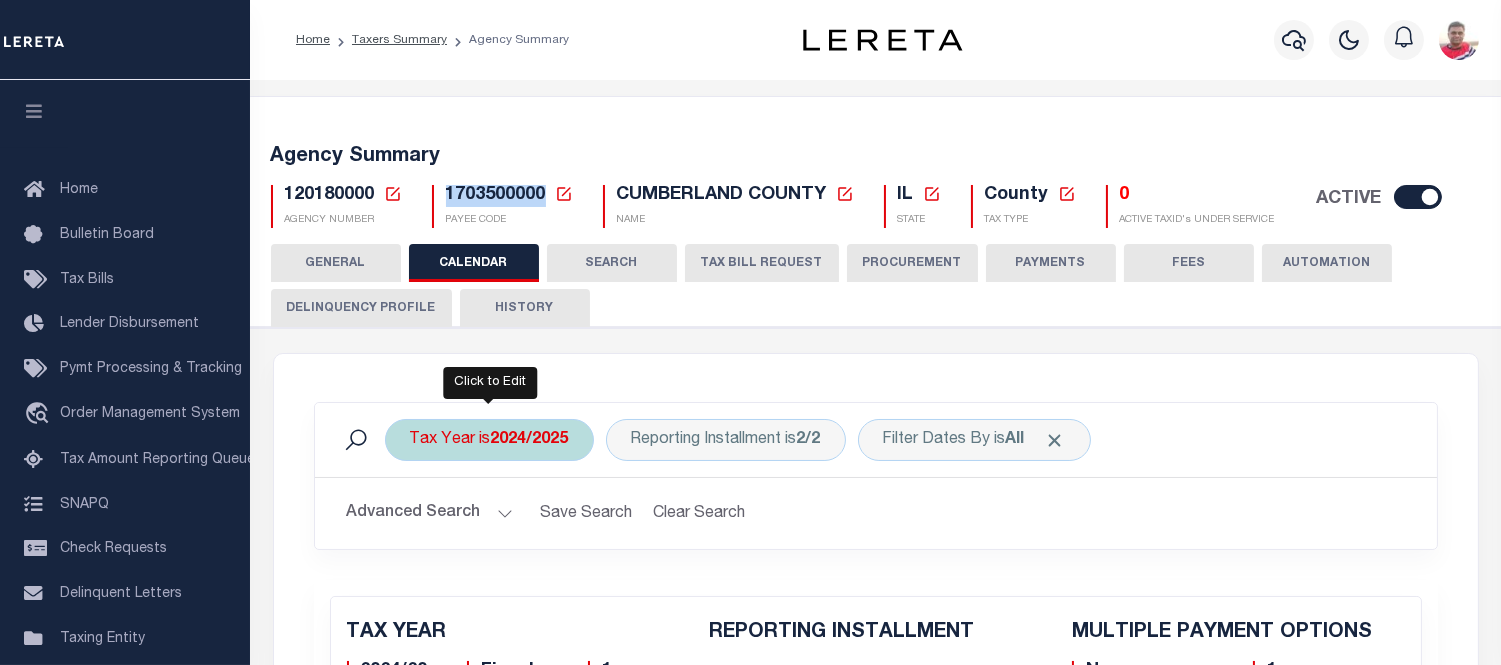 copy on "1703500000" 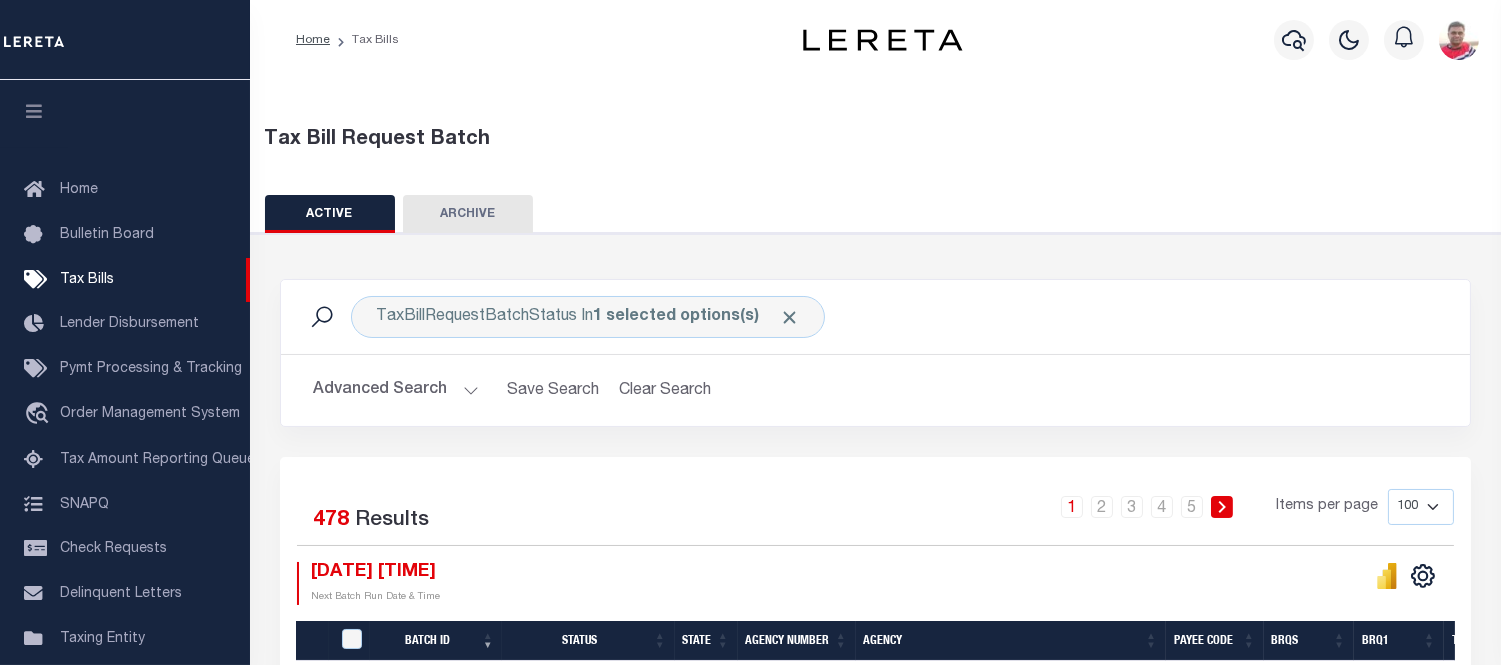 scroll, scrollTop: 333, scrollLeft: 0, axis: vertical 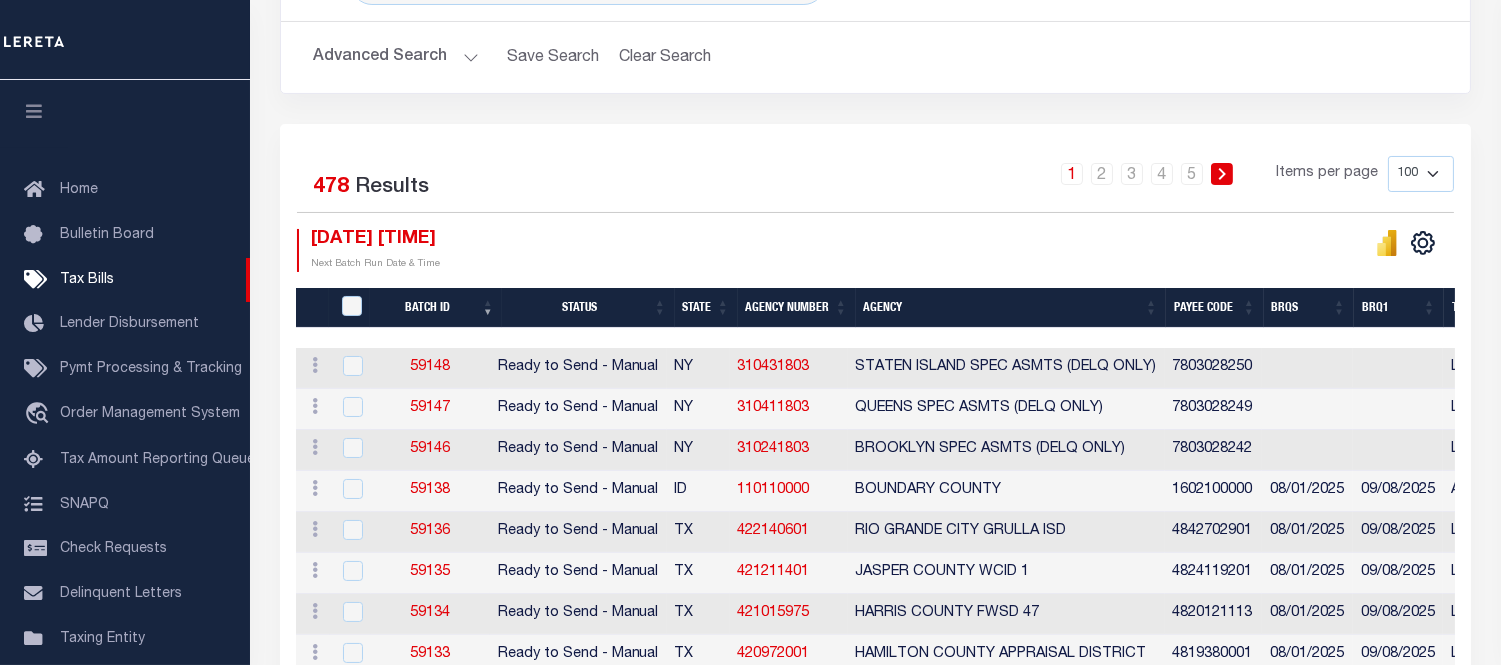 click on "Advanced Search" at bounding box center [396, 57] 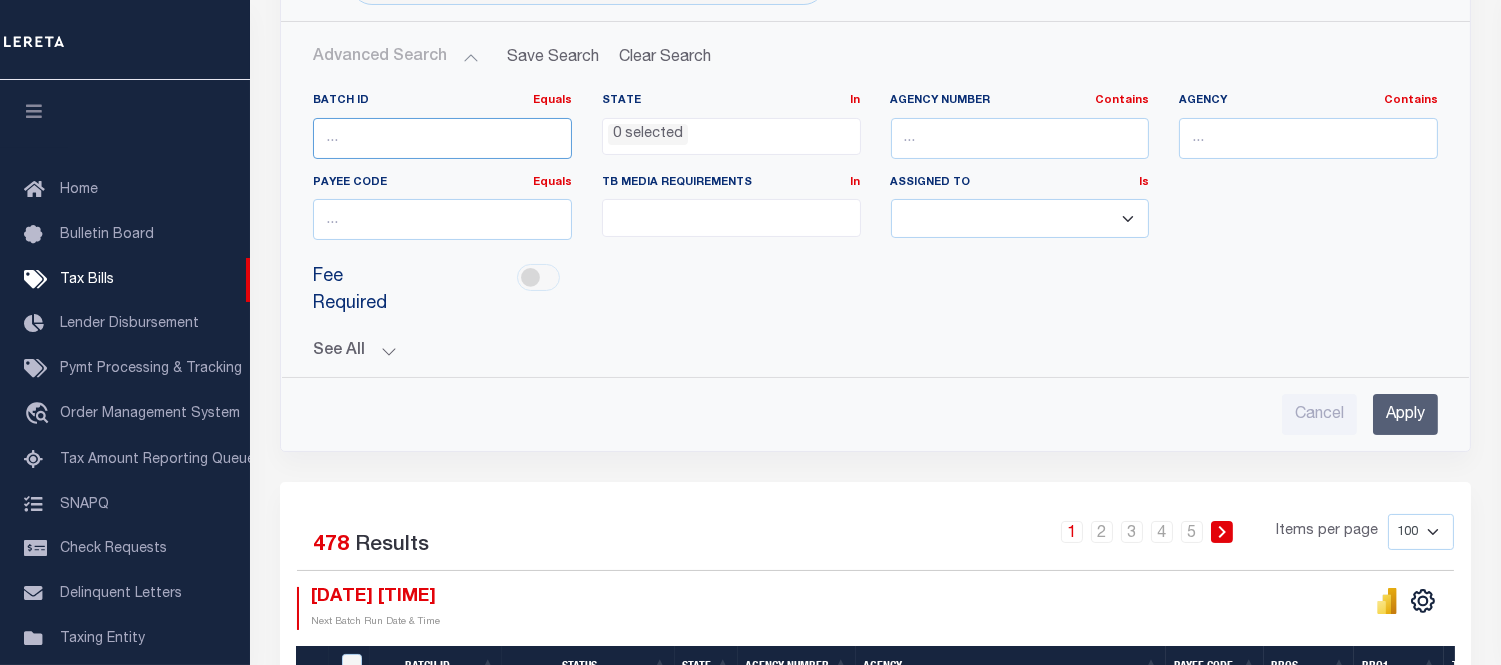 drag, startPoint x: 331, startPoint y: 141, endPoint x: 918, endPoint y: 145, distance: 587.0136 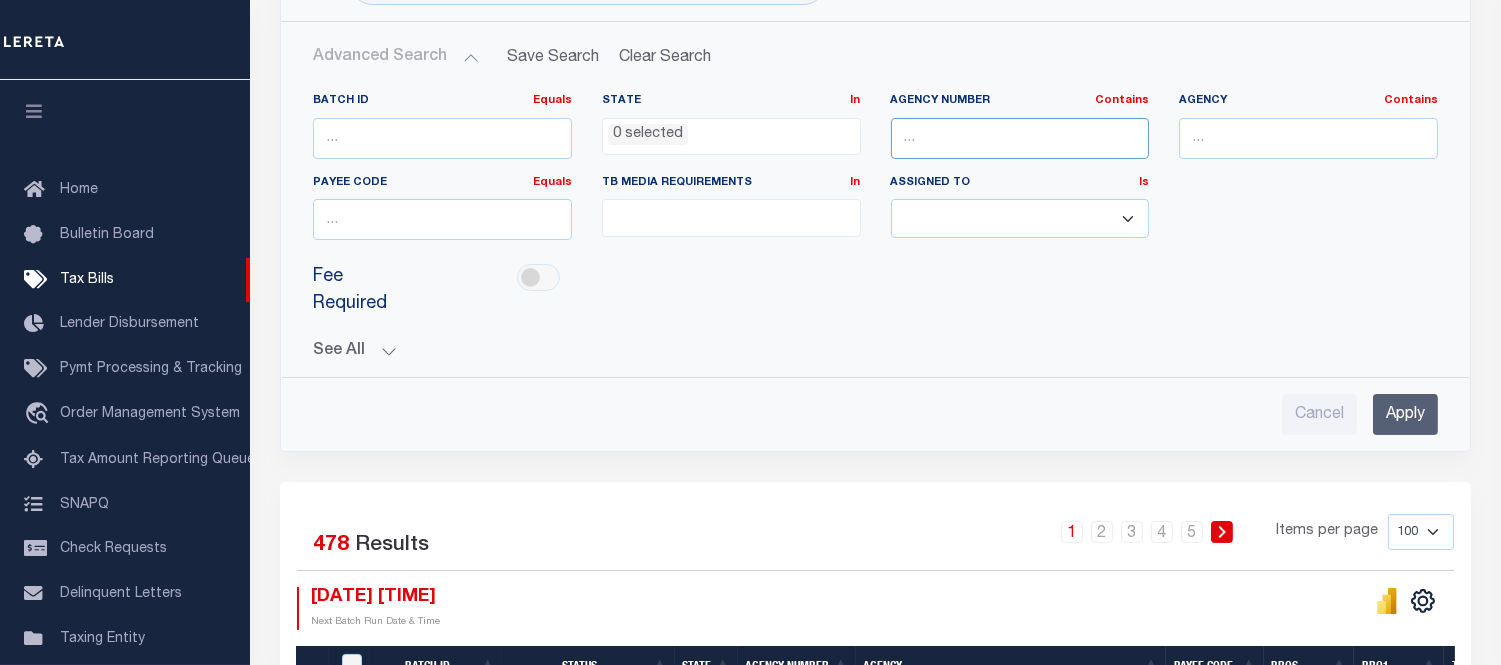 click at bounding box center [1020, 138] 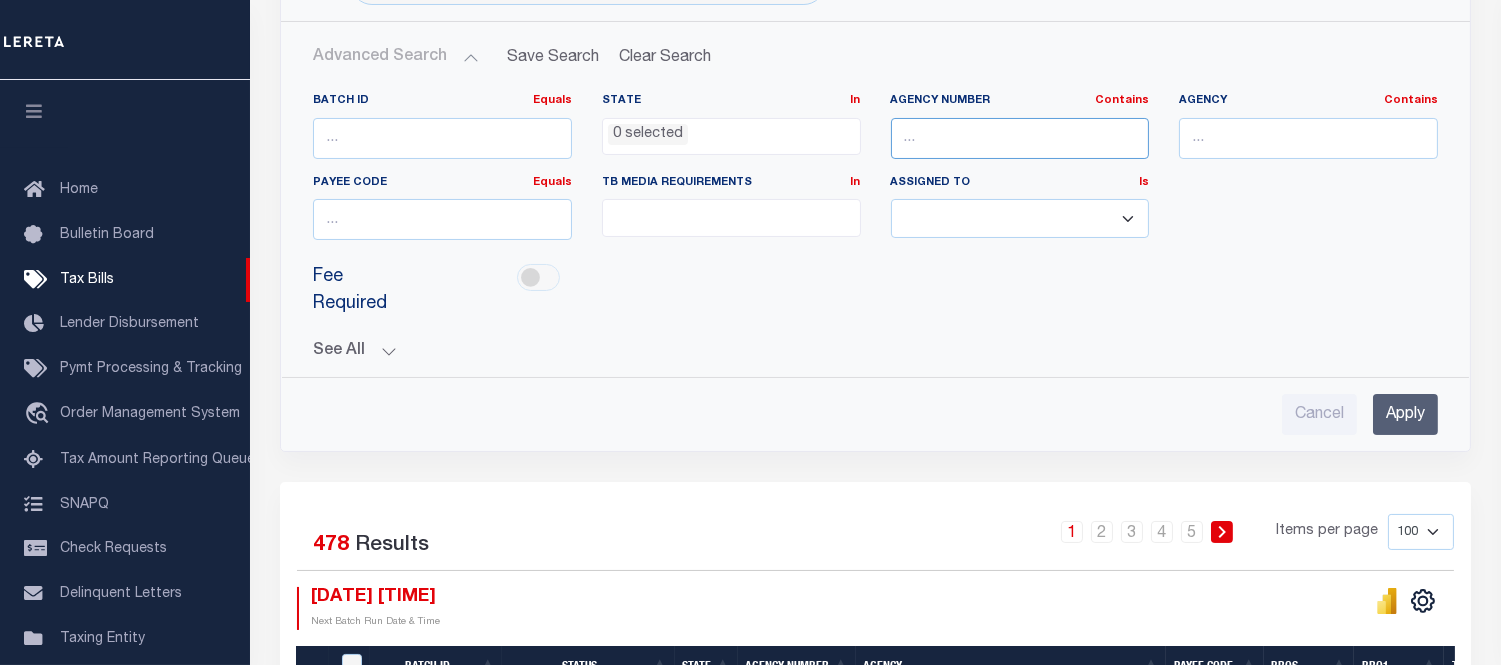 paste on "[NUMBER]" 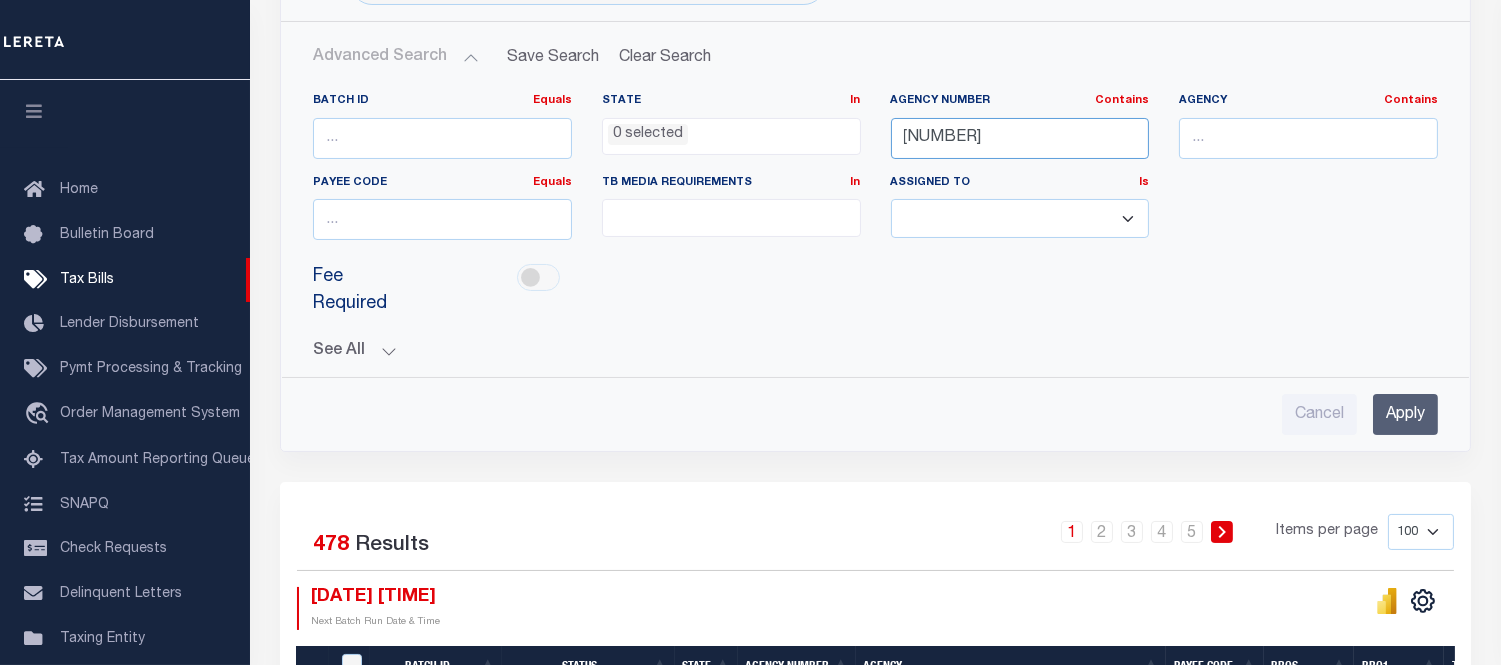type on "[NUMBER]" 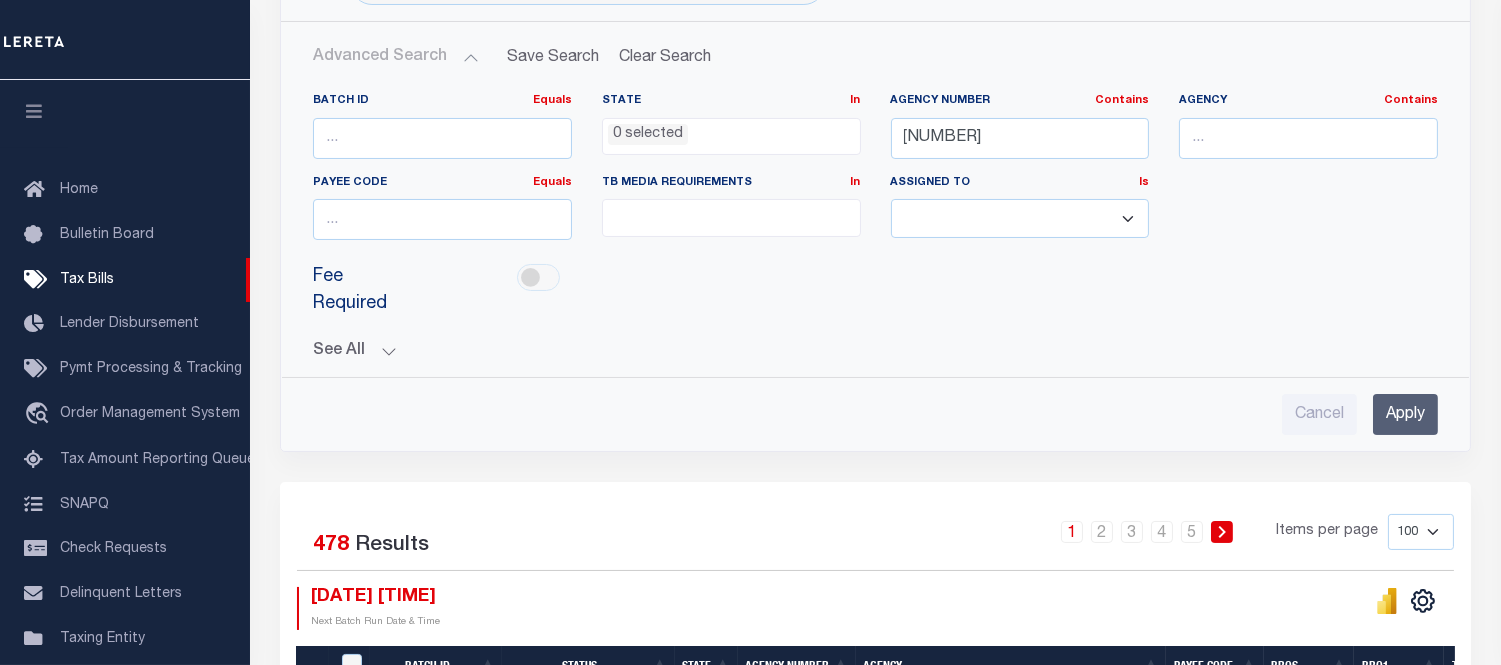 click on "See All" at bounding box center [875, 351] 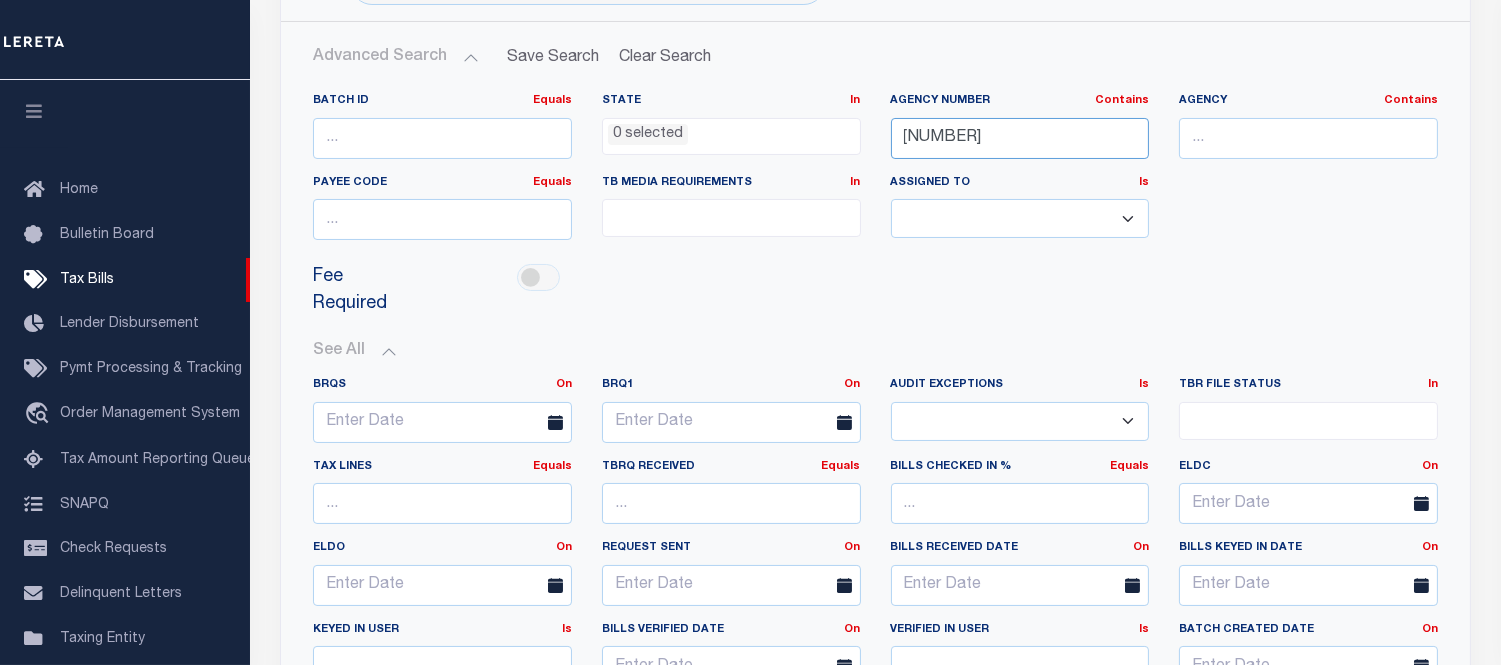 click on "[NUMBER]" at bounding box center [1020, 138] 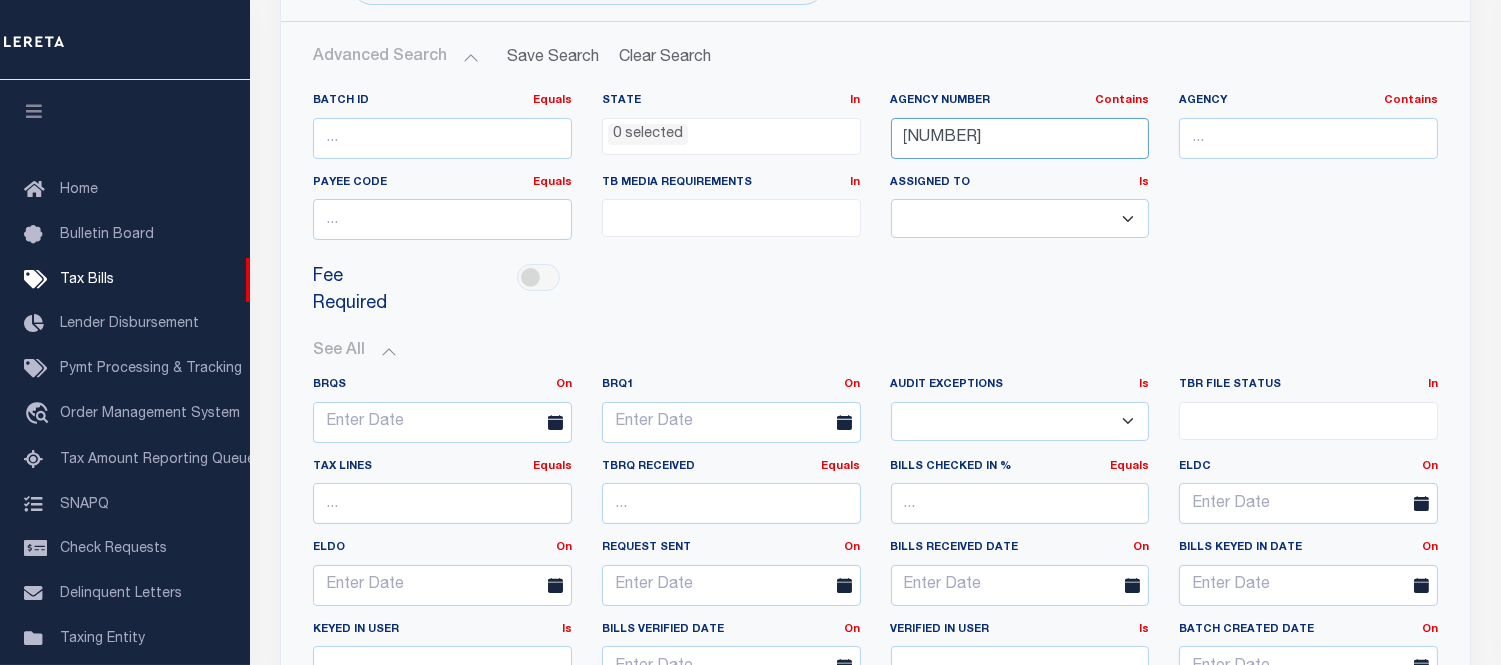 scroll, scrollTop: 792, scrollLeft: 0, axis: vertical 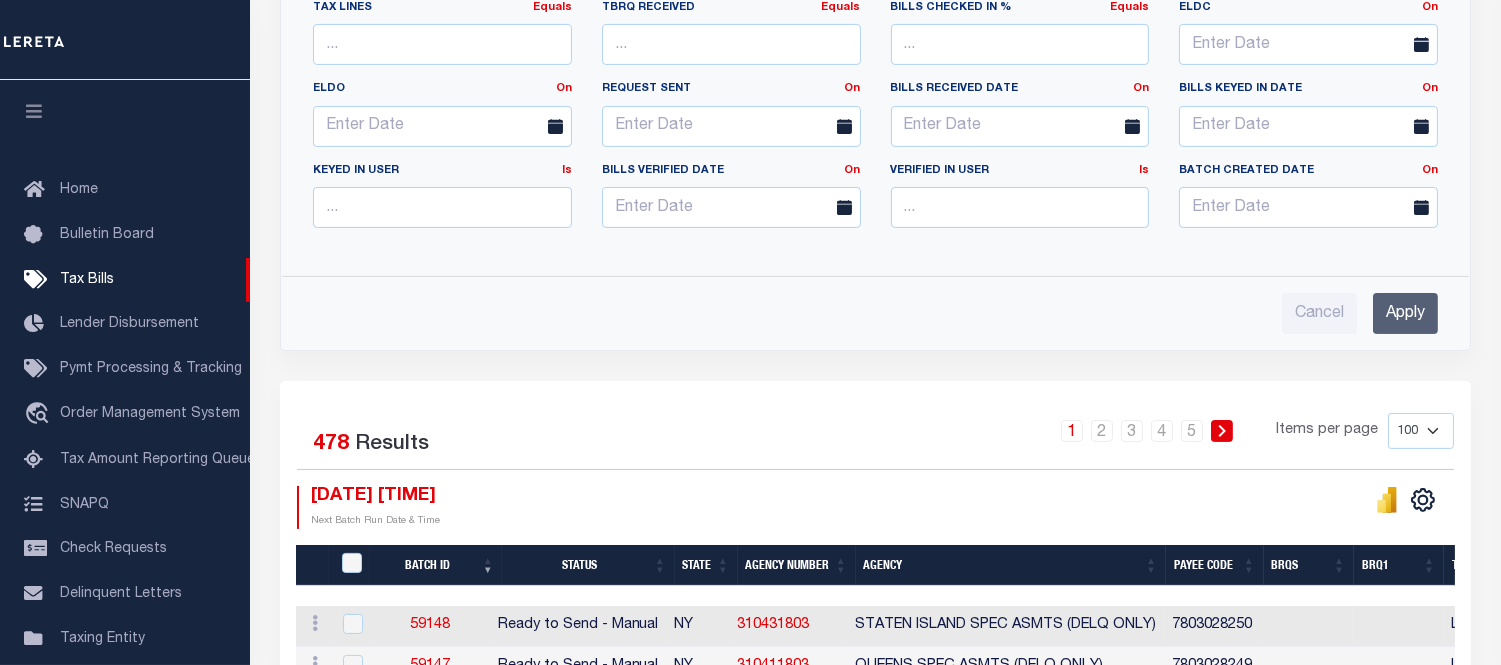 click on "Apply" at bounding box center (1405, 313) 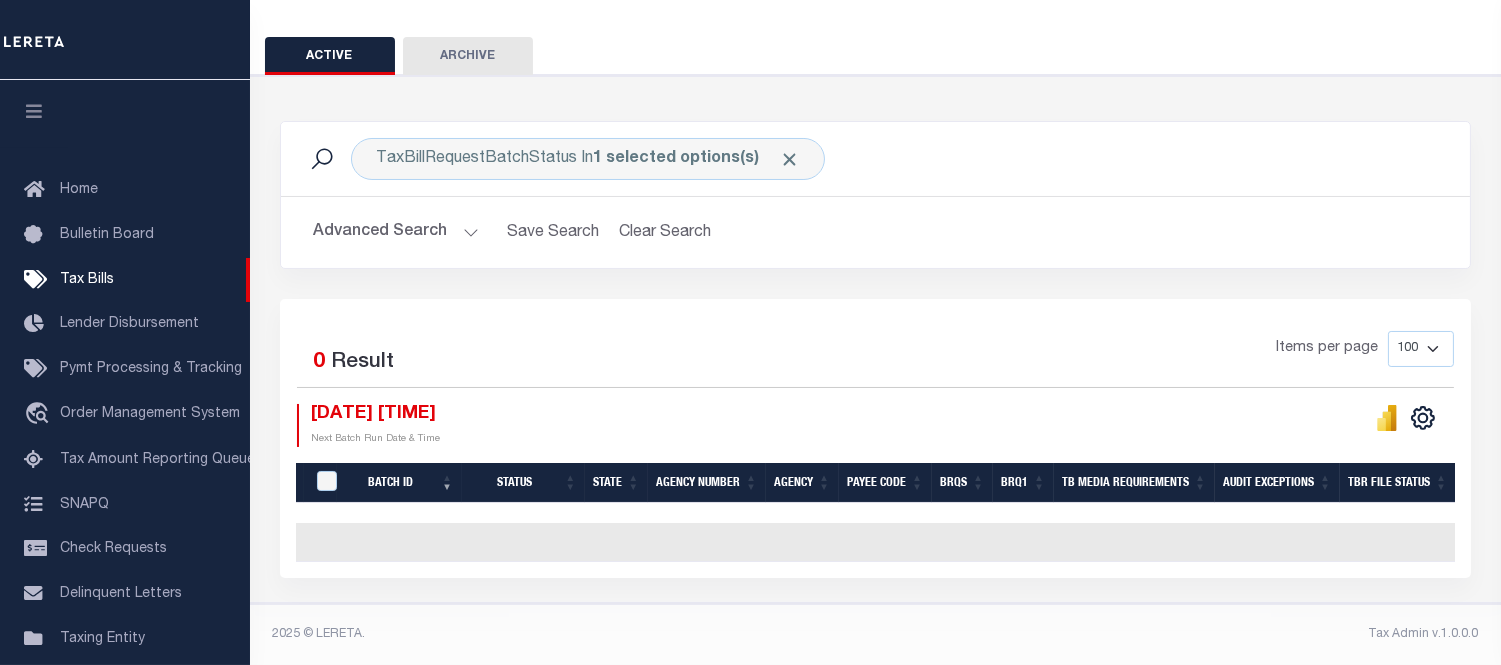 scroll, scrollTop: 168, scrollLeft: 0, axis: vertical 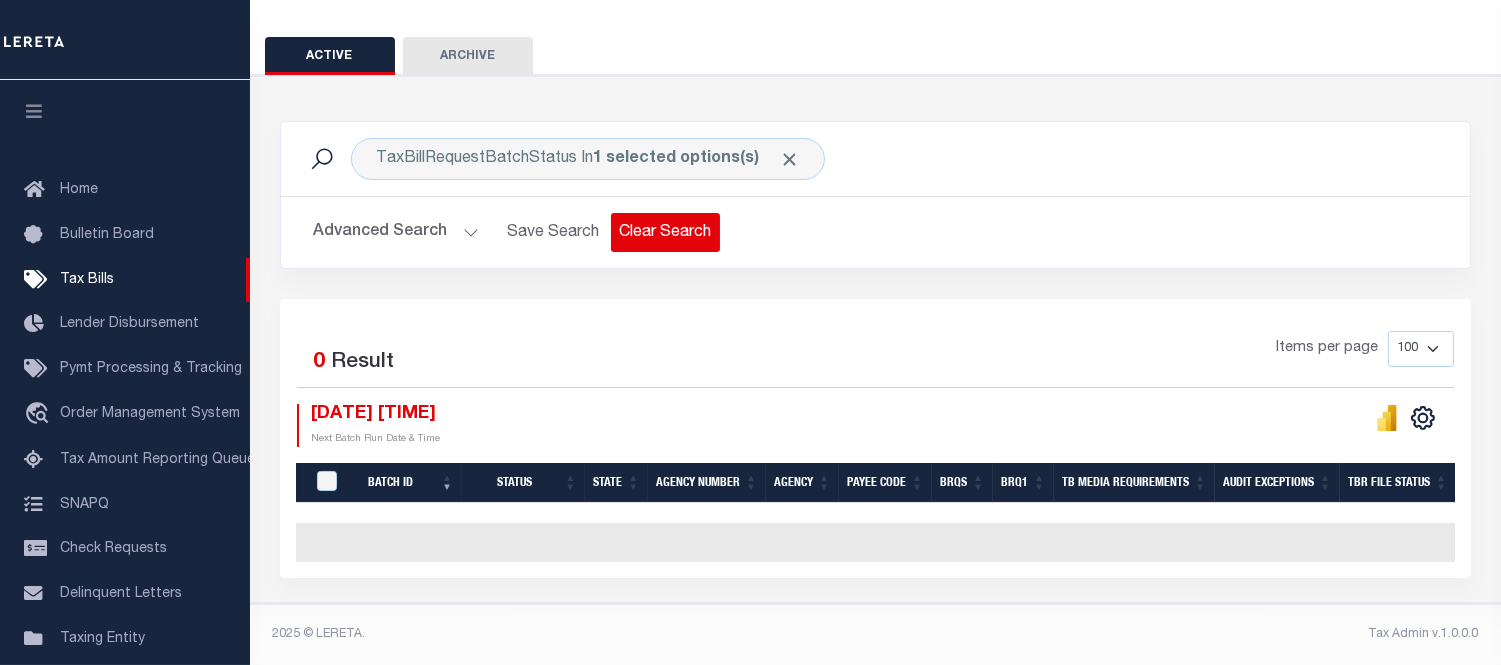 click on "Clear Search" at bounding box center [665, 232] 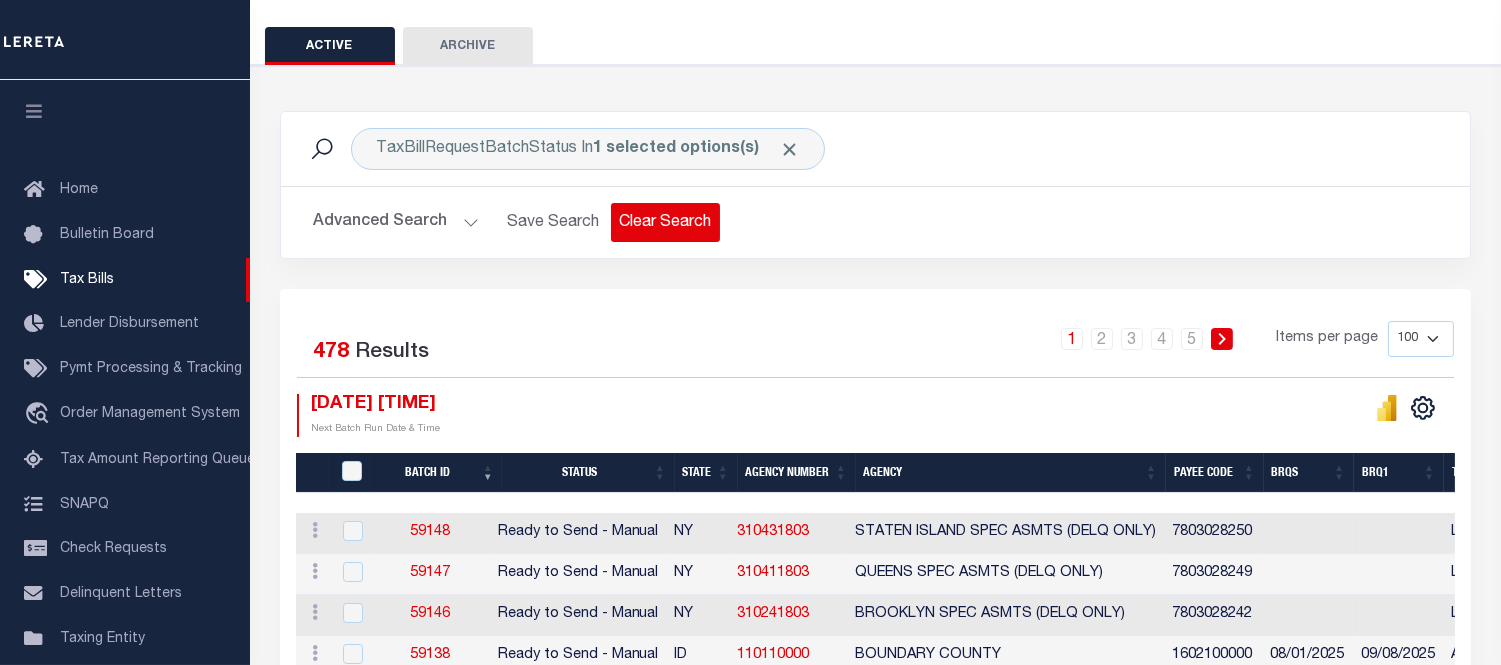 click on "Clear Search" at bounding box center (665, 222) 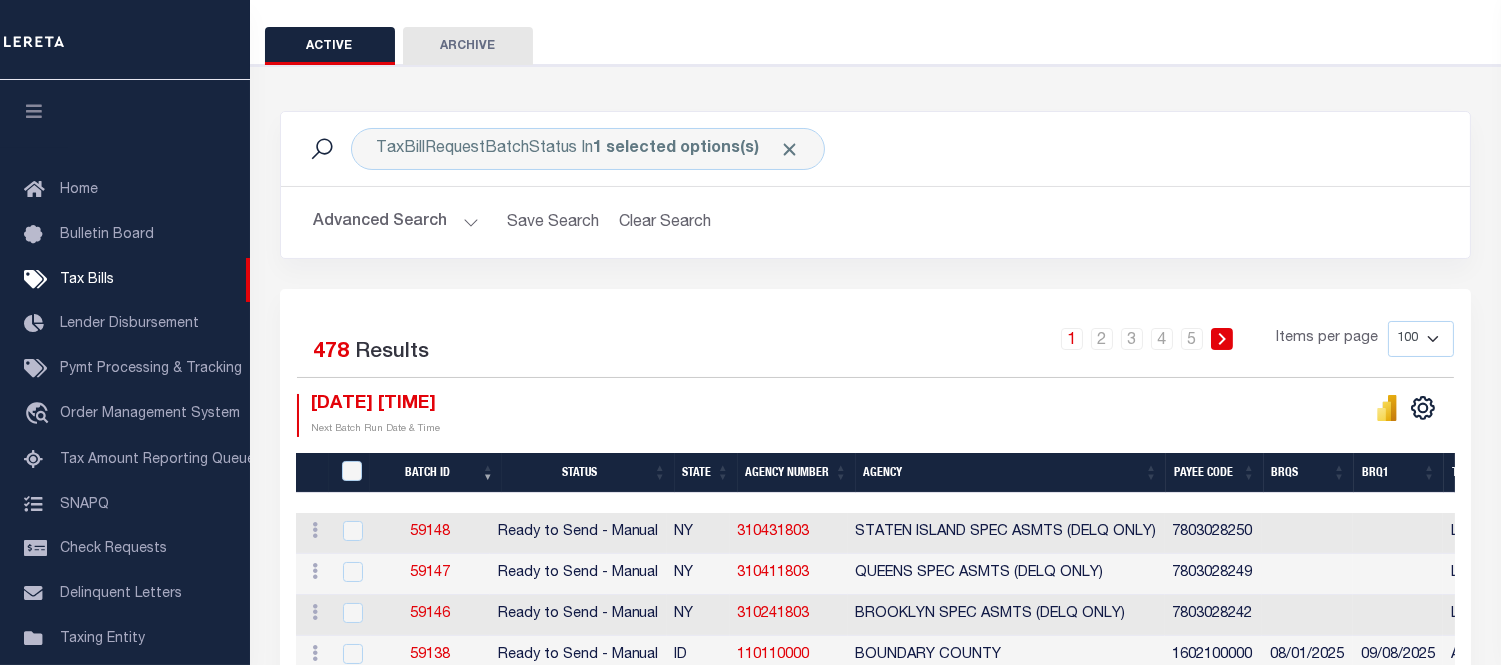 click on "Advanced Search" at bounding box center [396, 222] 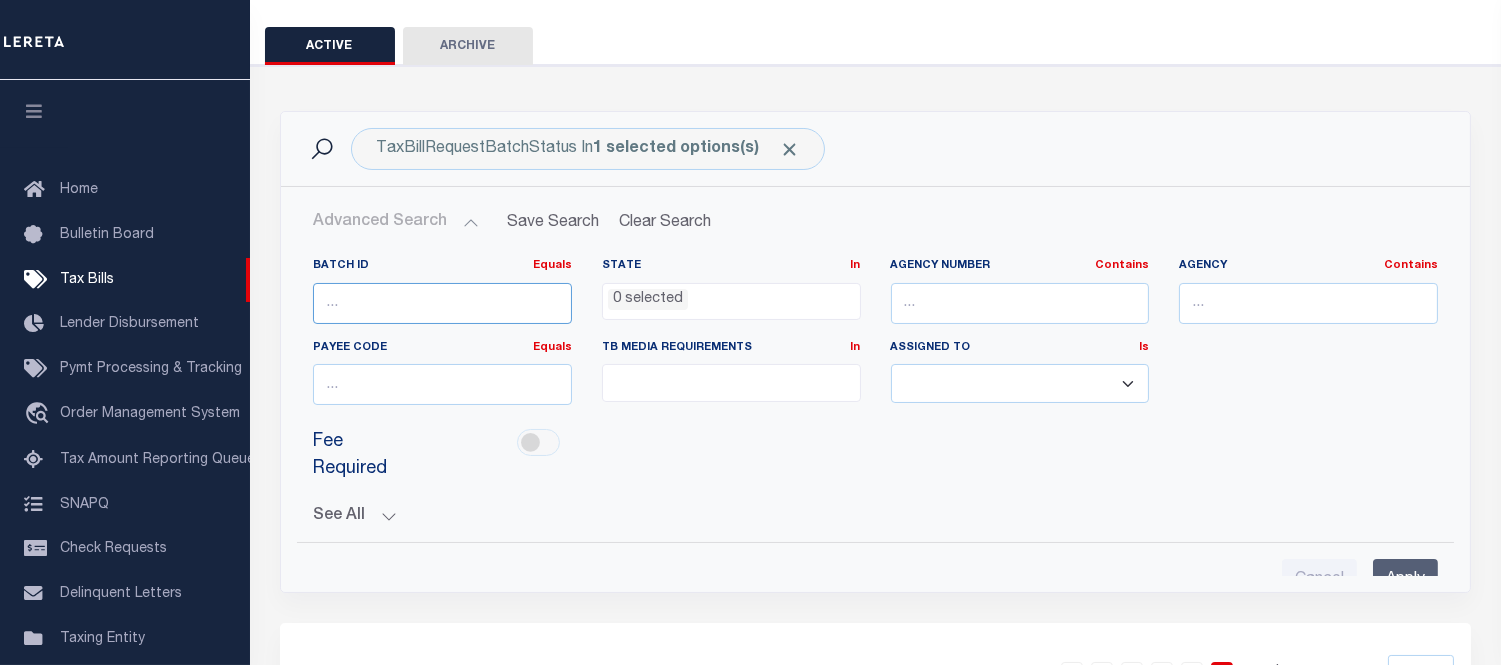 click at bounding box center (442, 303) 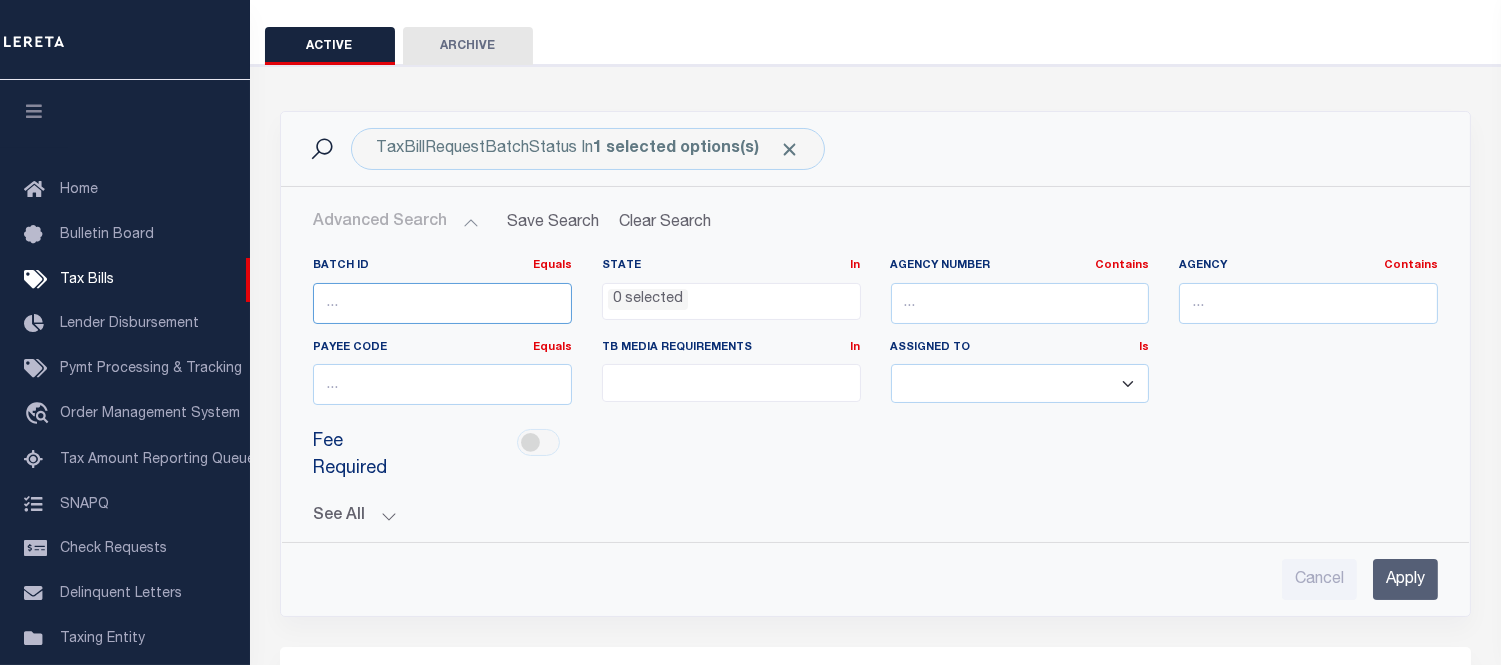 paste on "59149" 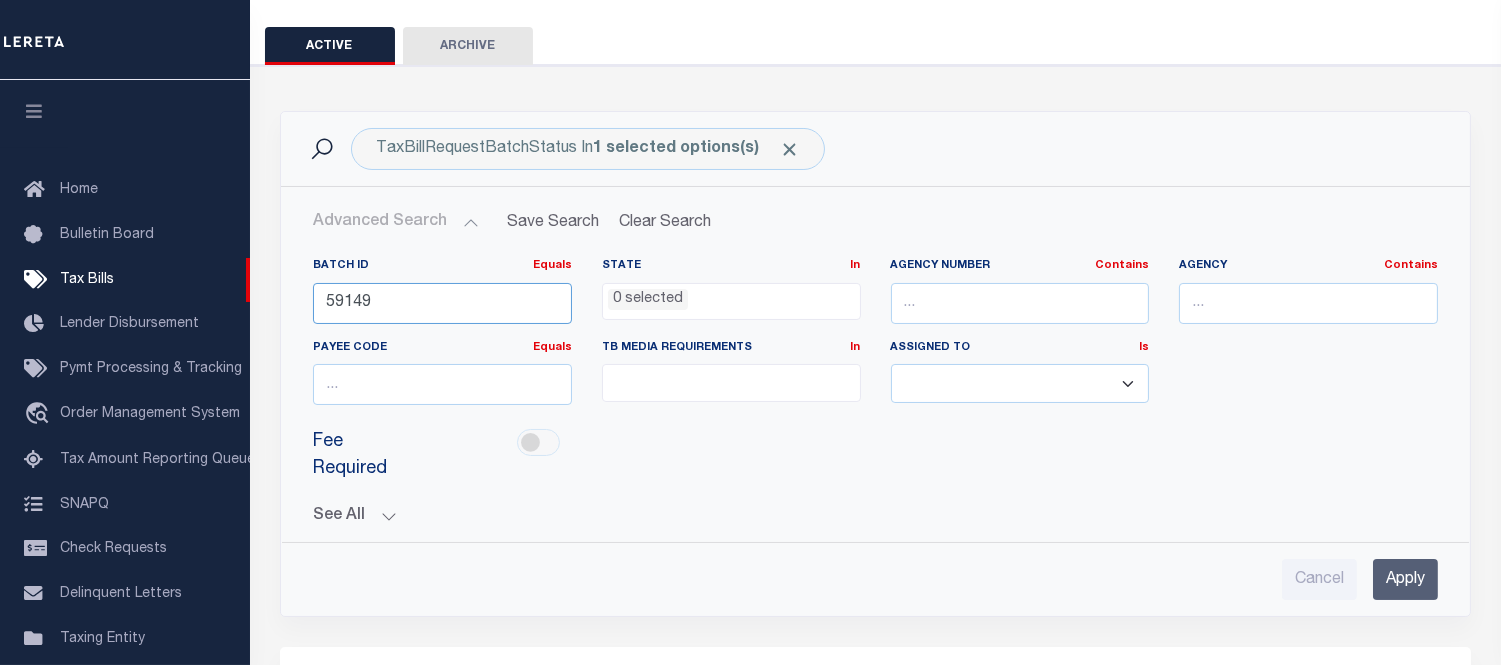 type on "59149" 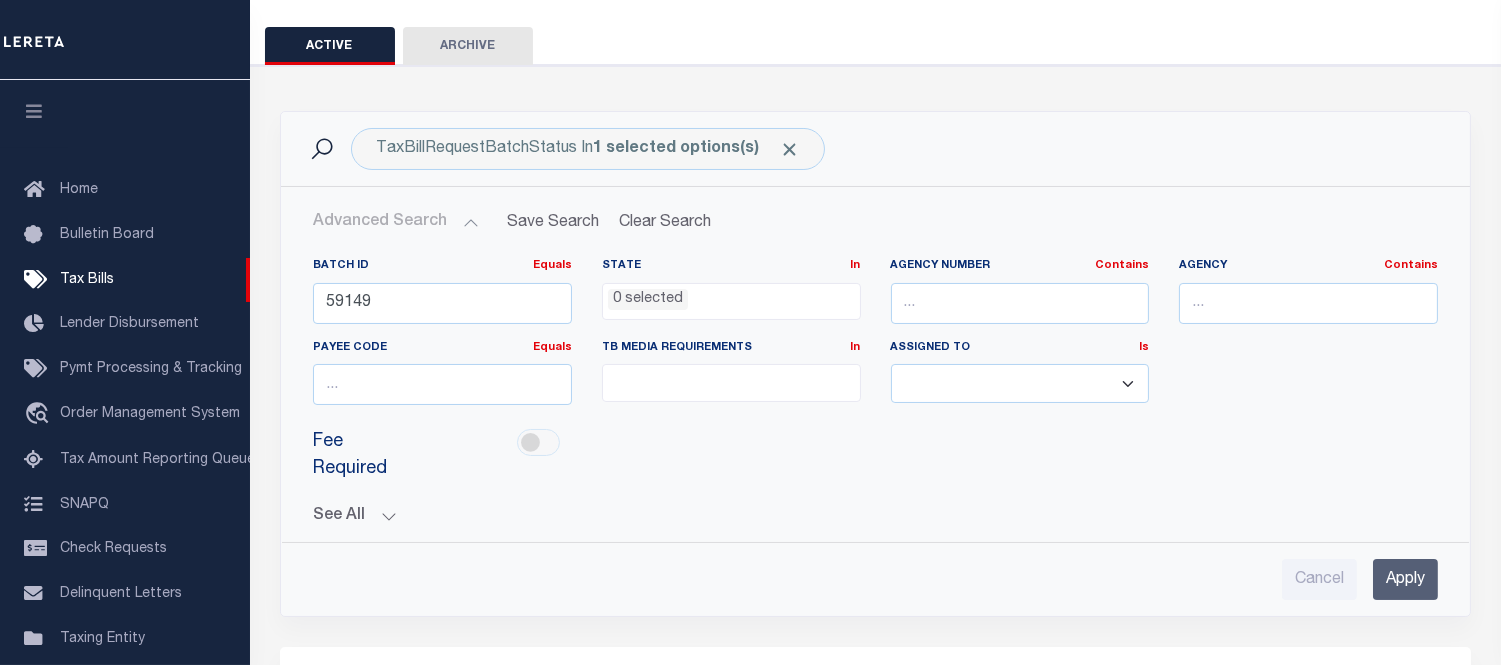 drag, startPoint x: 1402, startPoint y: 555, endPoint x: 1081, endPoint y: 414, distance: 350.60233 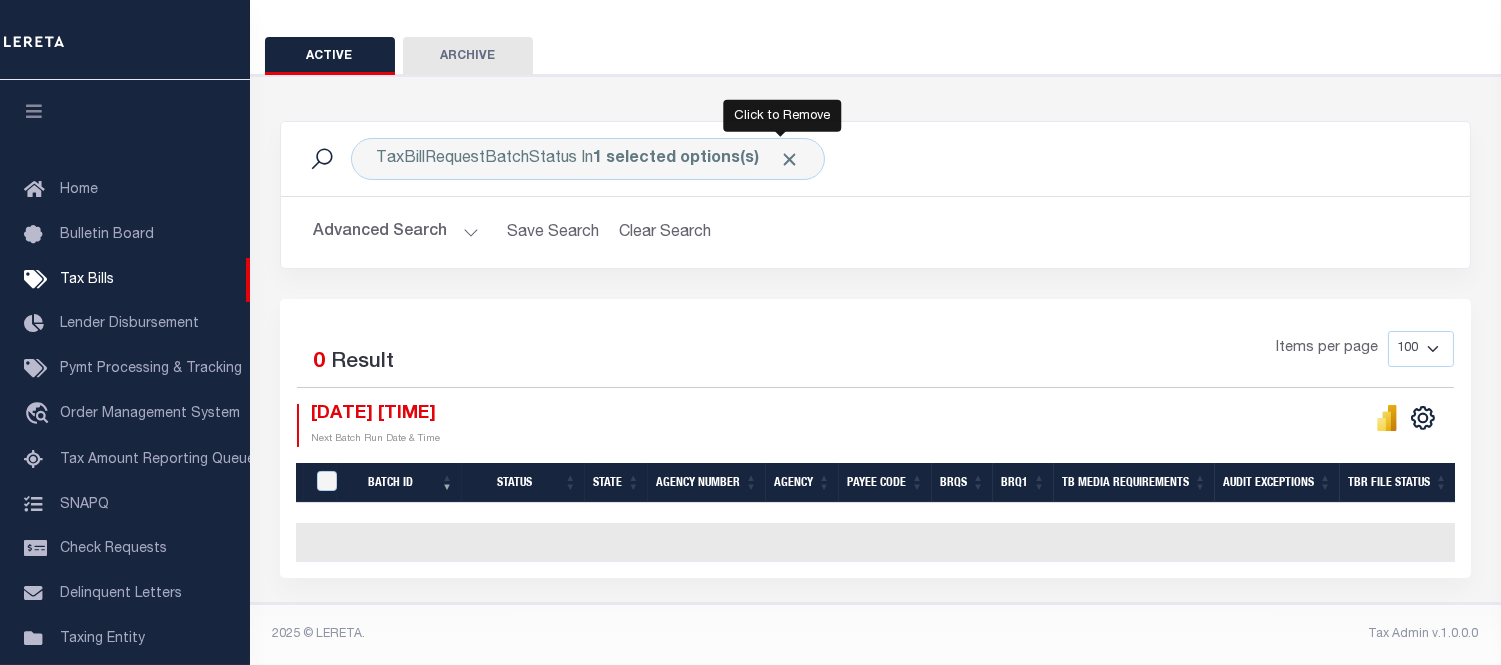click at bounding box center (789, 159) 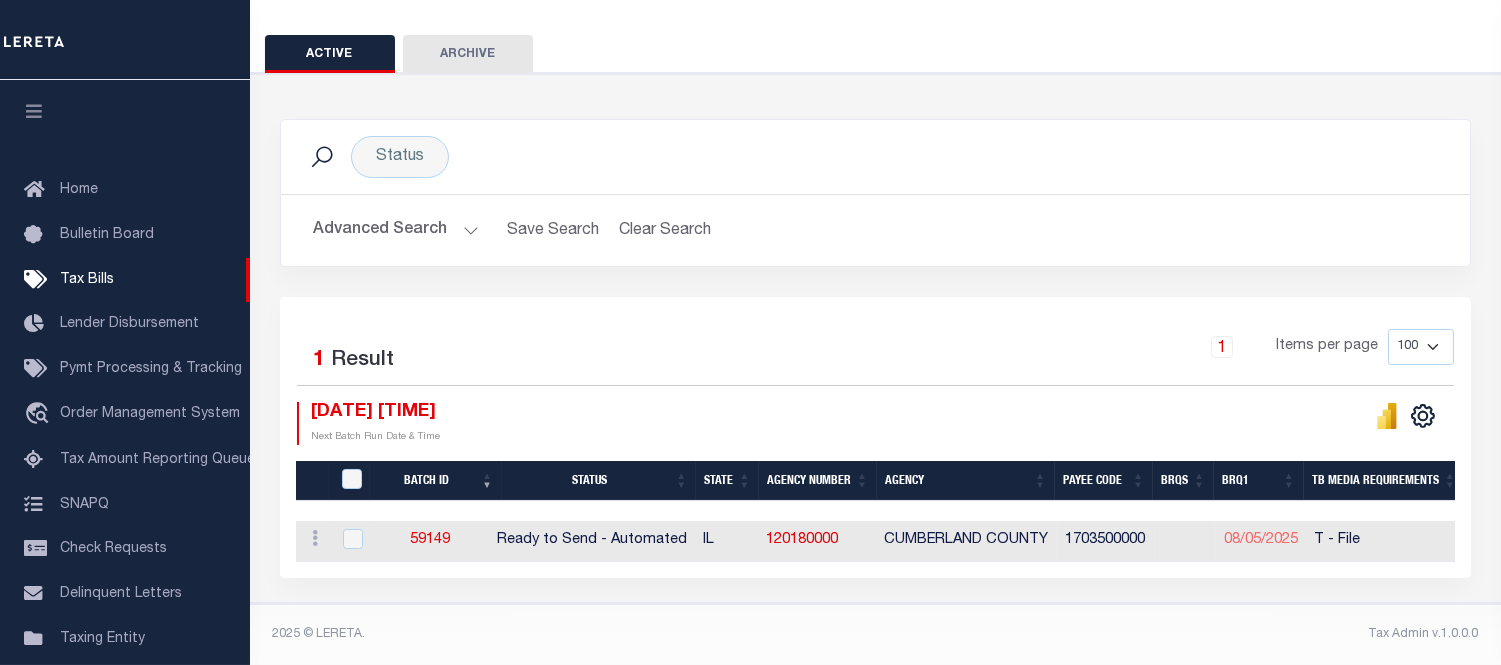 scroll, scrollTop: 0, scrollLeft: 98, axis: horizontal 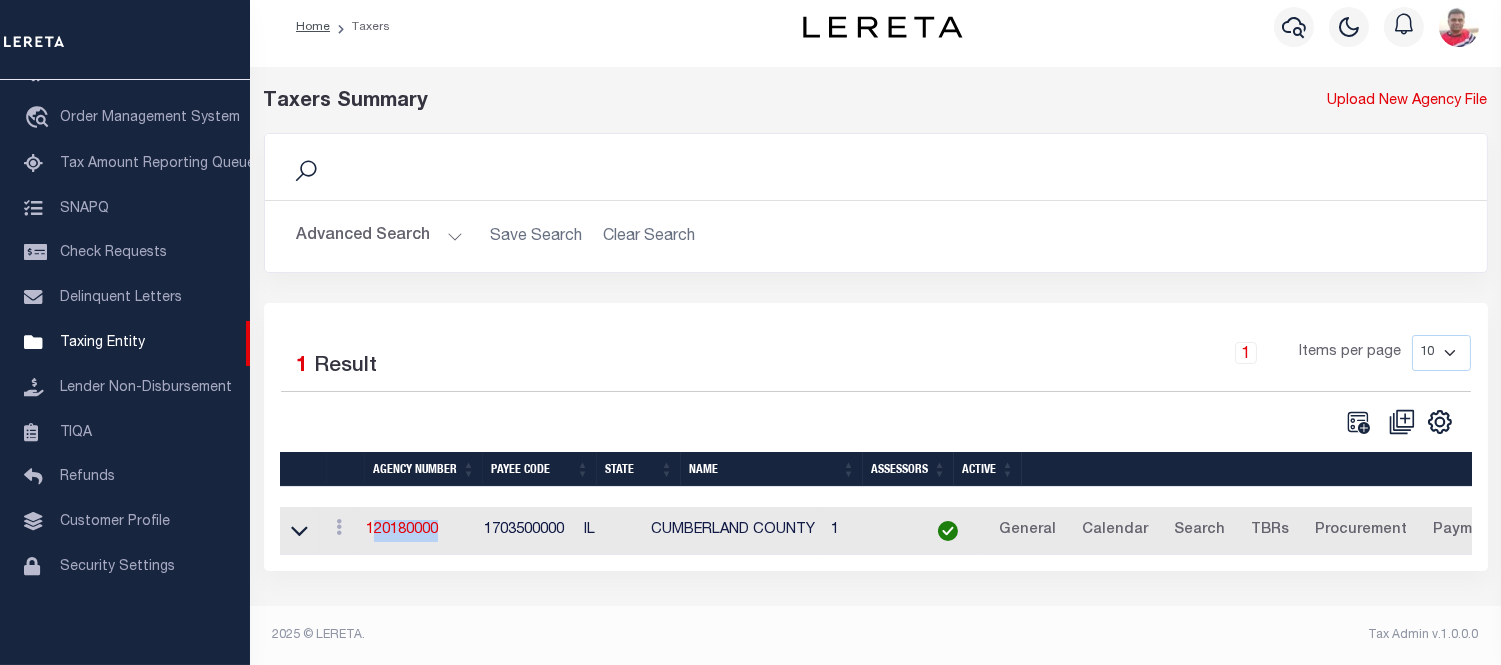 drag, startPoint x: 461, startPoint y: 535, endPoint x: 385, endPoint y: 546, distance: 76.79192 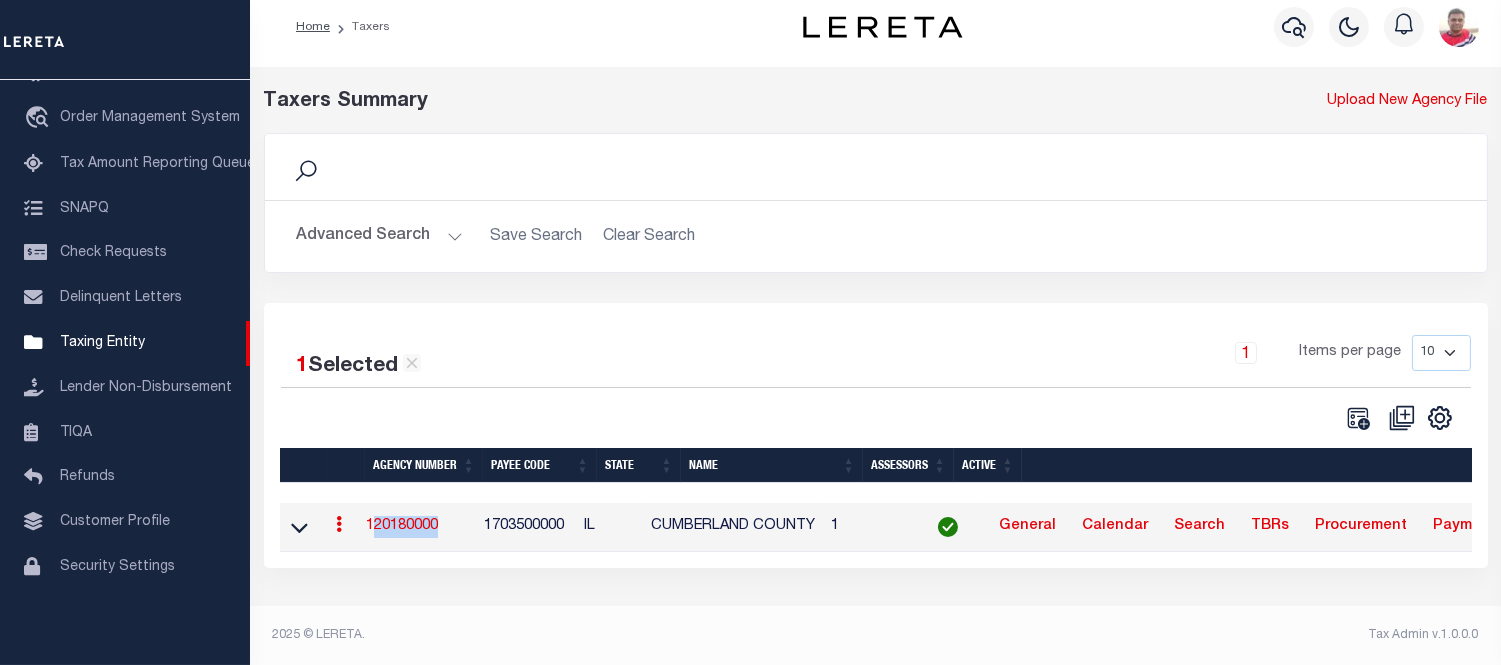 copy on "[YEAR]" 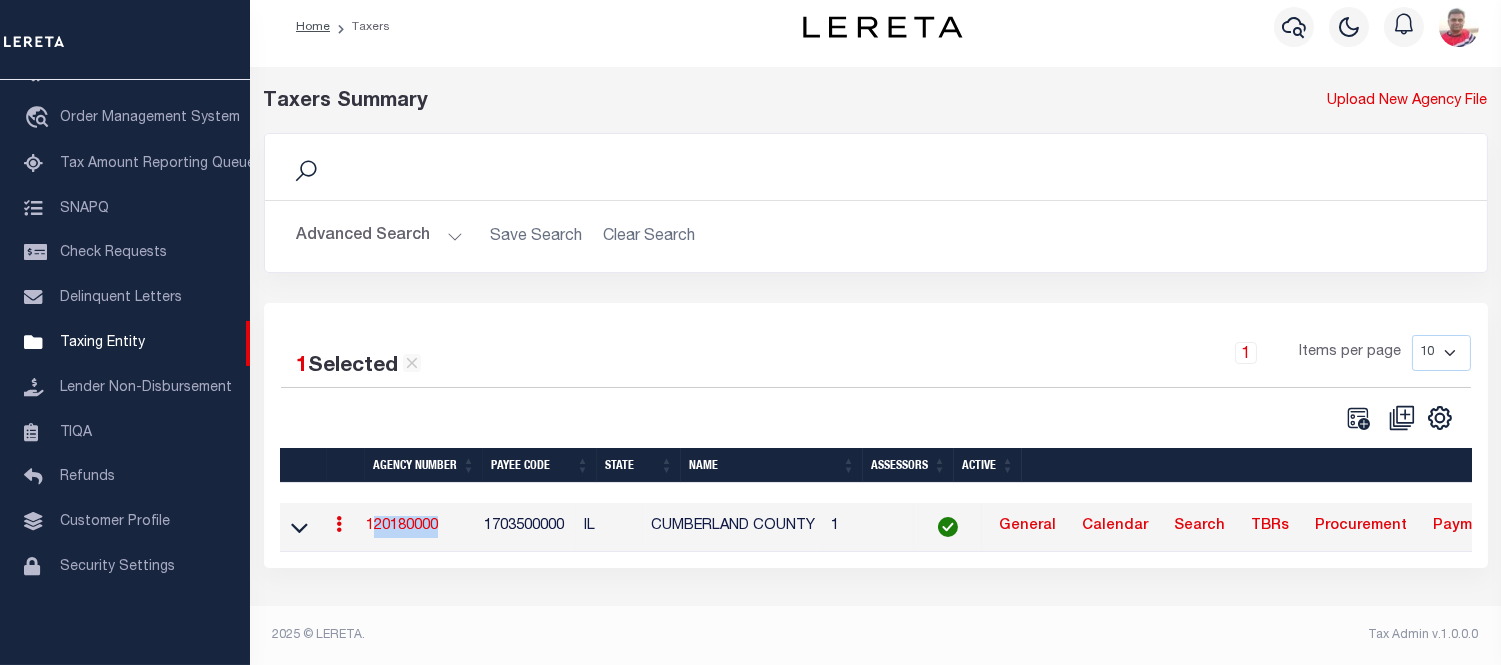 click on "1  Selected
1   Result
1
Items per page   10 25 50 100" at bounding box center [876, 435] 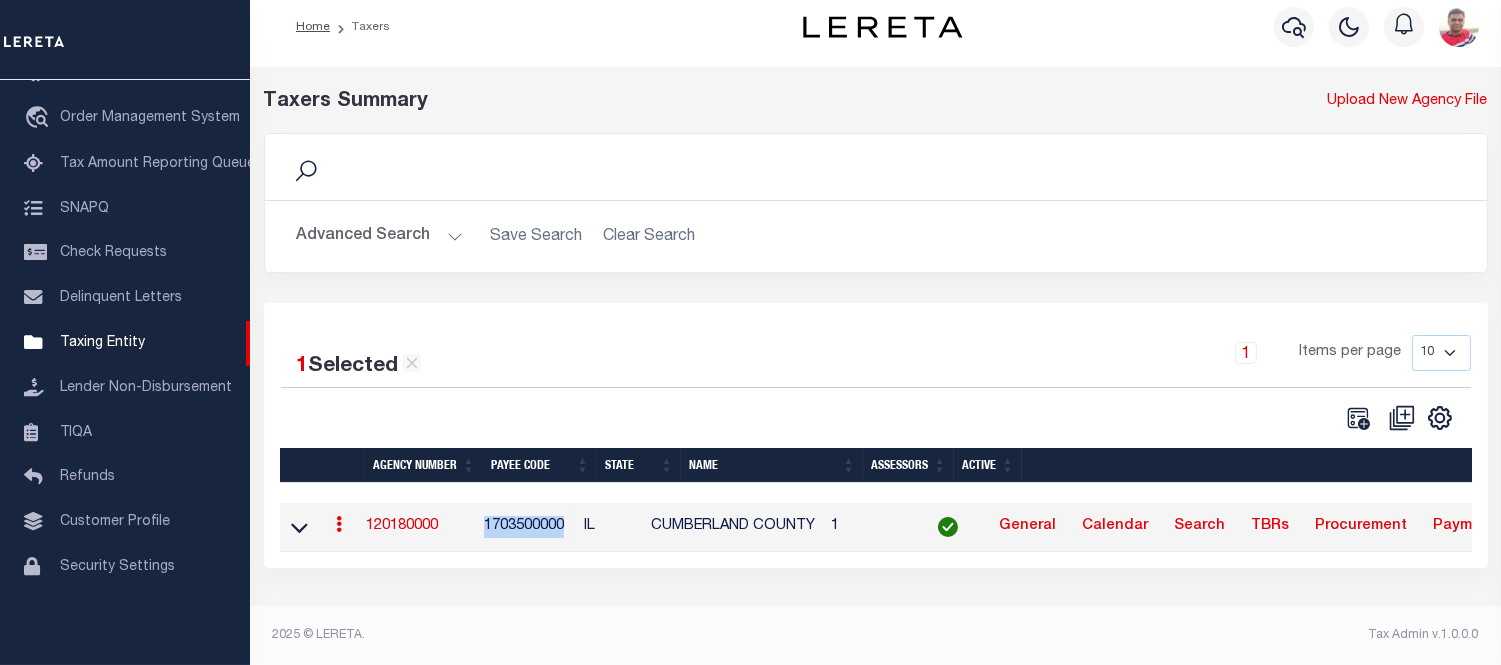 drag, startPoint x: 492, startPoint y: 524, endPoint x: 568, endPoint y: 528, distance: 76.105194 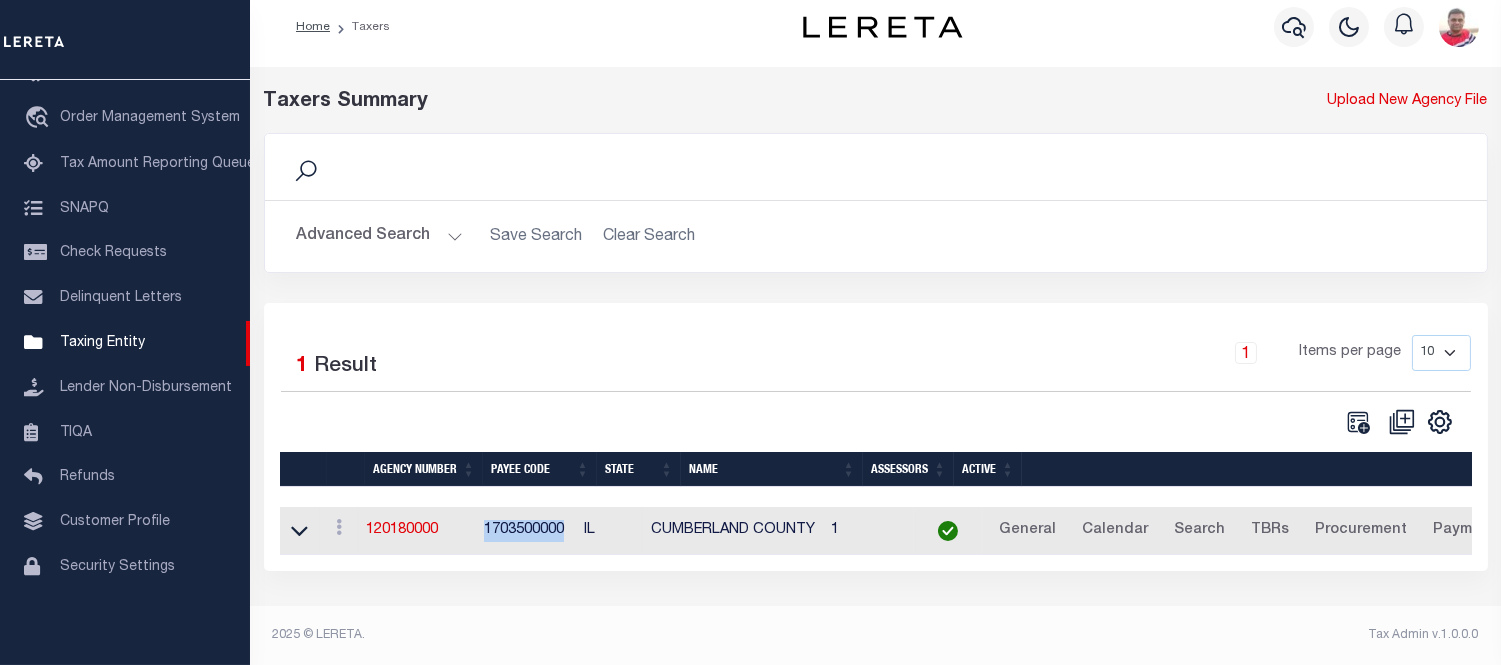 copy on "1703500000" 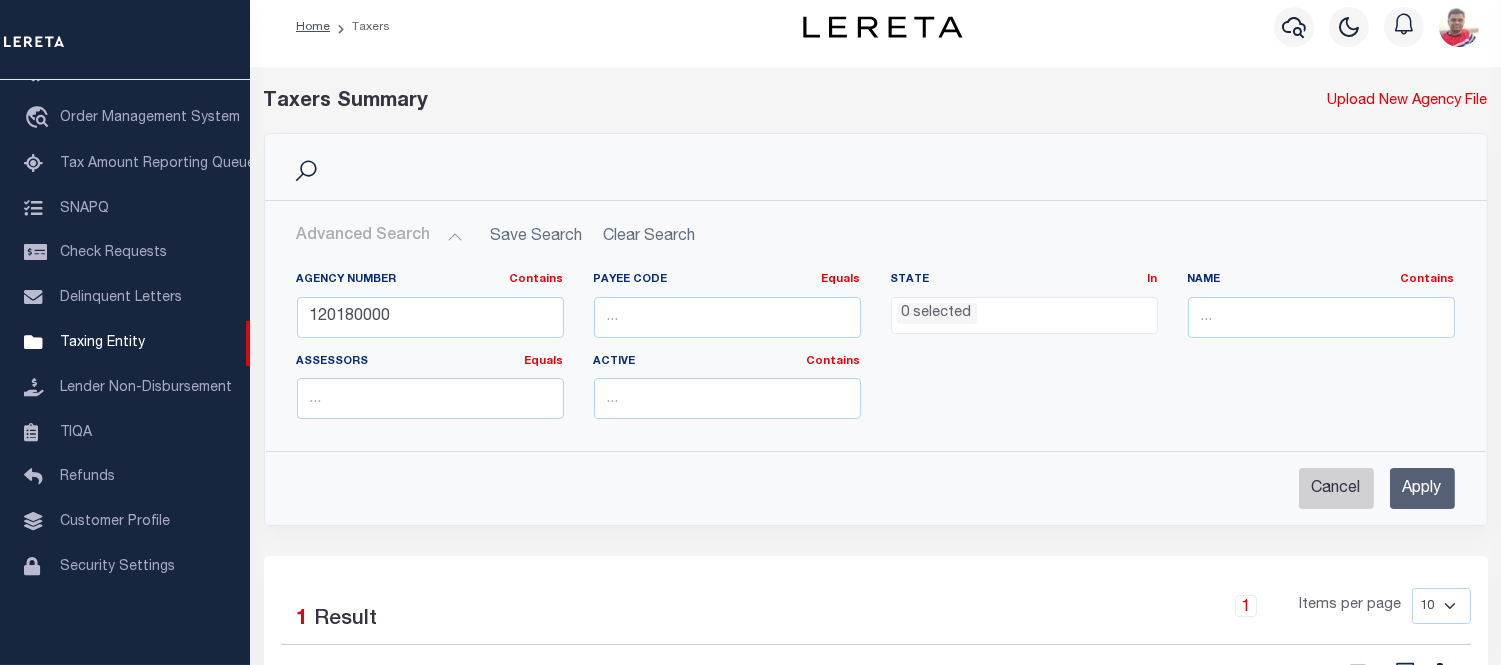 click on "Cancel" at bounding box center (1336, 488) 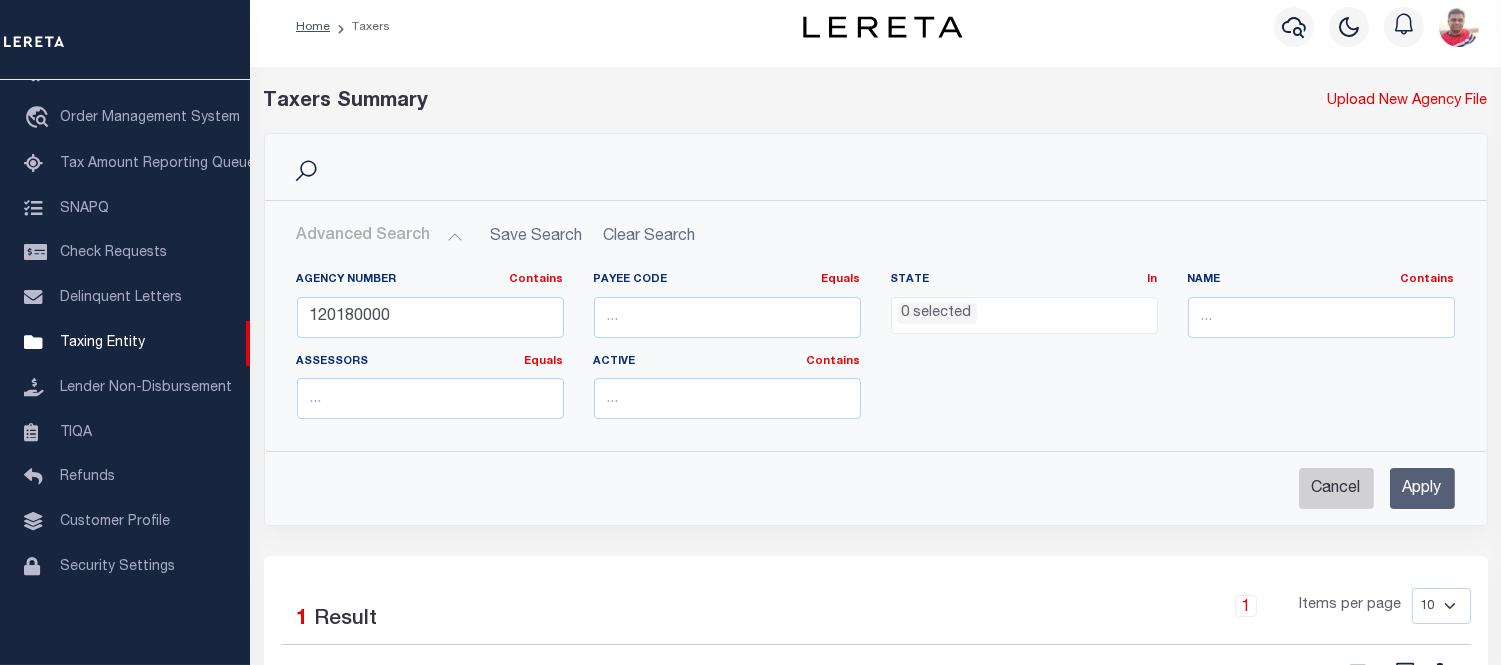 checkbox on "true" 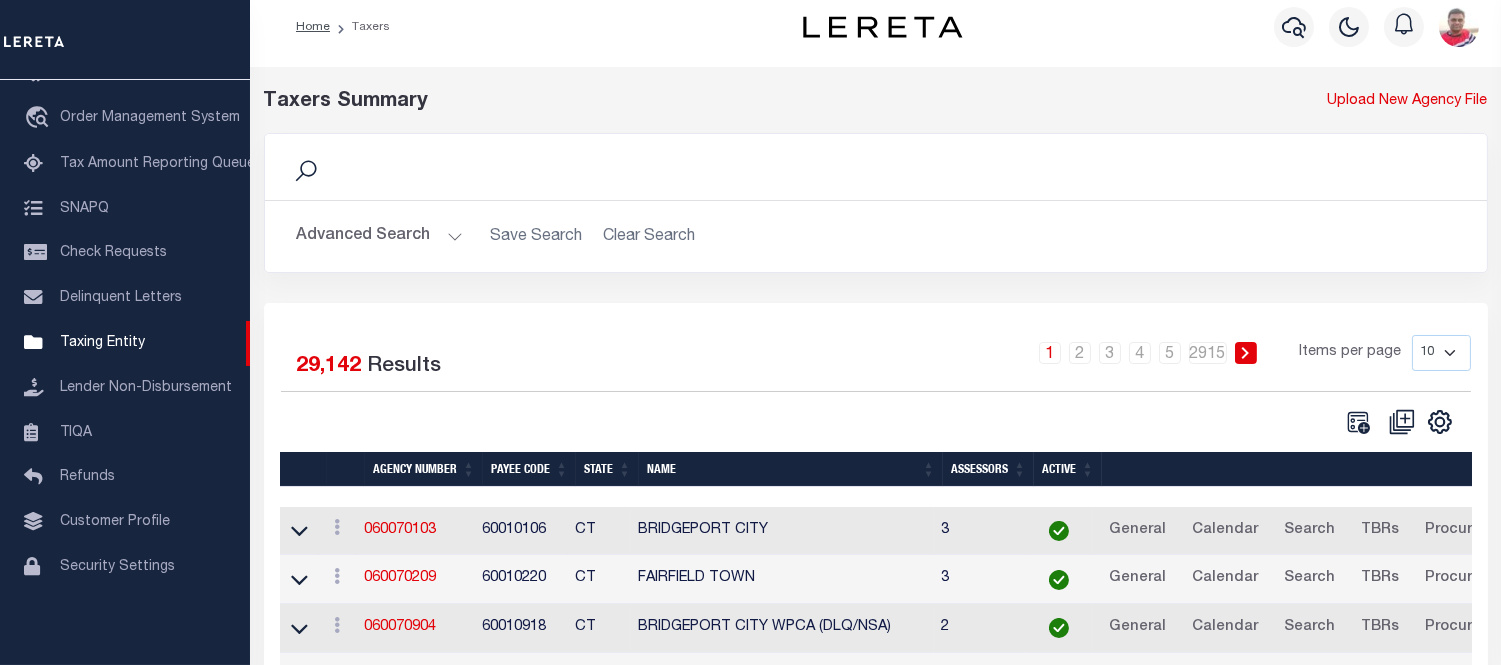 click on "Advanced Search" at bounding box center [380, 236] 